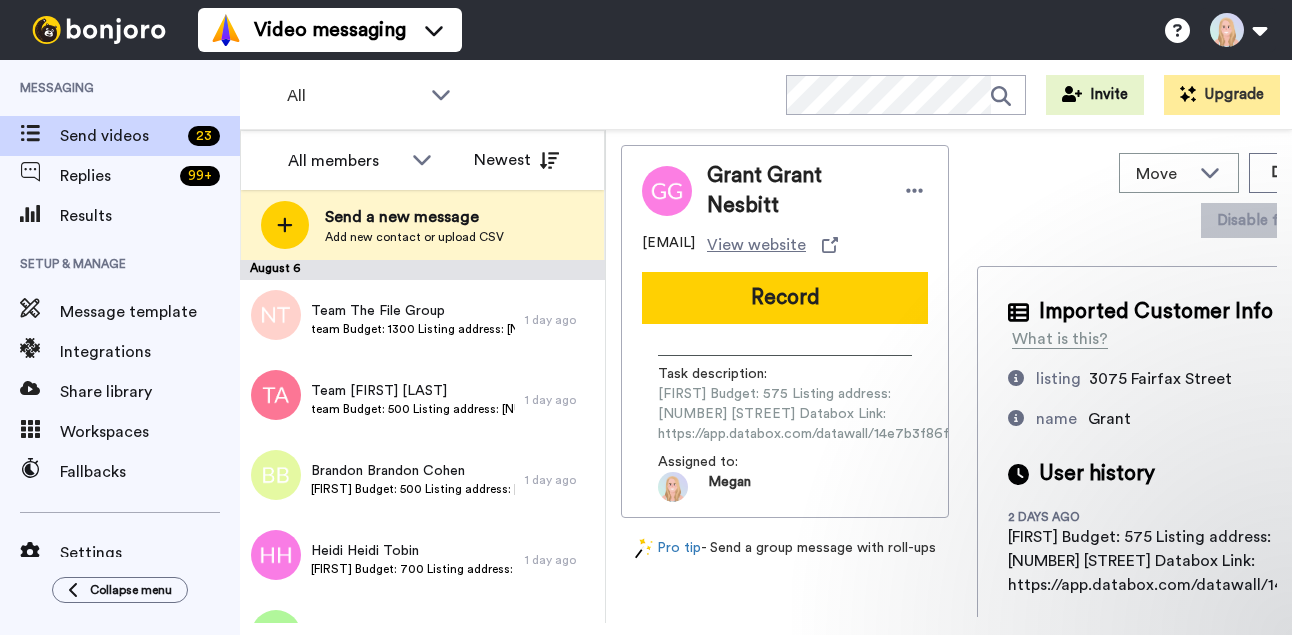 scroll, scrollTop: 0, scrollLeft: 0, axis: both 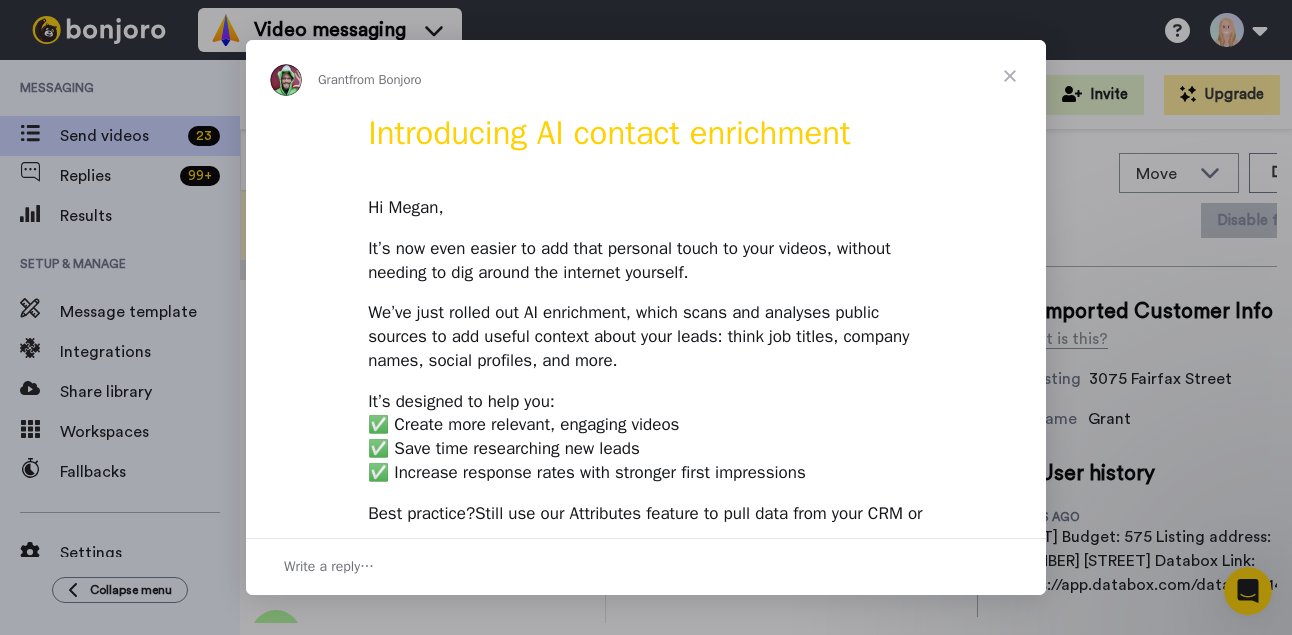 click at bounding box center [1010, 76] 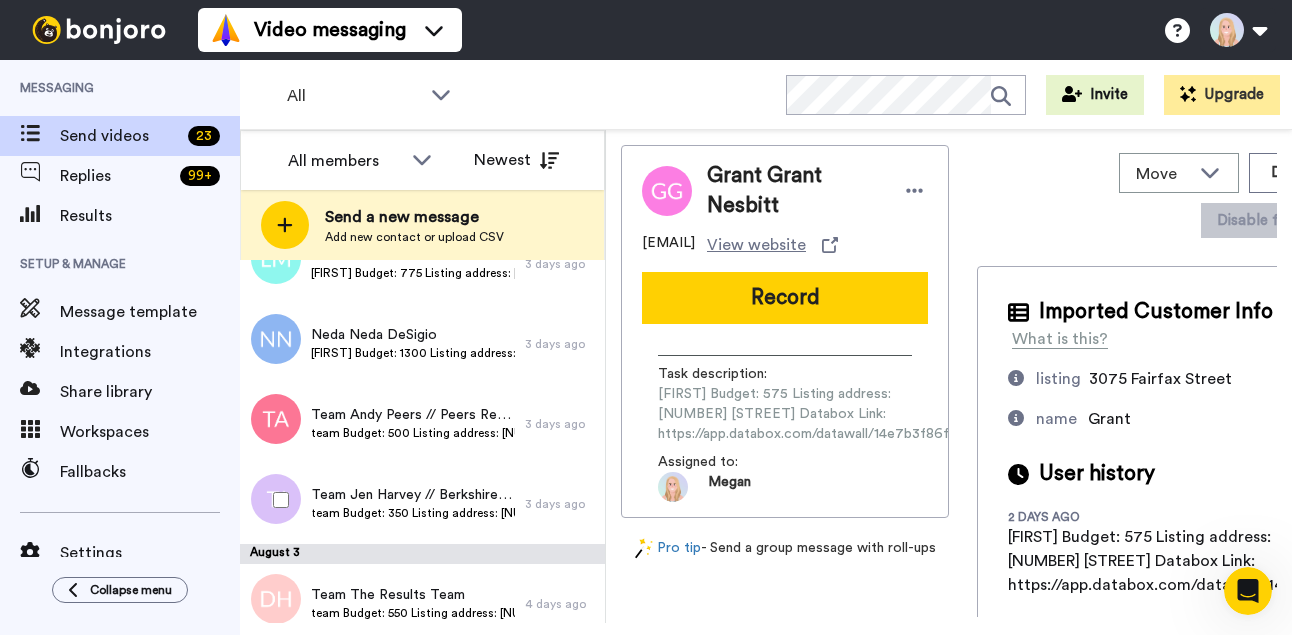 scroll, scrollTop: 1557, scrollLeft: 0, axis: vertical 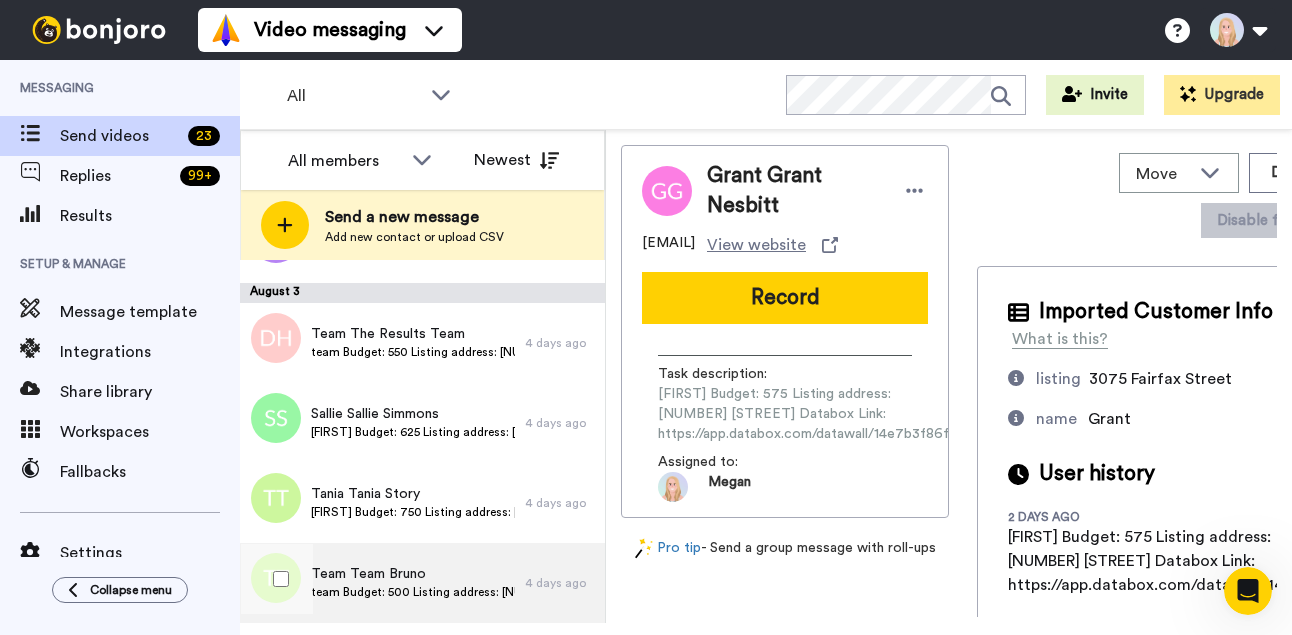 click on "Team Team [LAST]
Budget: 500 Listing address: [NUMBER] [STREET] Databox Link: https://app.databox.com/datawall/88e3afbcbbf9c5bd2bc2ceb612b3bd10202c66c6888d49f" at bounding box center (382, 583) 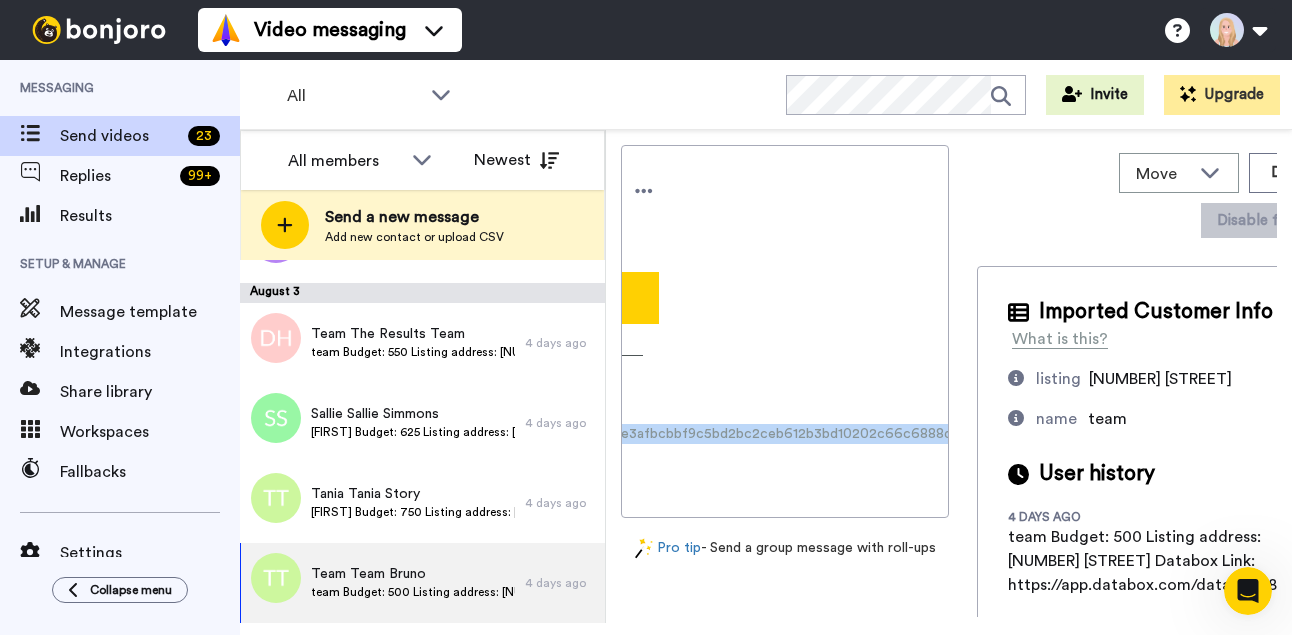 scroll, scrollTop: 0, scrollLeft: 283, axis: horizontal 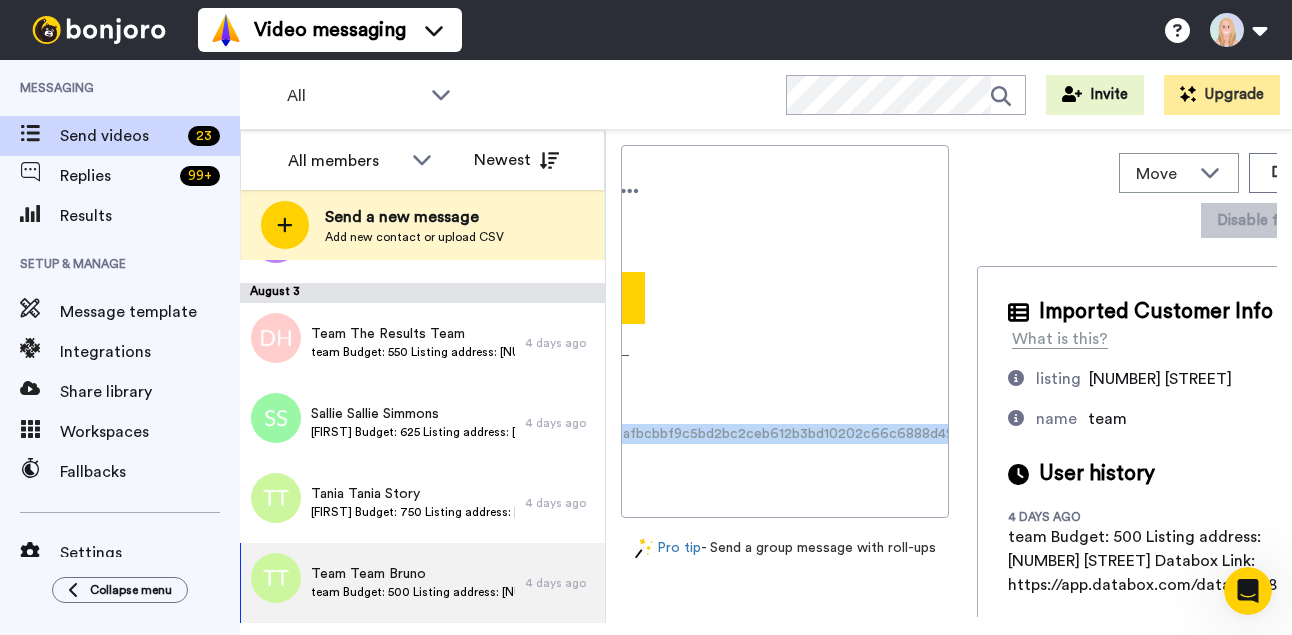 drag, startPoint x: 658, startPoint y: 444, endPoint x: 953, endPoint y: 449, distance: 295.04236 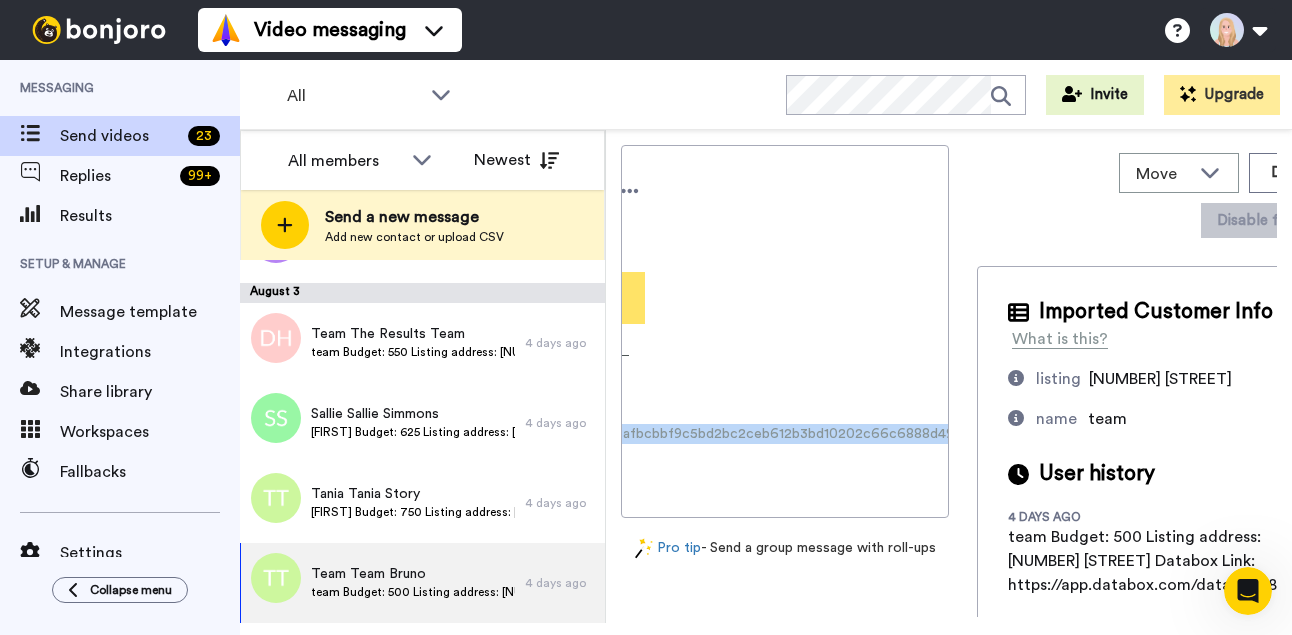 click on "Record" at bounding box center (502, 298) 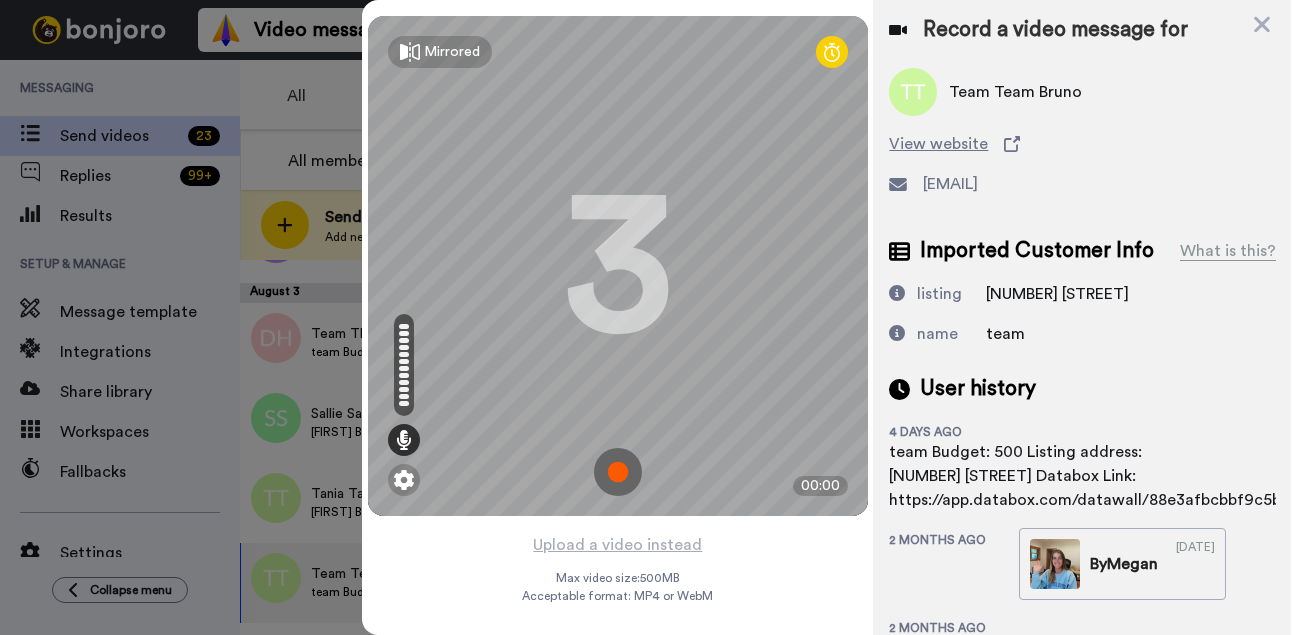 click at bounding box center [618, 472] 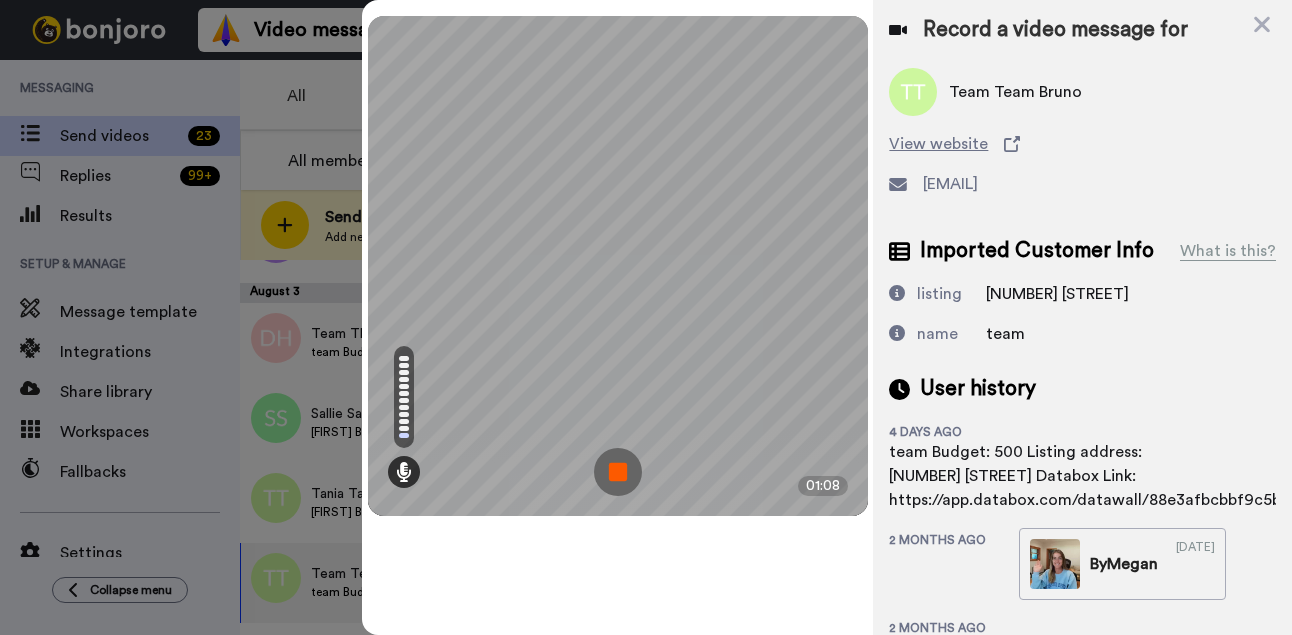 click at bounding box center [618, 472] 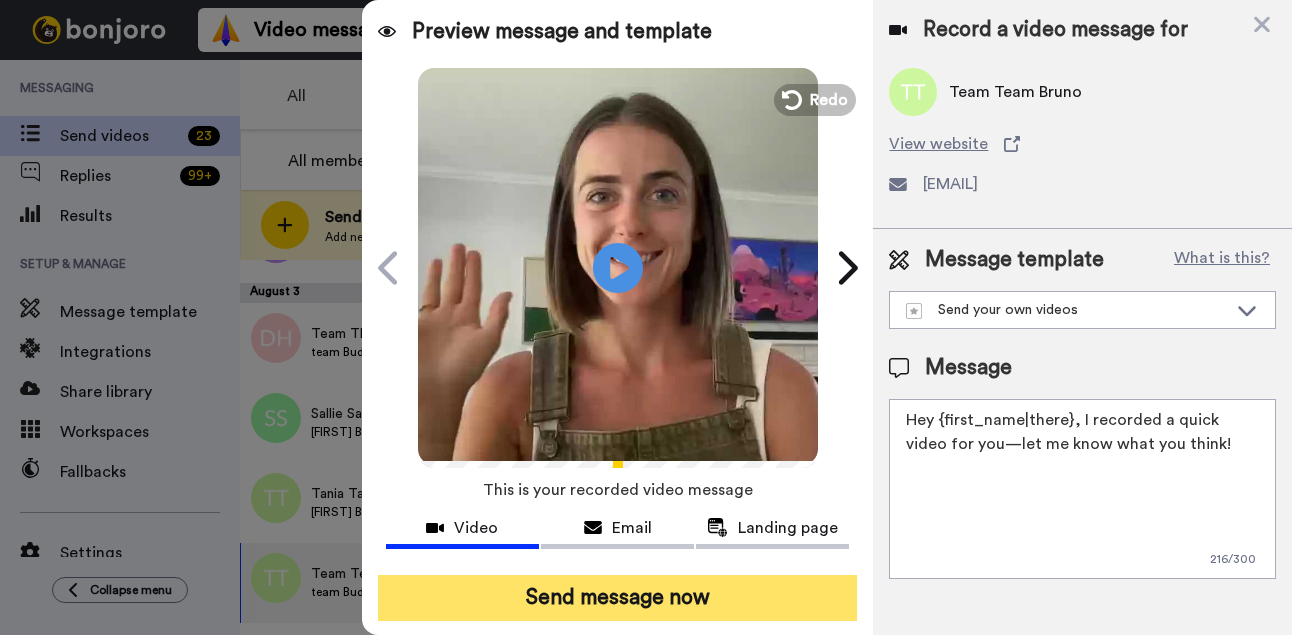 click on "Send message now" at bounding box center (618, 598) 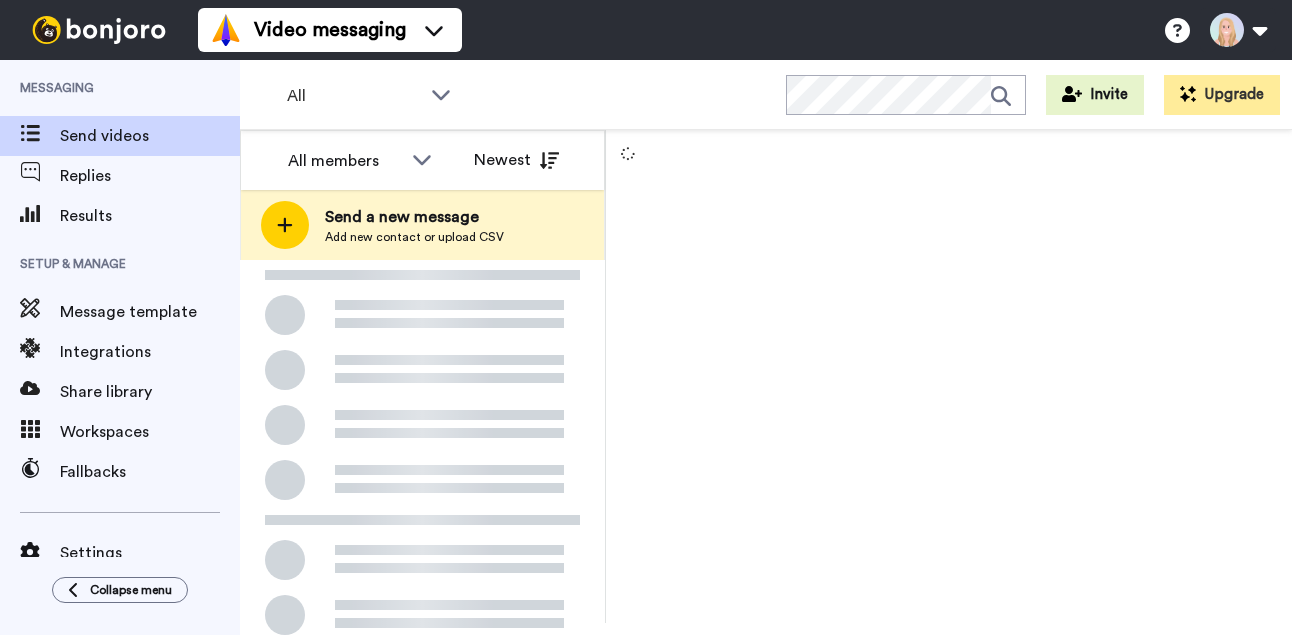 scroll, scrollTop: 0, scrollLeft: 0, axis: both 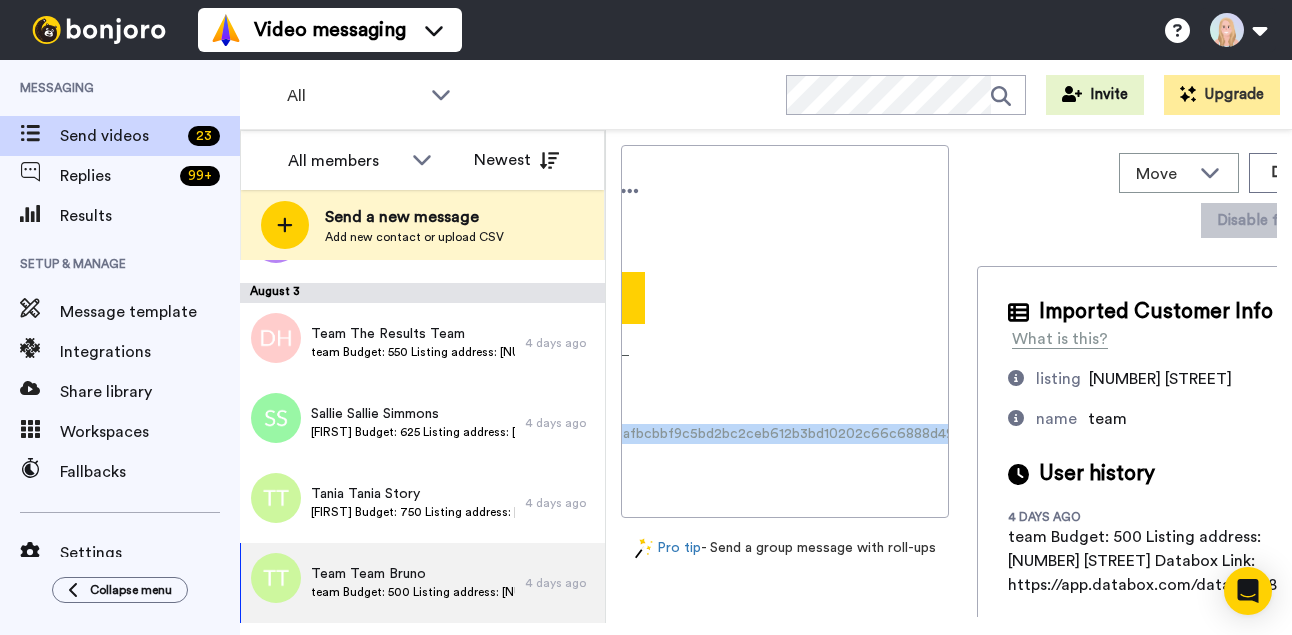 drag, startPoint x: 657, startPoint y: 445, endPoint x: 962, endPoint y: 449, distance: 305.0262 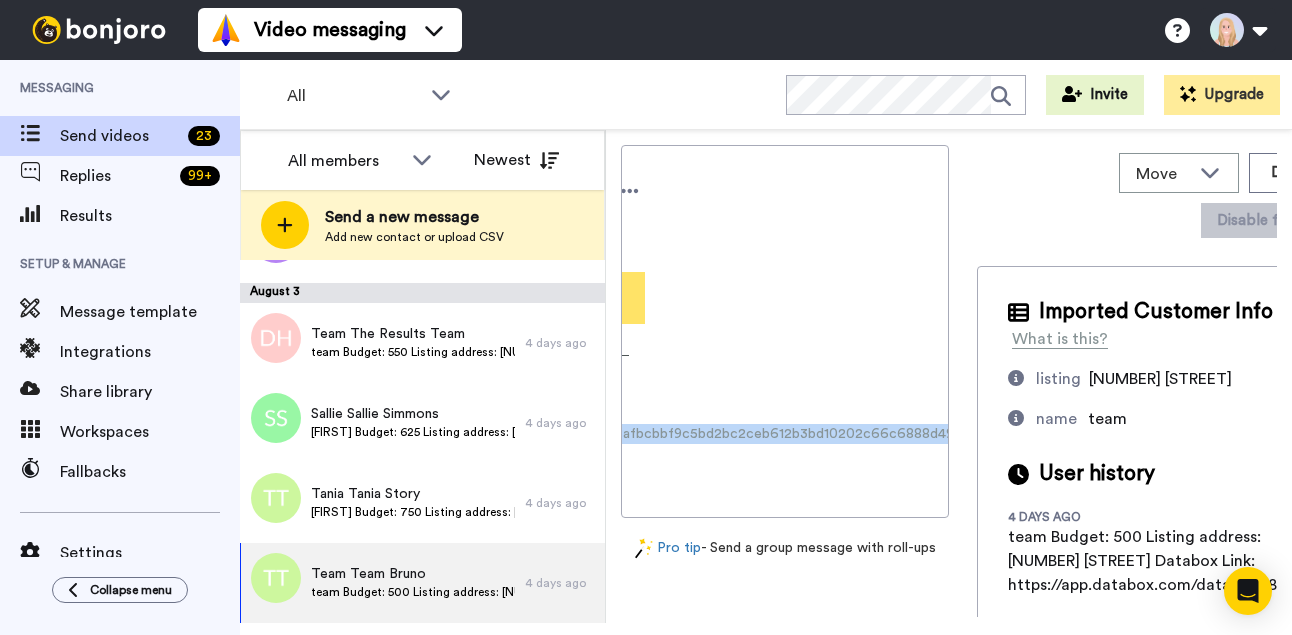 click on "Record" at bounding box center (502, 298) 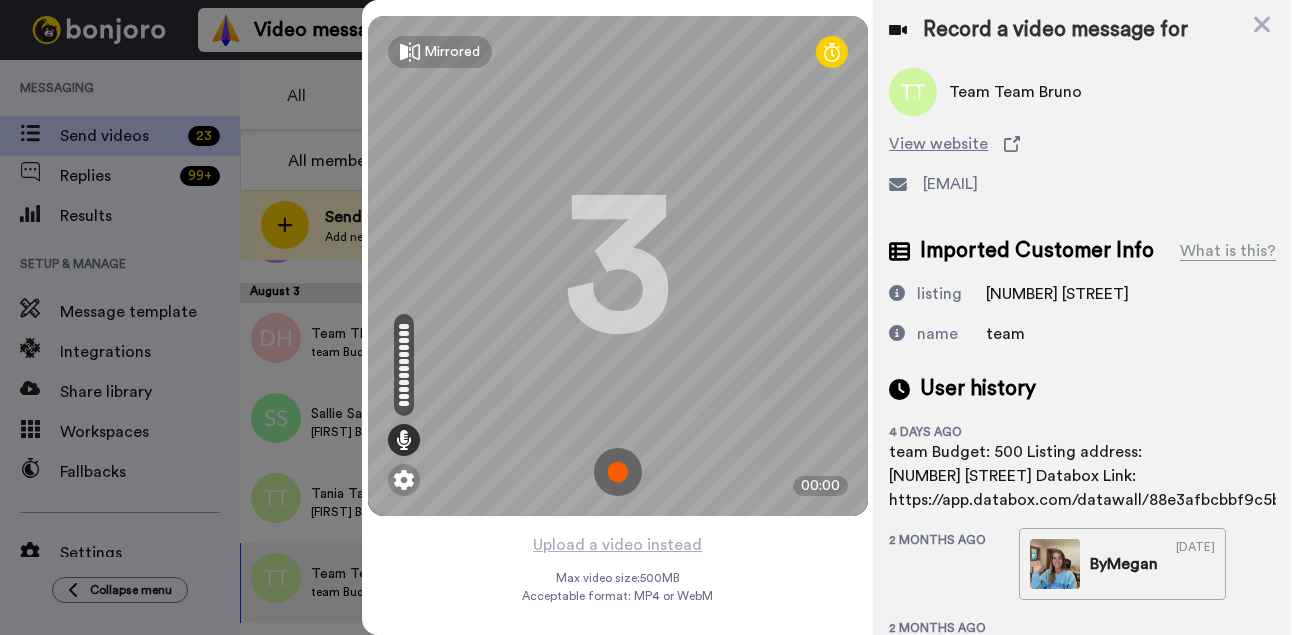 click at bounding box center (618, 472) 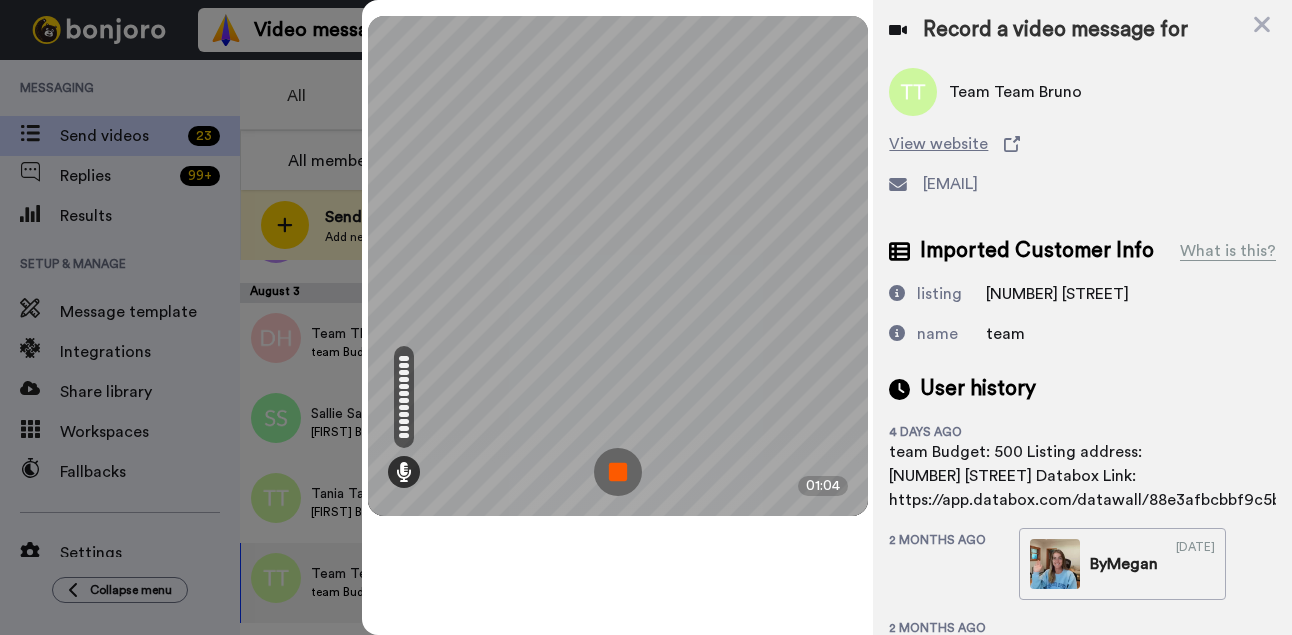 click at bounding box center (618, 472) 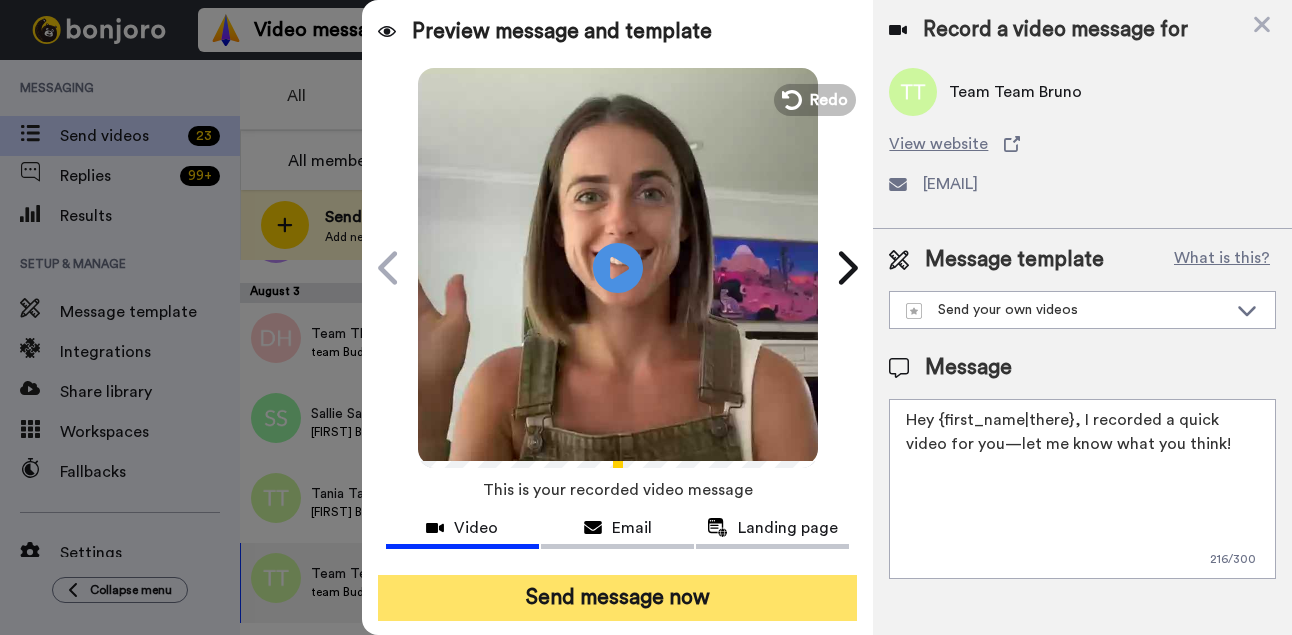 click on "Send message now" at bounding box center [618, 598] 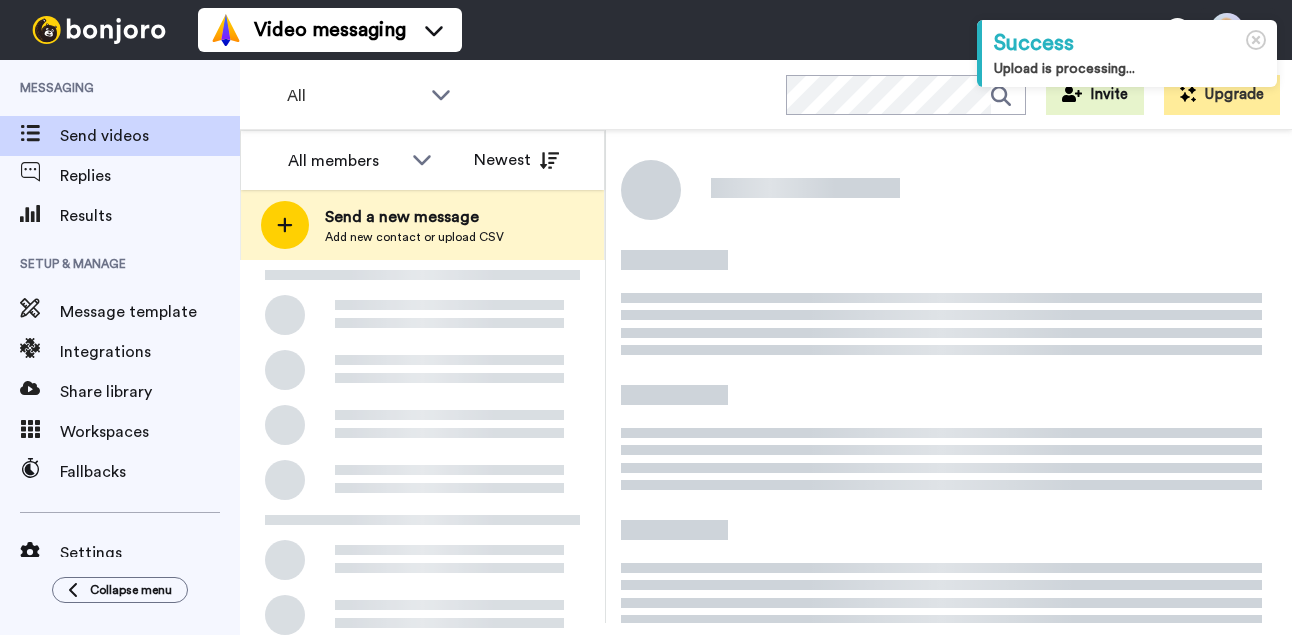 scroll, scrollTop: 0, scrollLeft: 0, axis: both 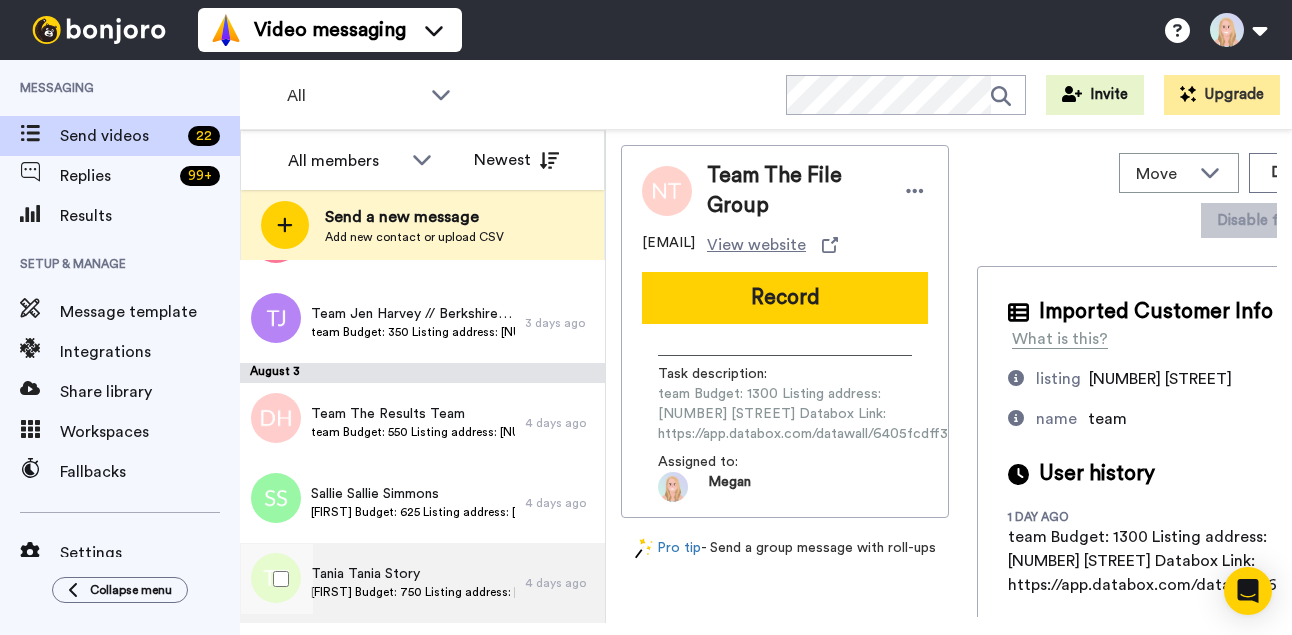 click on "Tania Tania Story" at bounding box center [413, 574] 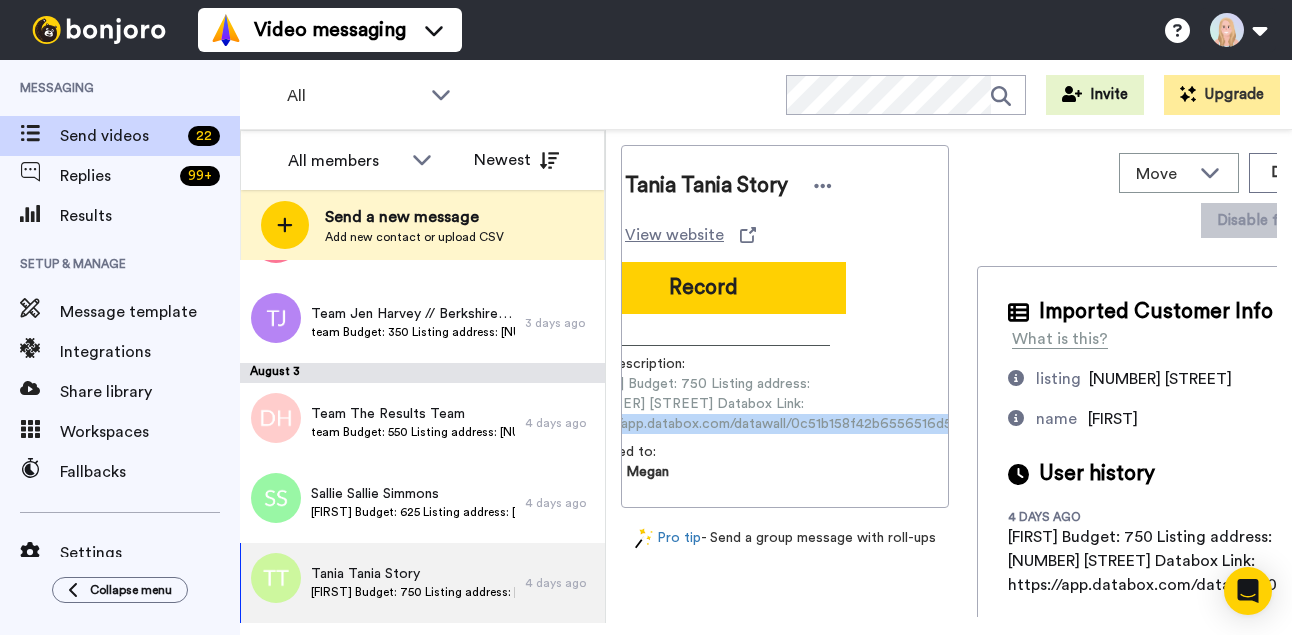 scroll, scrollTop: 0, scrollLeft: 273, axis: horizontal 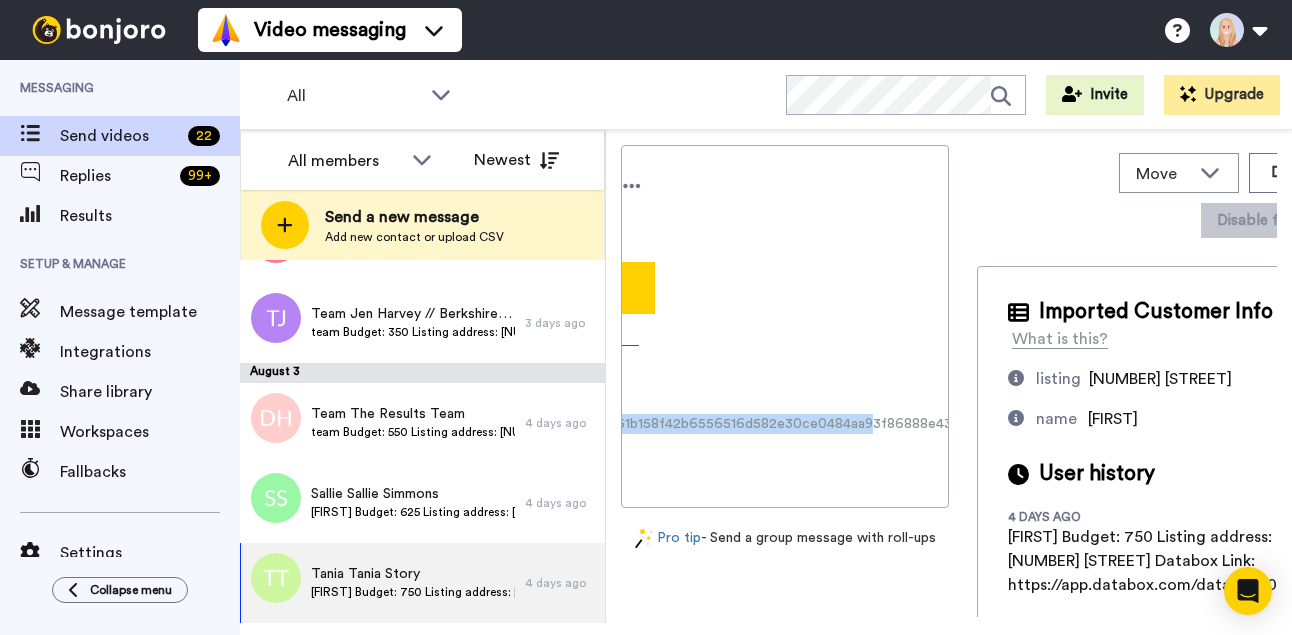 drag, startPoint x: 659, startPoint y: 444, endPoint x: 951, endPoint y: 449, distance: 292.04282 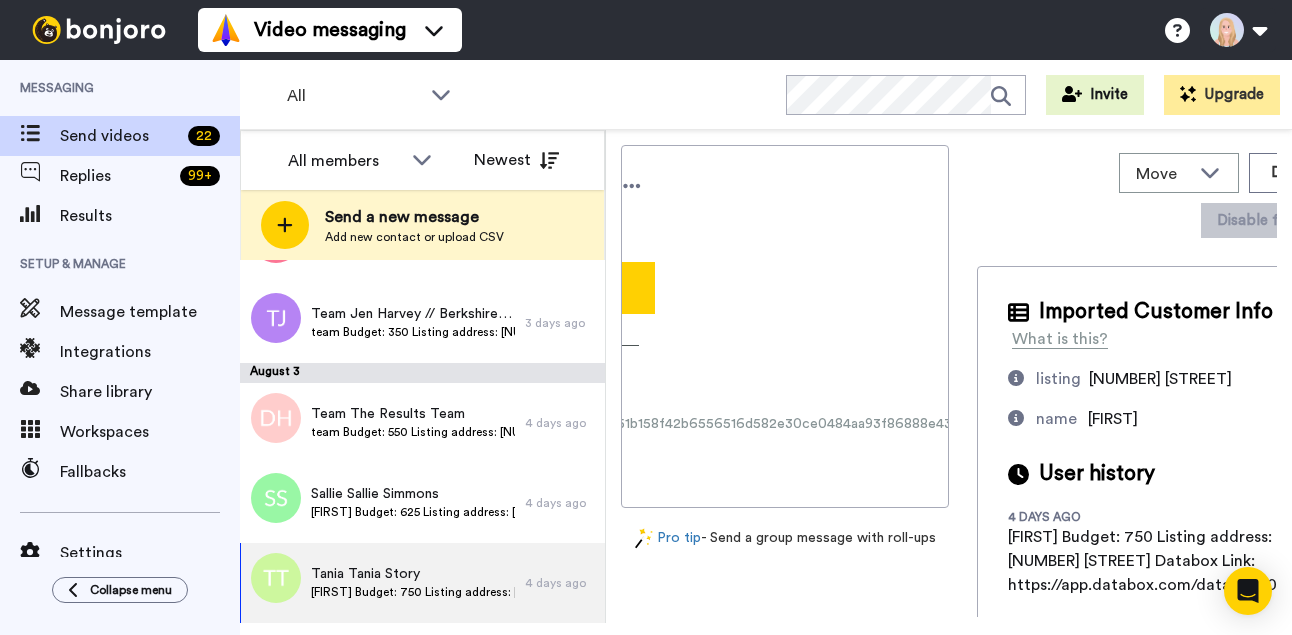 click on "Move WORKSPACES View all Onboarding Fred Buyers Retention Listing campaign brand offering follow up Prospecting Fred Sellers + Add a new workspace Dismiss Disable fallback Tania Tania Story tania.story@compass.com View website Record Task description : Tania
Budget: 750 Listing address: 34650 Sleeping Fox Trl Databox Link: https://app.databox.com/datawall/0c51b158f42b6556516d582e30ce0484aa93f86888e437 Assigned to: Megan   Pro tip   - Send a group message with roll-ups Move WORKSPACES View all Onboarding Fred Buyers Retention Listing campaign brand offering follow up Prospecting Fred Sellers + Add a new workspace Dismiss Disable fallback Imported Customer Info What is this? listing 34650 Sleeping Fox Trl name Tania User history 4 days ago Tania
Budget: 750 Listing address: 34650 Sleeping Fox Trl Databox Link: https://app.databox.com/datawall/0c51b158f42b6556516d582e30ce0484aa93f86888e437" at bounding box center (949, 376) 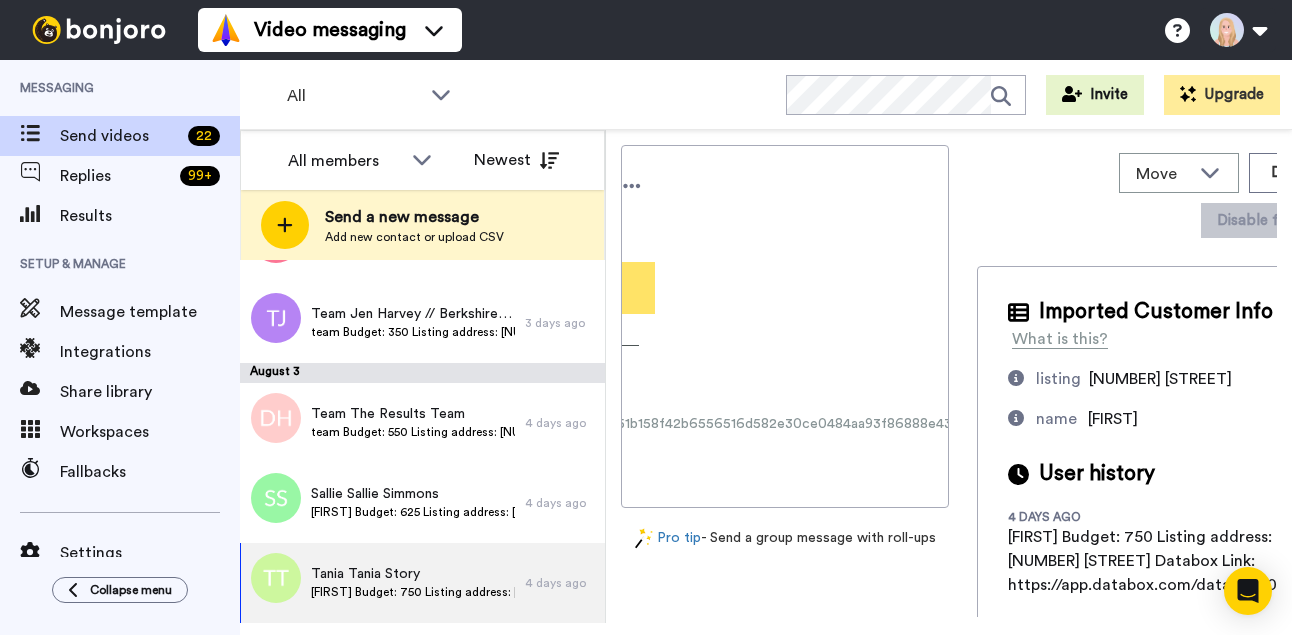 click on "Record" at bounding box center (512, 288) 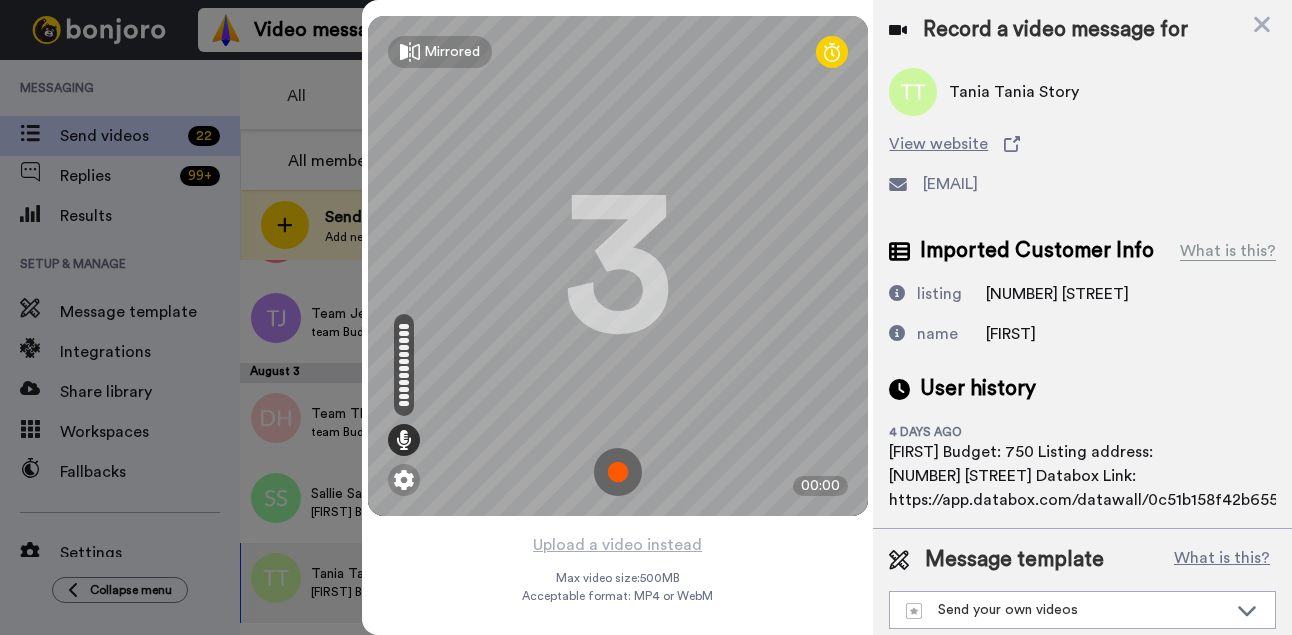 click at bounding box center (618, 472) 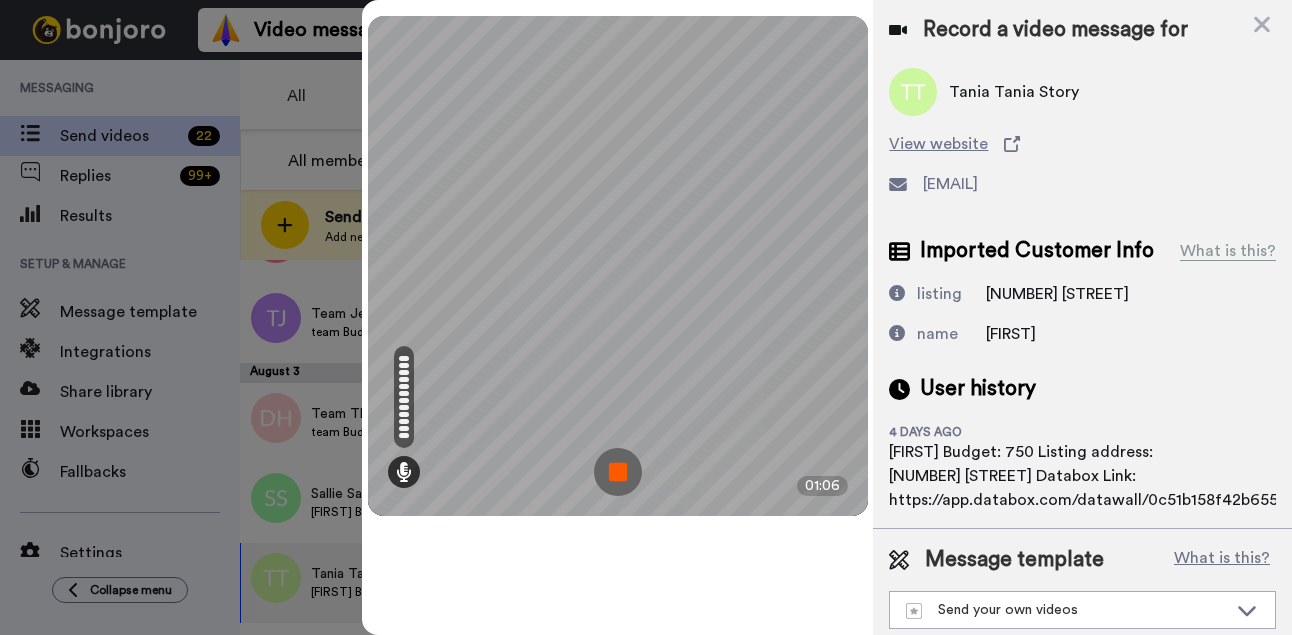 click at bounding box center (618, 472) 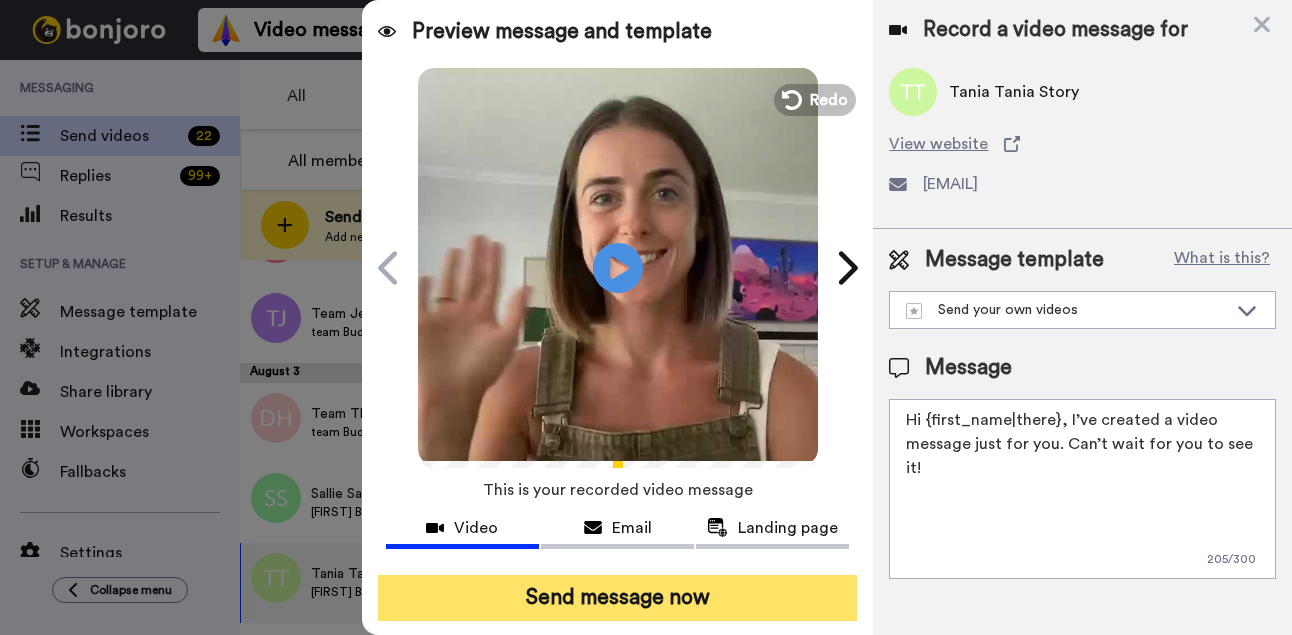 click on "Send message now" at bounding box center [618, 598] 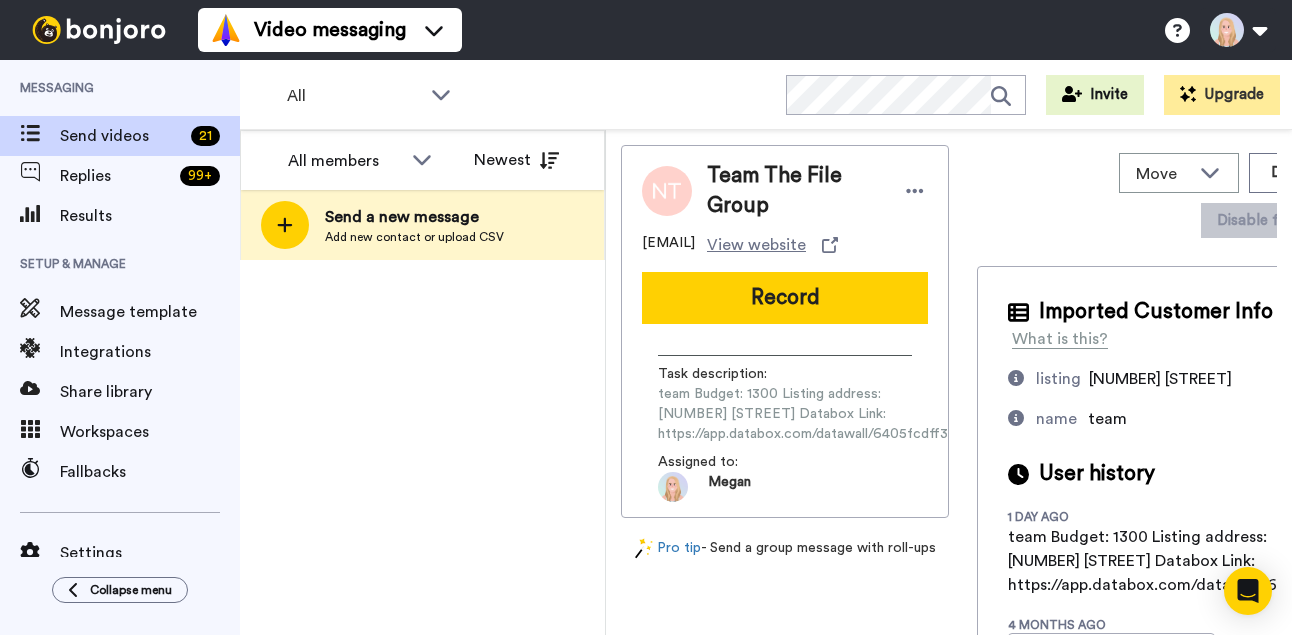 scroll, scrollTop: 0, scrollLeft: 0, axis: both 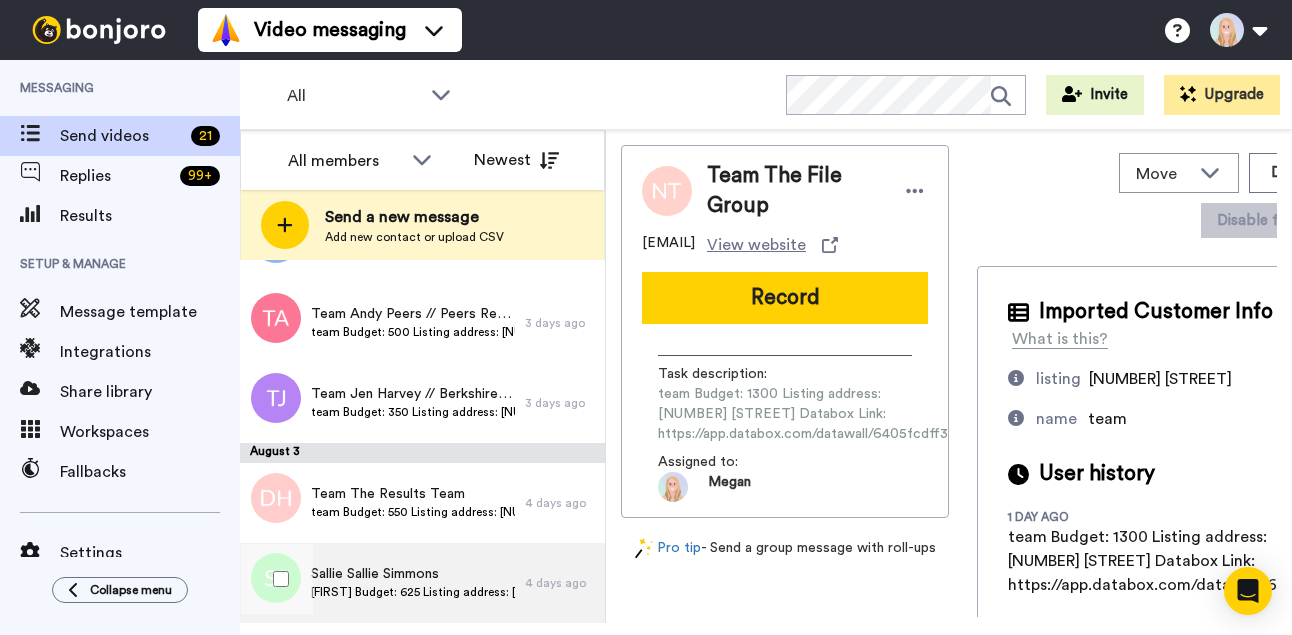 click on "[FIRST]
Budget: 625 Listing address: [NUMBER] [STREET] Databox Link: https://app.databox.com/datawall/0d909d65ff5d0884e5e3b33a1a67ffa41f1fd2868891c63" at bounding box center [413, 592] 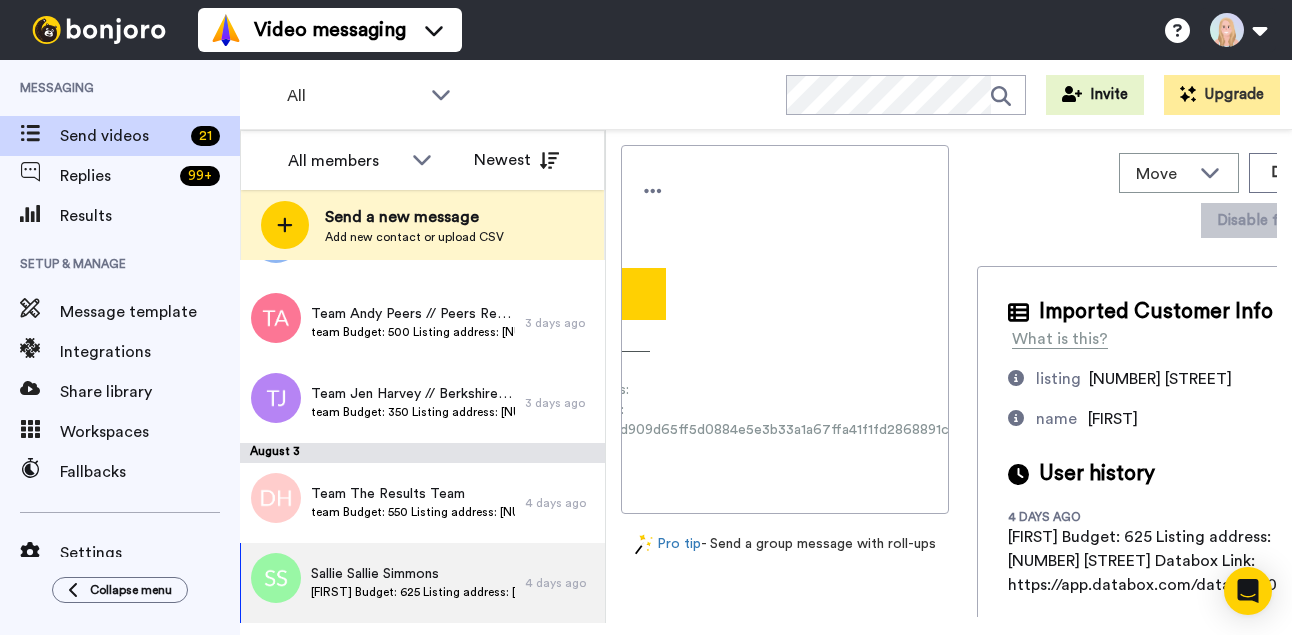 scroll, scrollTop: 0, scrollLeft: 266, axis: horizontal 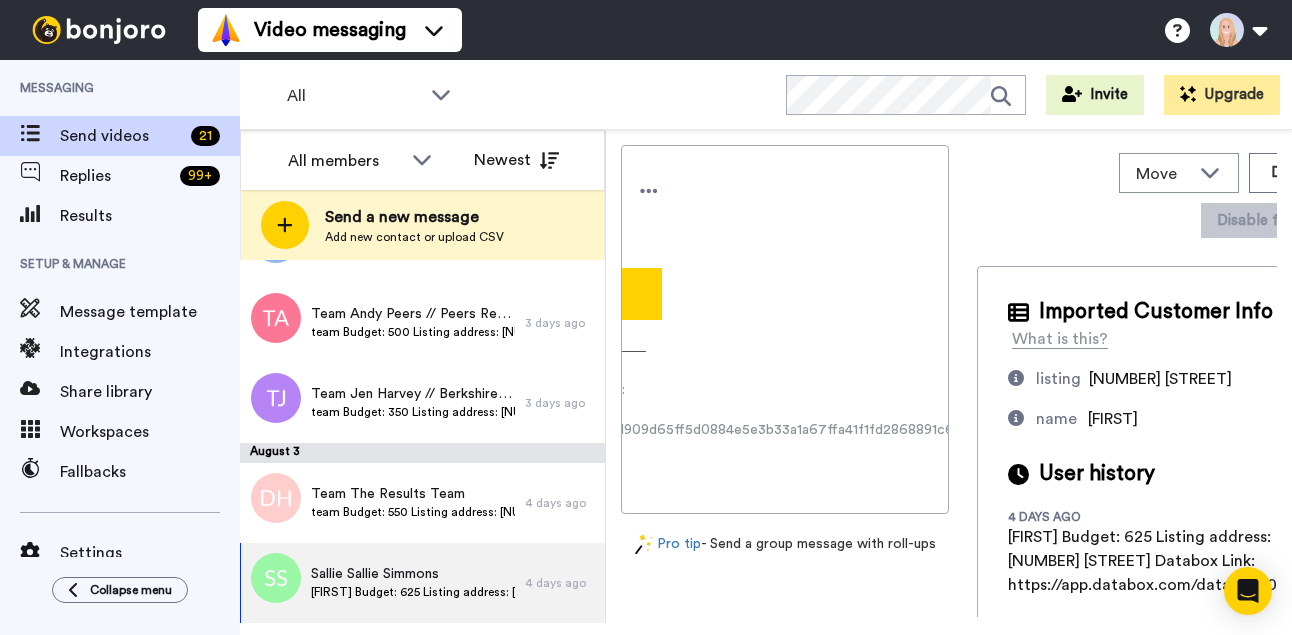 drag, startPoint x: 659, startPoint y: 429, endPoint x: 945, endPoint y: 437, distance: 286.11188 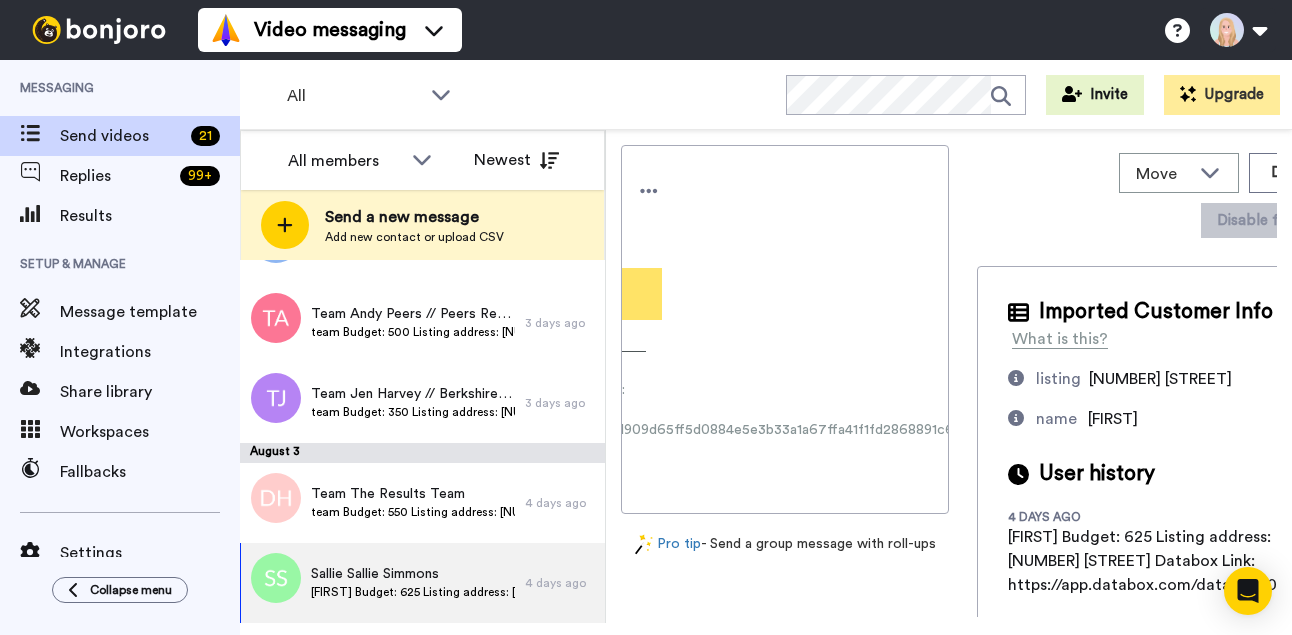 click on "Record" at bounding box center [519, 294] 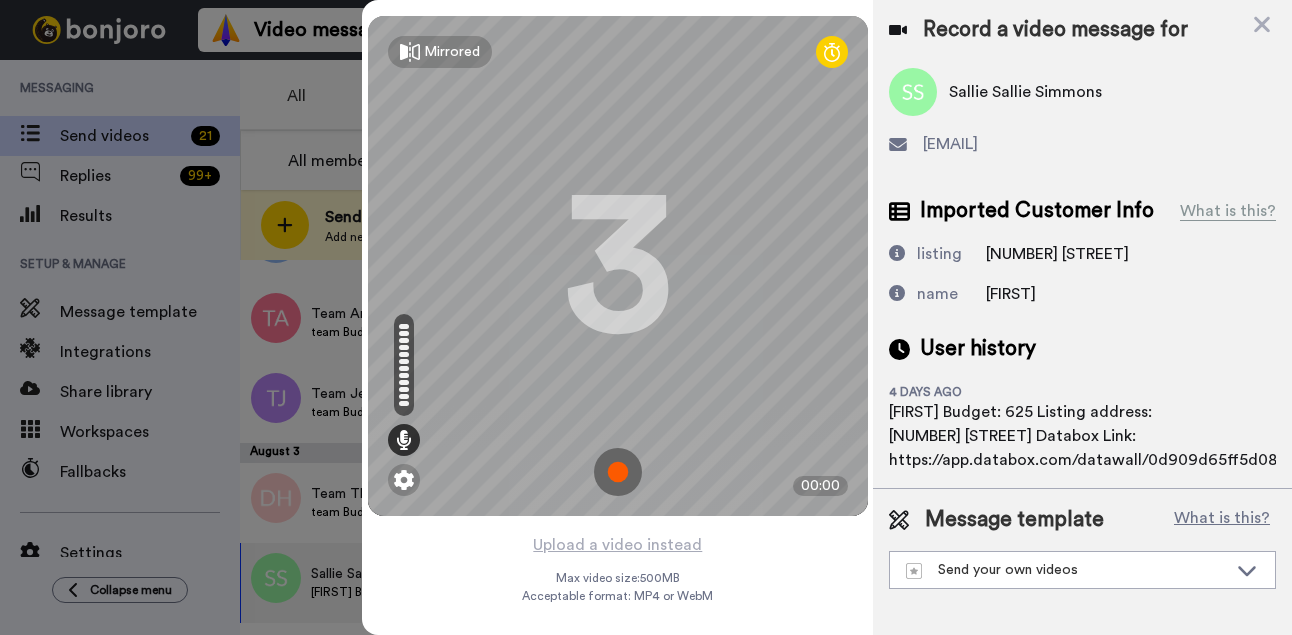 click at bounding box center [618, 472] 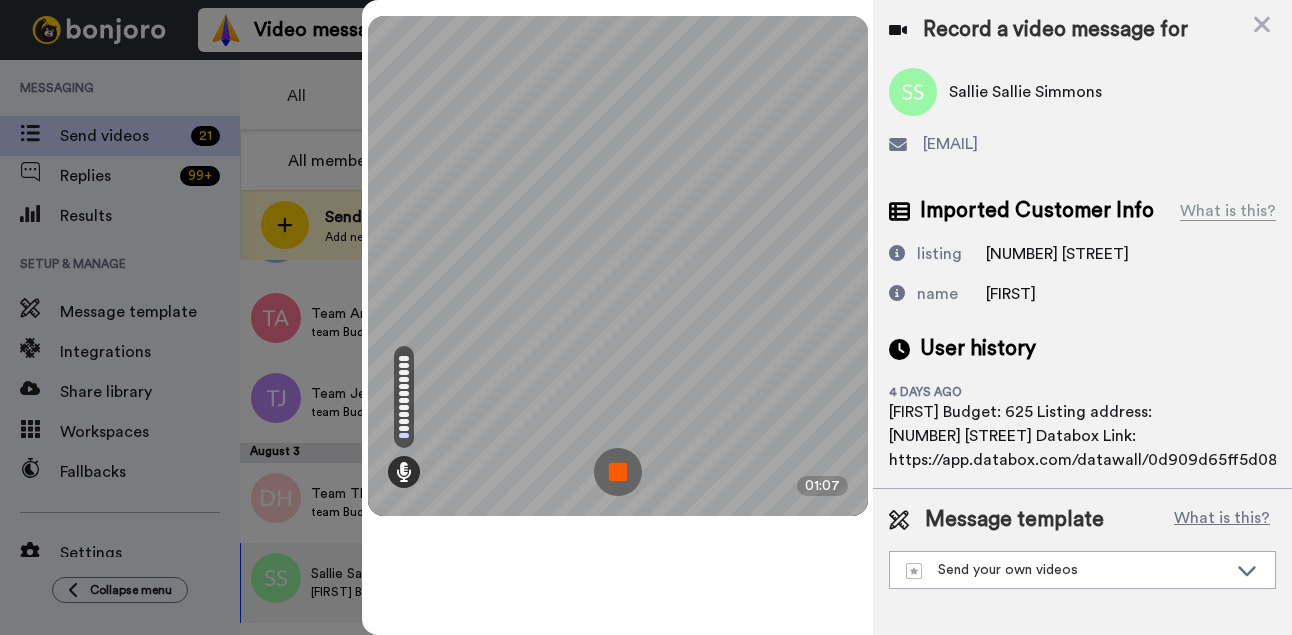 click at bounding box center [618, 472] 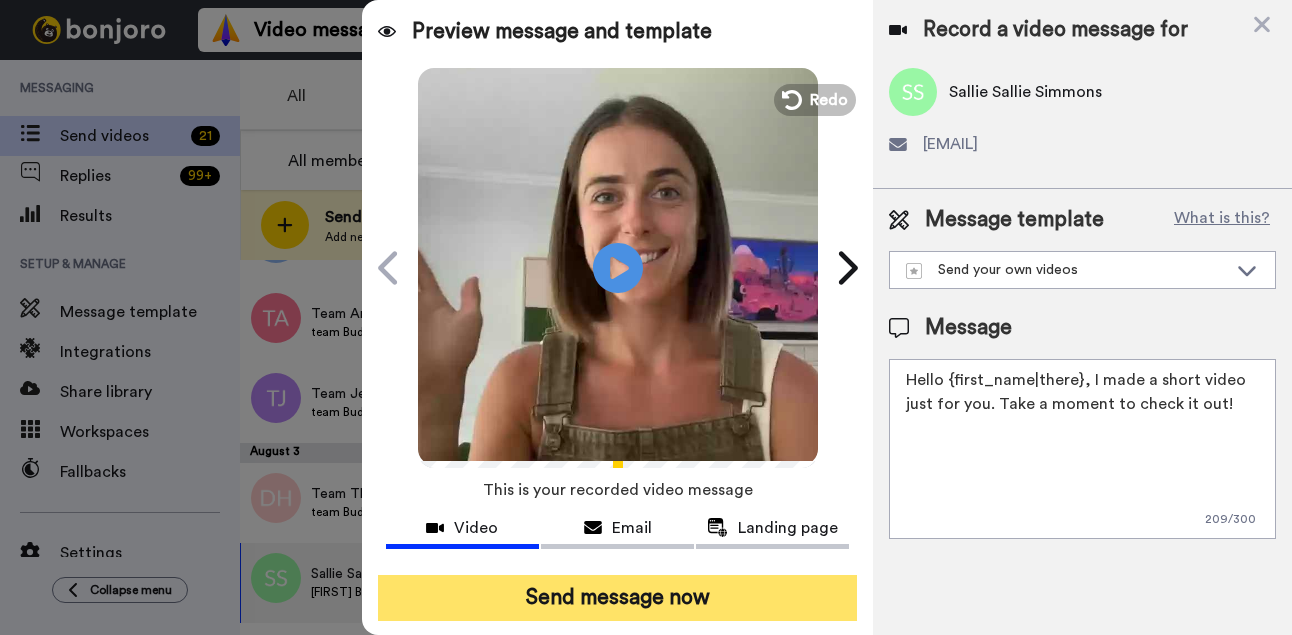 click on "Send message now" at bounding box center [618, 598] 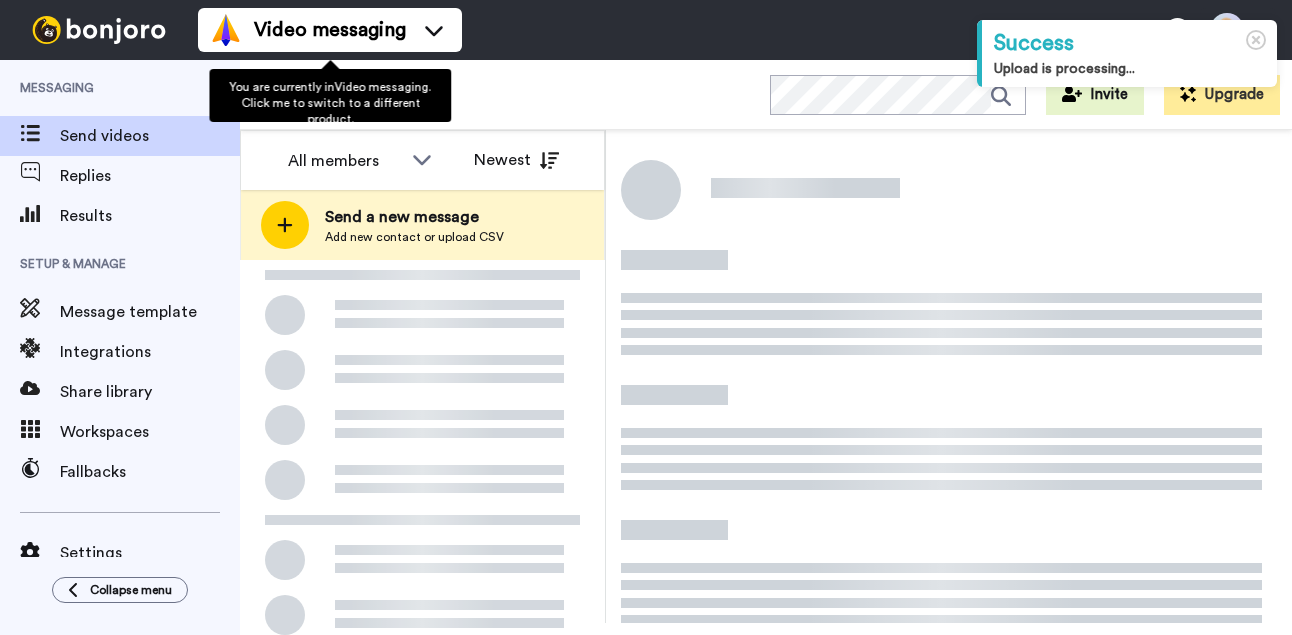 scroll, scrollTop: 0, scrollLeft: 0, axis: both 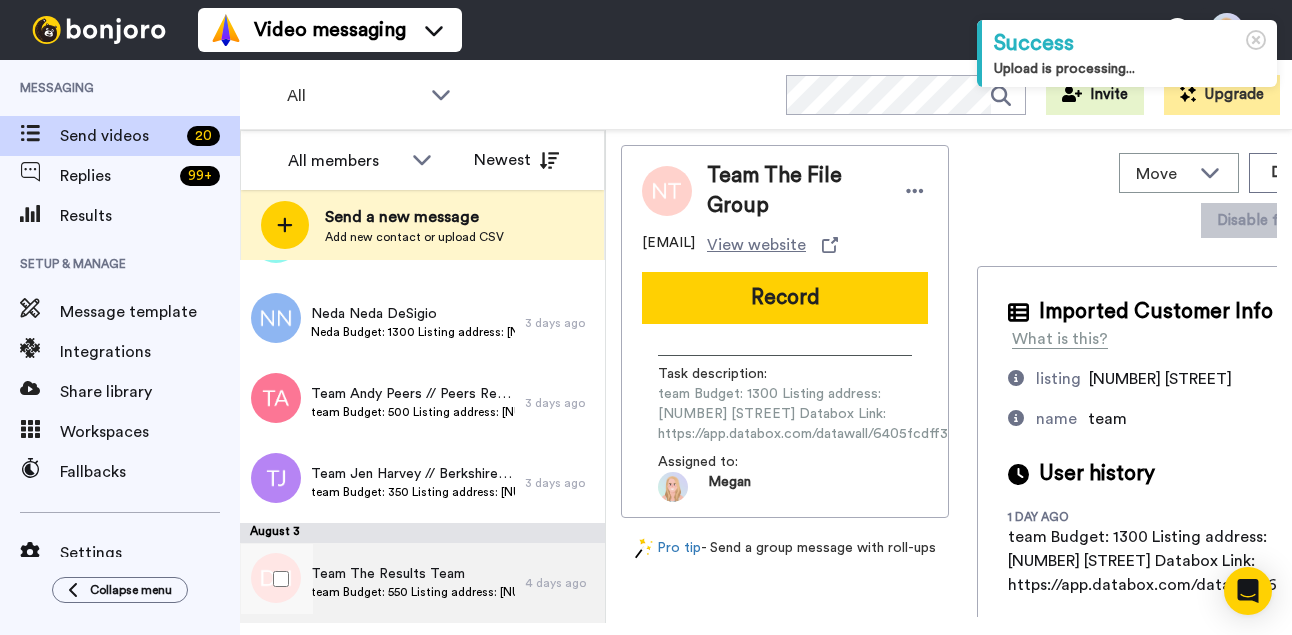 click on "Team The Results Team" at bounding box center (413, 574) 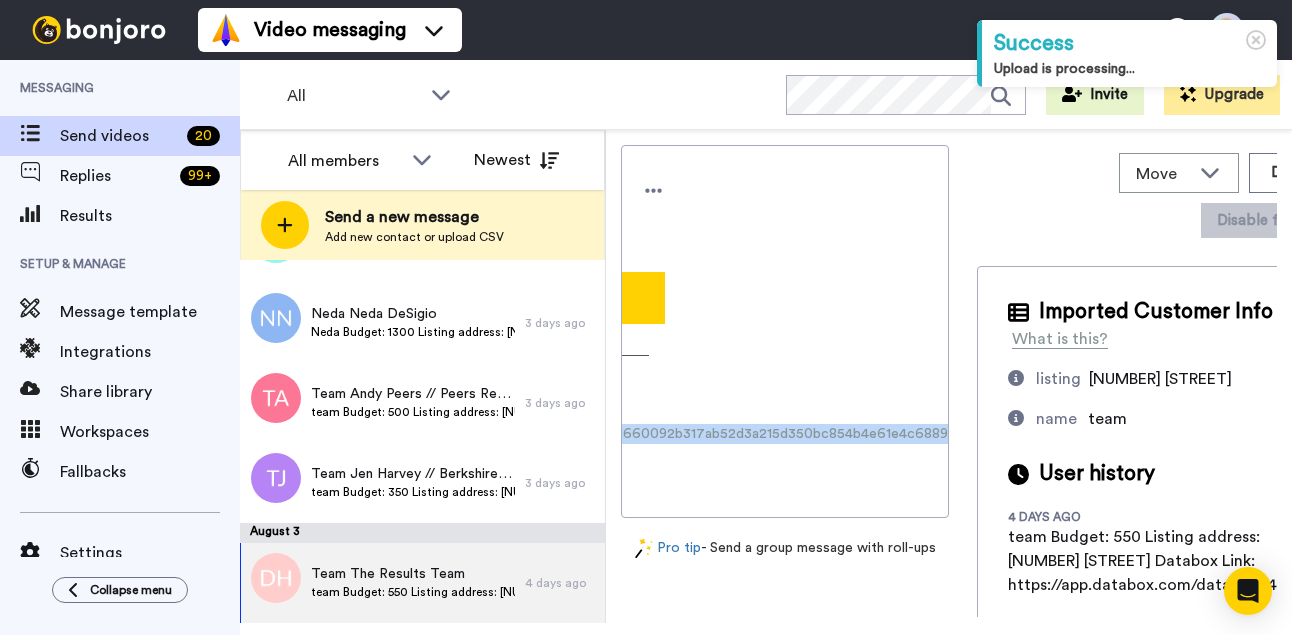 scroll, scrollTop: 0, scrollLeft: 286, axis: horizontal 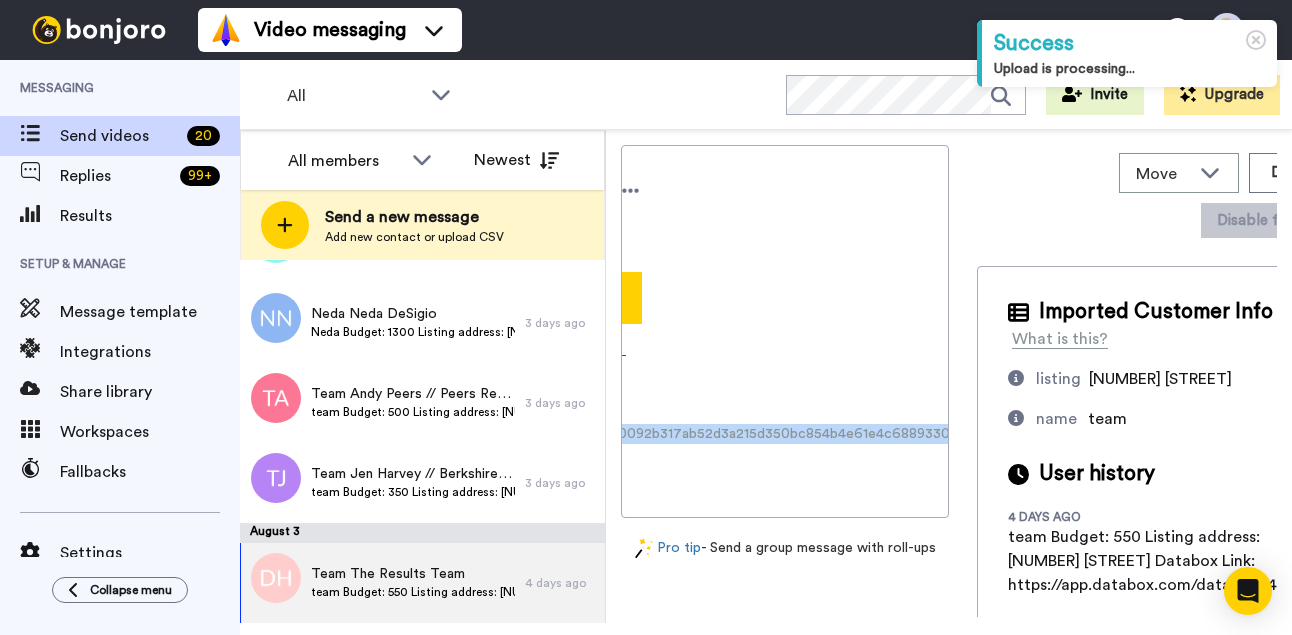drag, startPoint x: 658, startPoint y: 454, endPoint x: 953, endPoint y: 457, distance: 295.01526 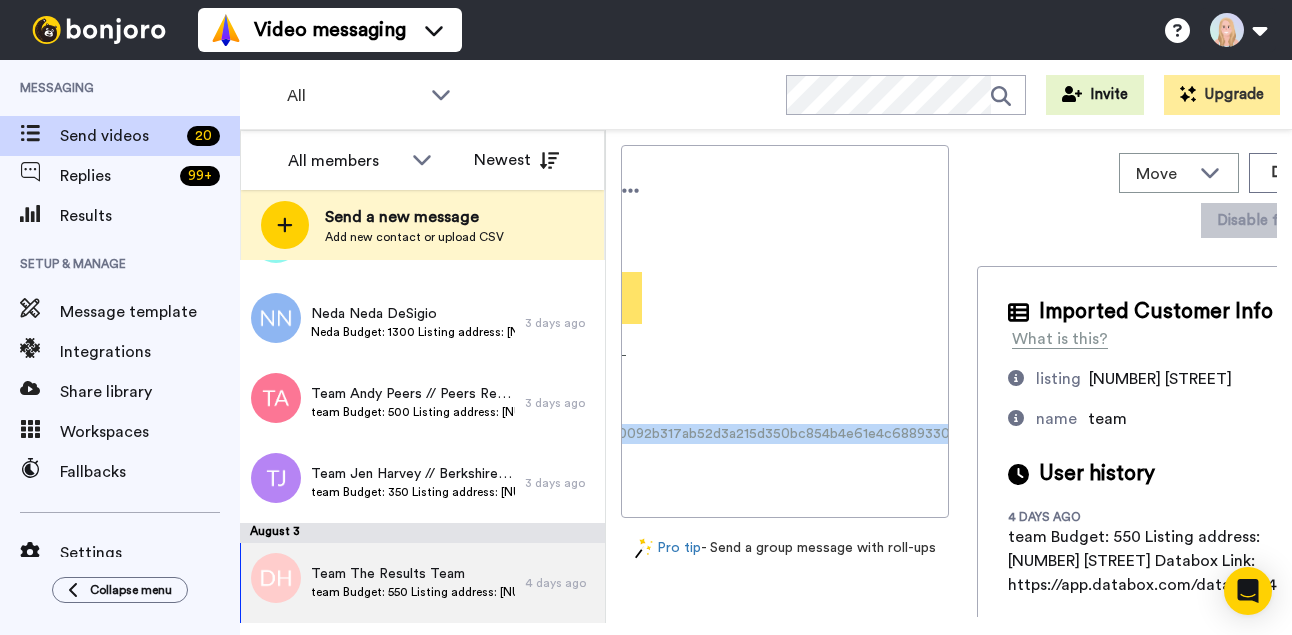 click on "Record" at bounding box center (499, 298) 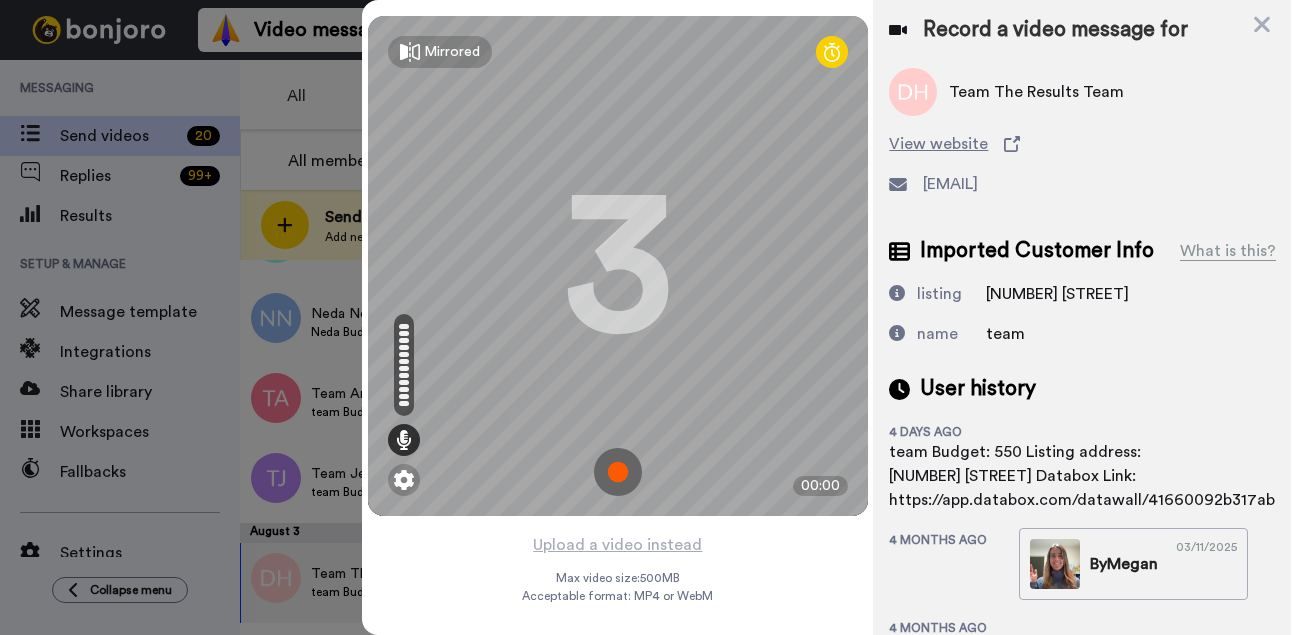 click at bounding box center (618, 472) 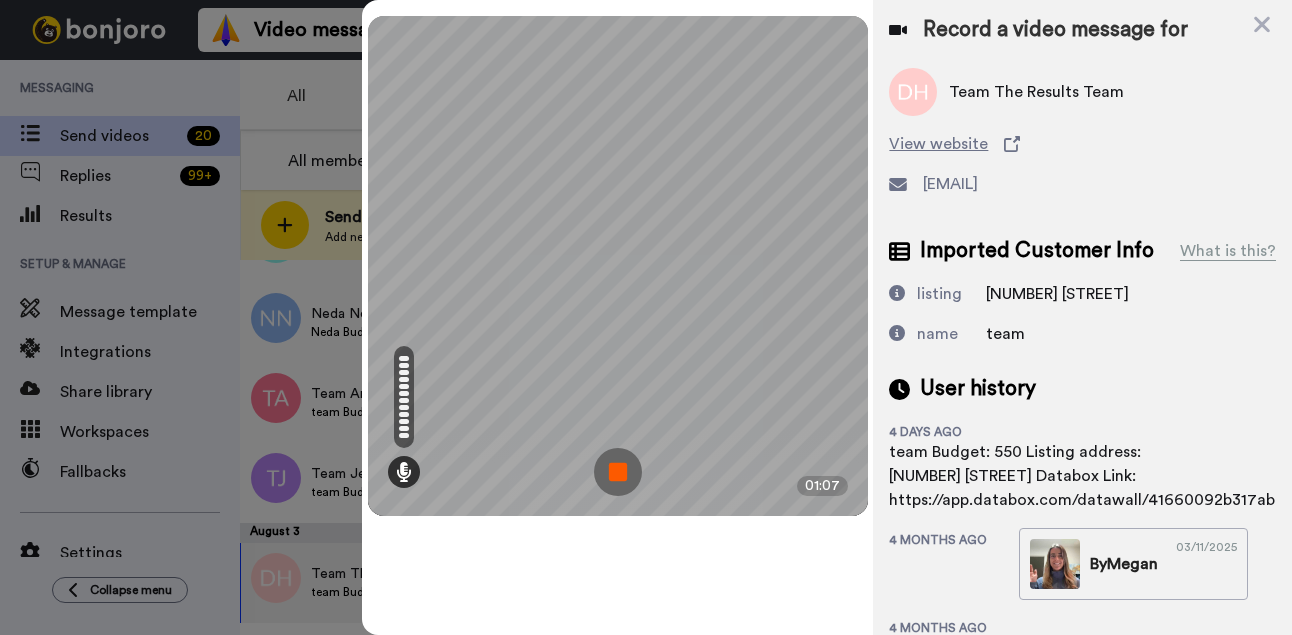 click at bounding box center [618, 472] 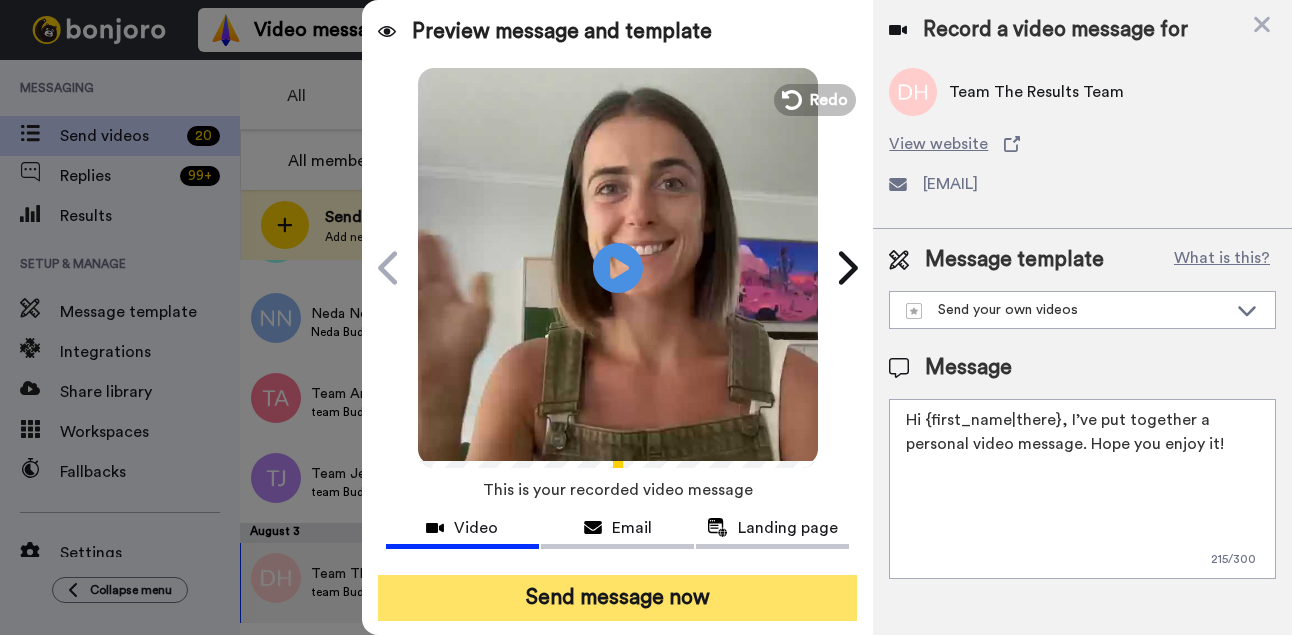 click on "Send message now" at bounding box center [618, 598] 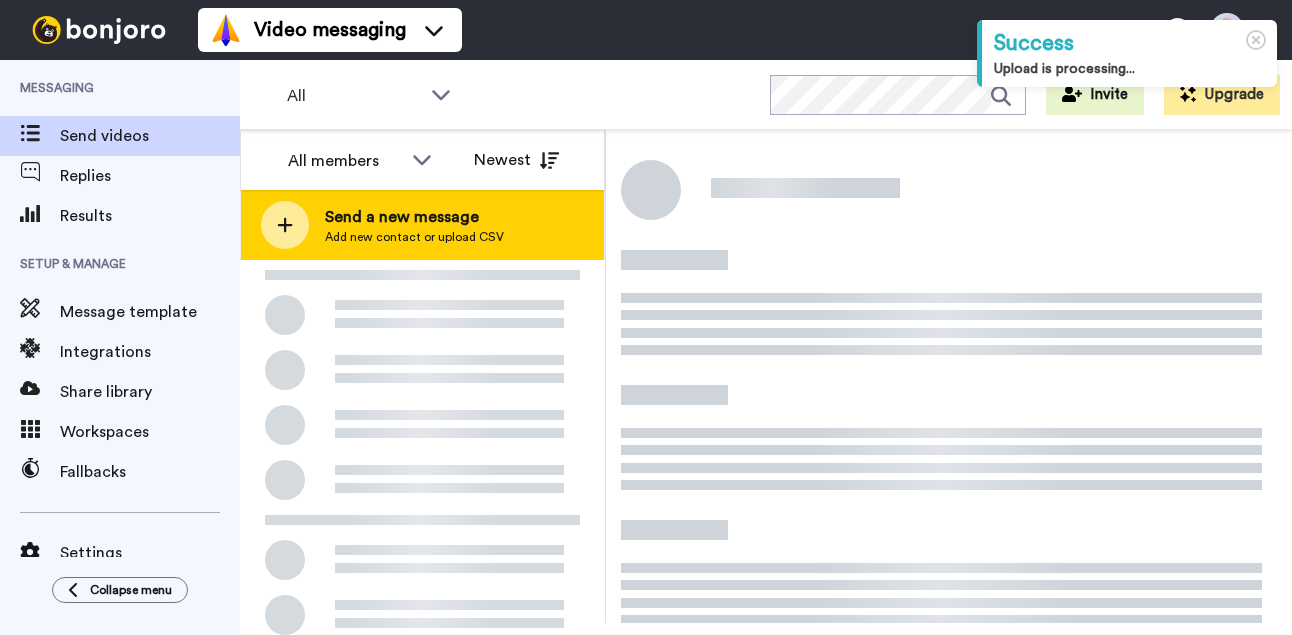 scroll, scrollTop: 0, scrollLeft: 0, axis: both 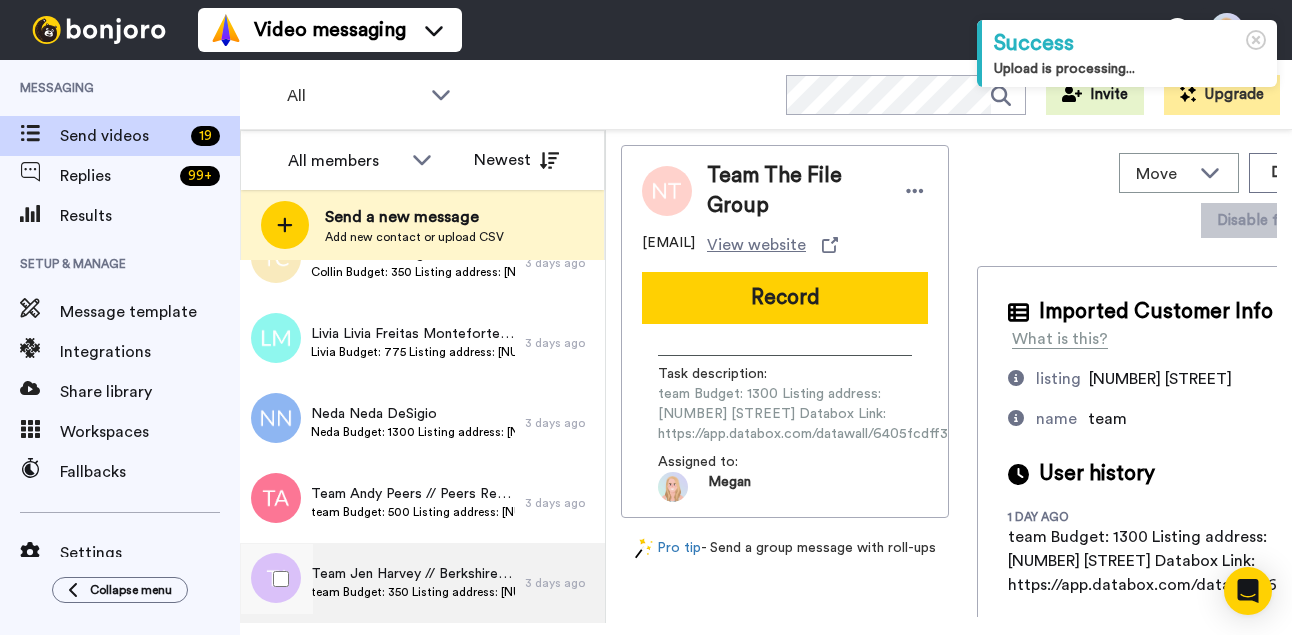 click on "Team Jen Harvey // Berkshire Property Agents team
Budget: 350 Listing address: 59 Allen Street Databox Link: https://app.databox.com/datawall/36d43559df780371408335c9b4cf13c027a757c688a2a73" at bounding box center [382, 583] 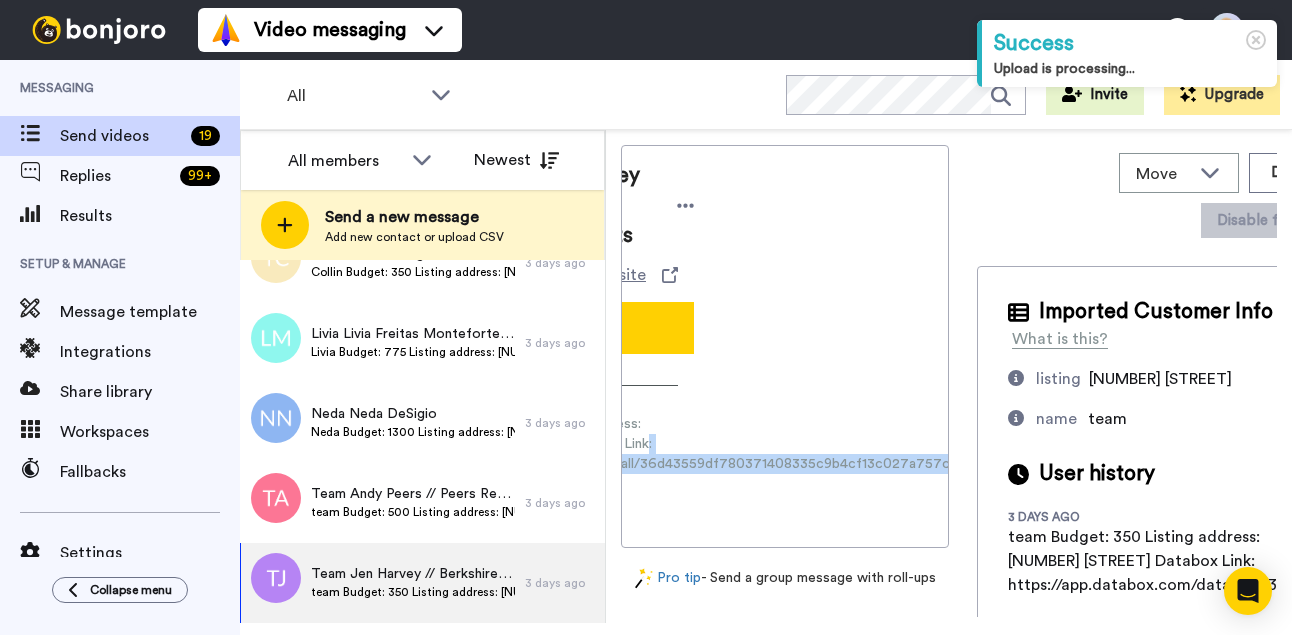 scroll, scrollTop: 0, scrollLeft: 278, axis: horizontal 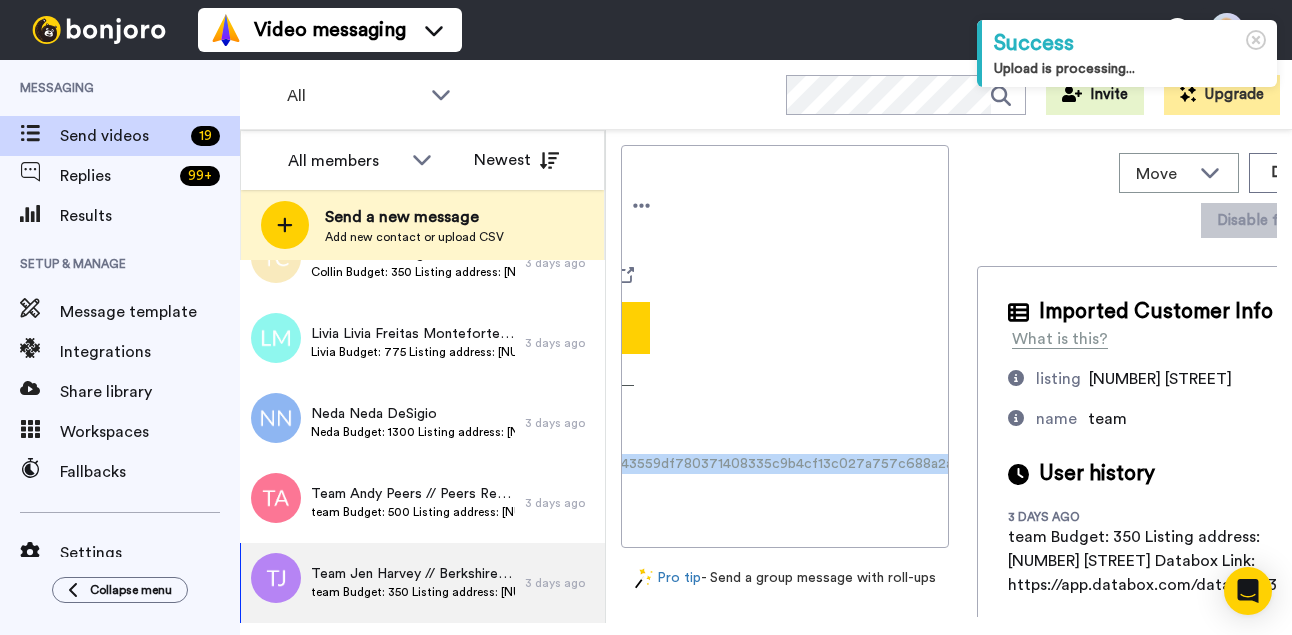 drag, startPoint x: 658, startPoint y: 483, endPoint x: 949, endPoint y: 486, distance: 291.01547 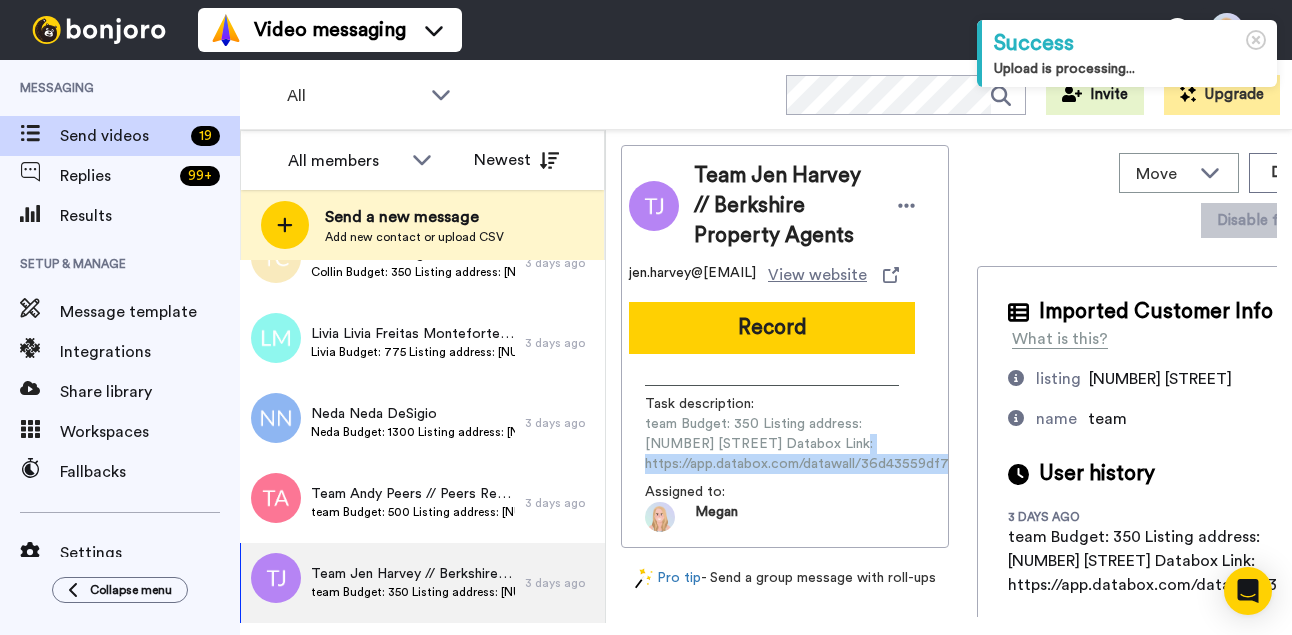 scroll, scrollTop: 0, scrollLeft: 16, axis: horizontal 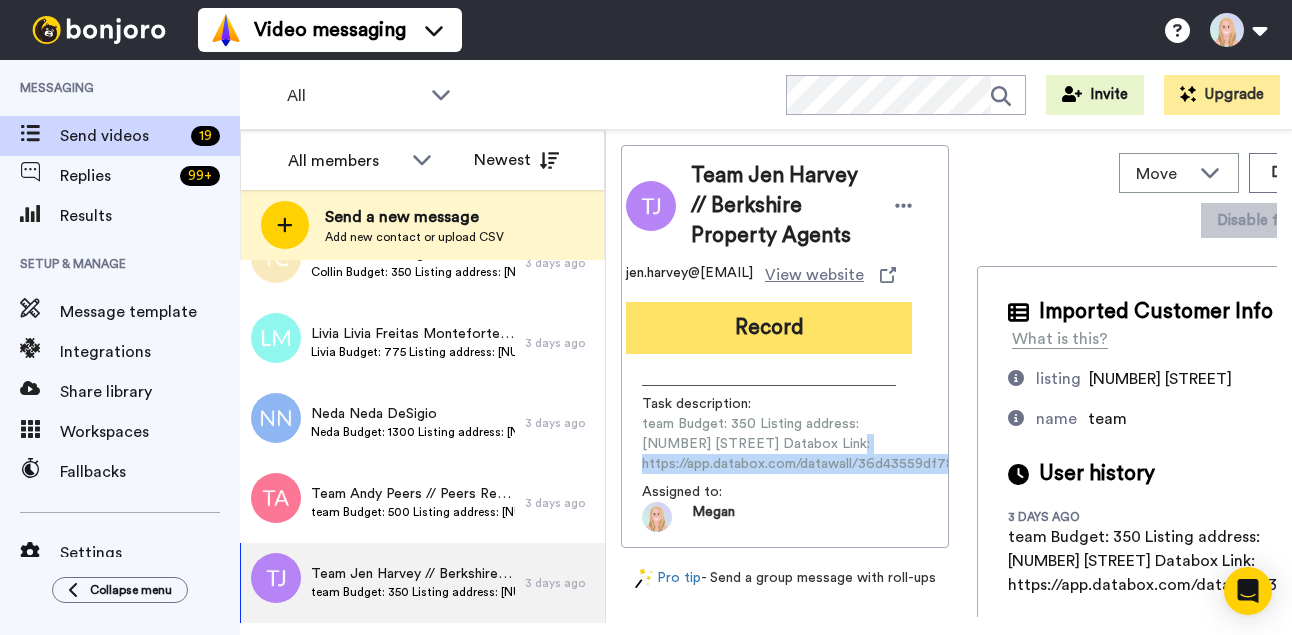 click on "Record" at bounding box center (769, 328) 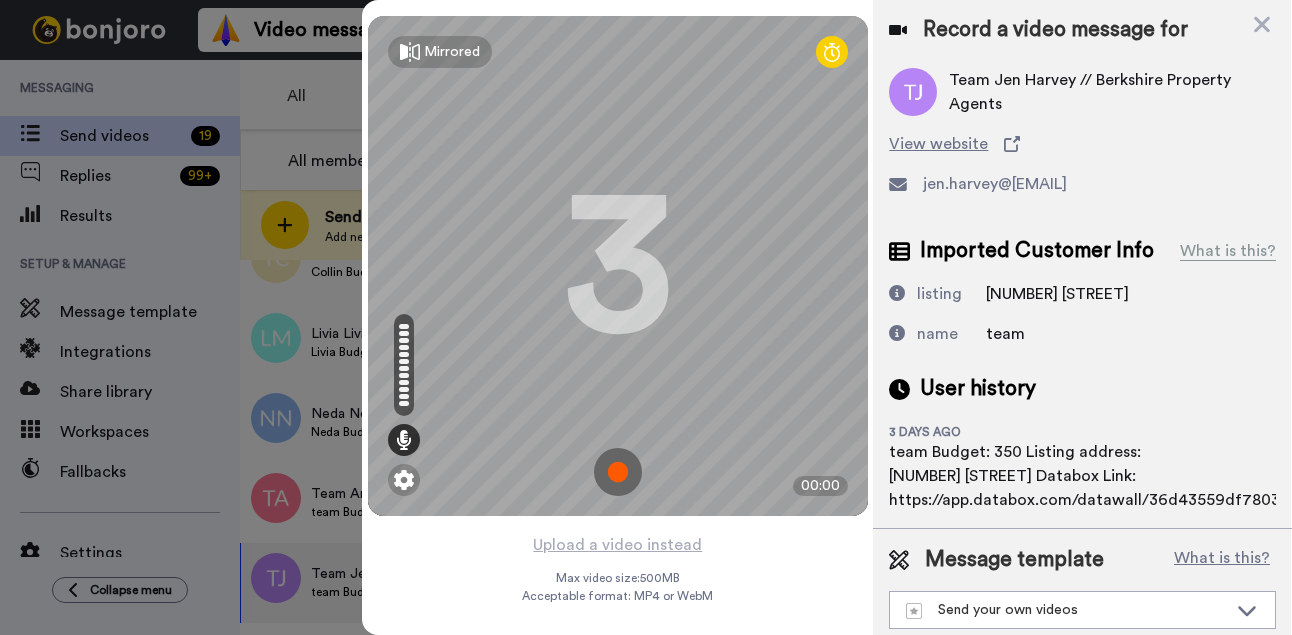 click at bounding box center [618, 472] 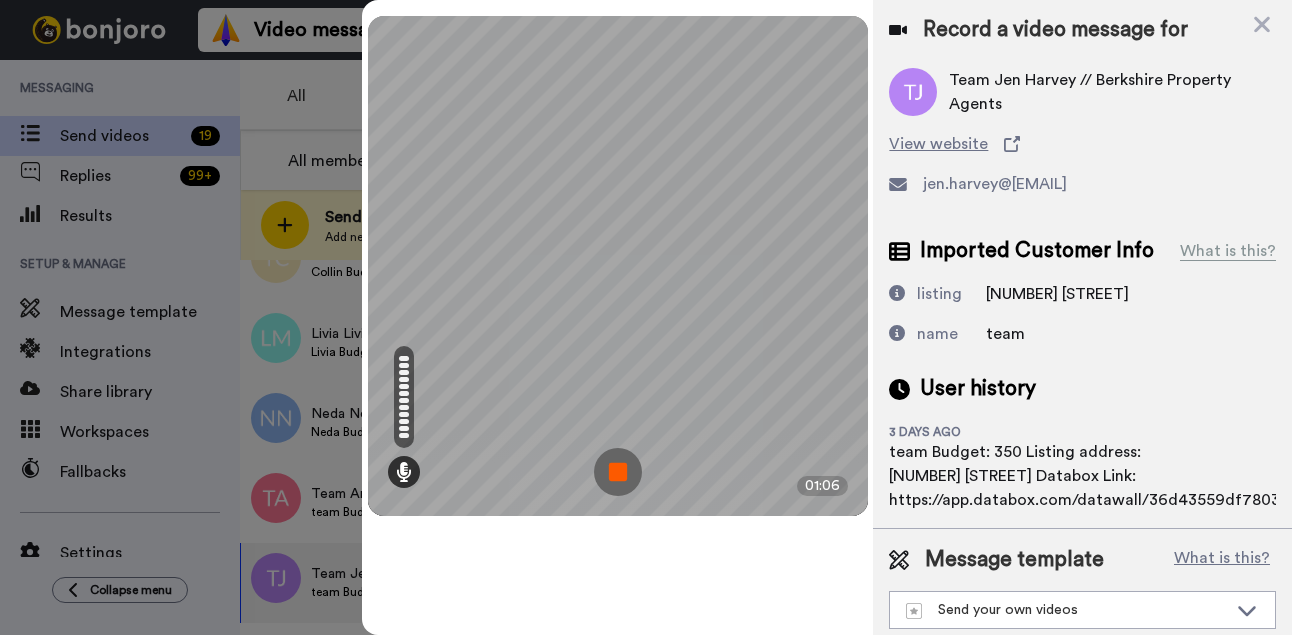 click at bounding box center (618, 472) 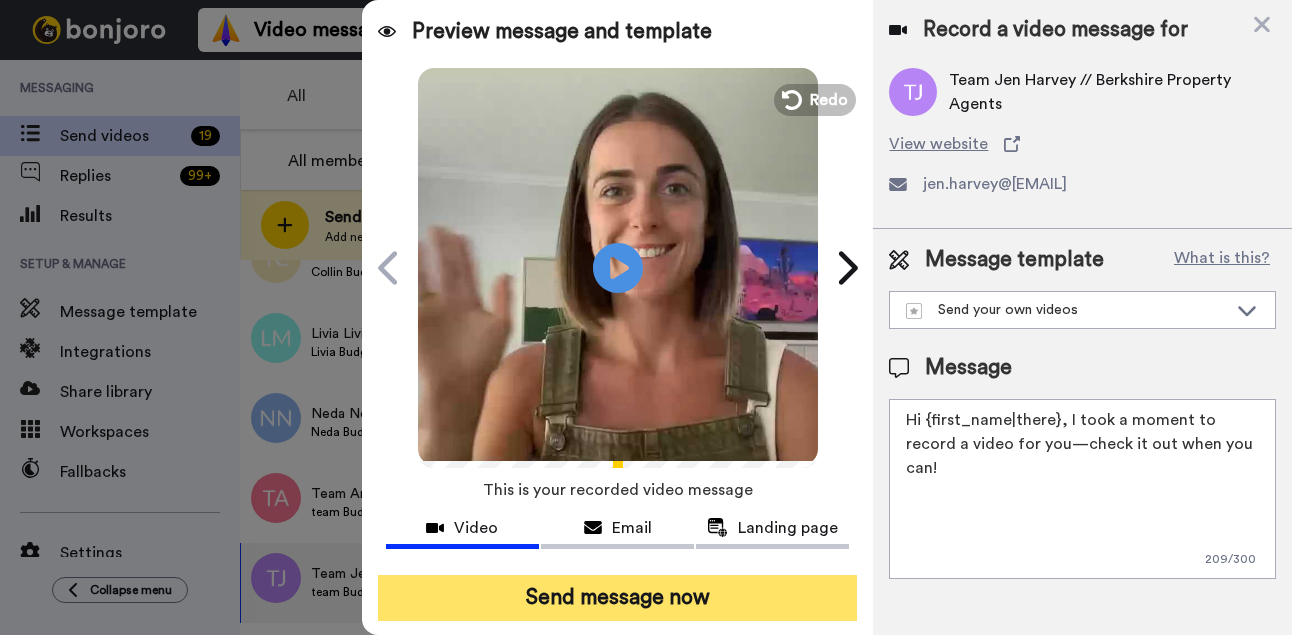 click on "Send message now" at bounding box center (618, 598) 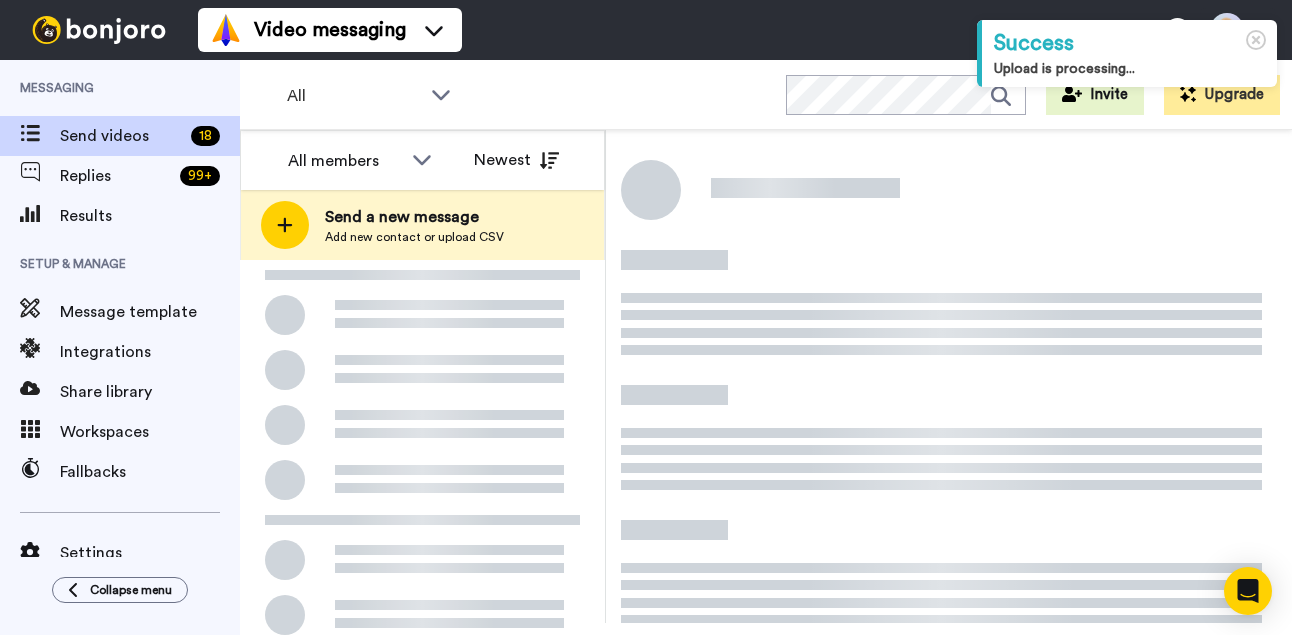 scroll, scrollTop: 0, scrollLeft: 0, axis: both 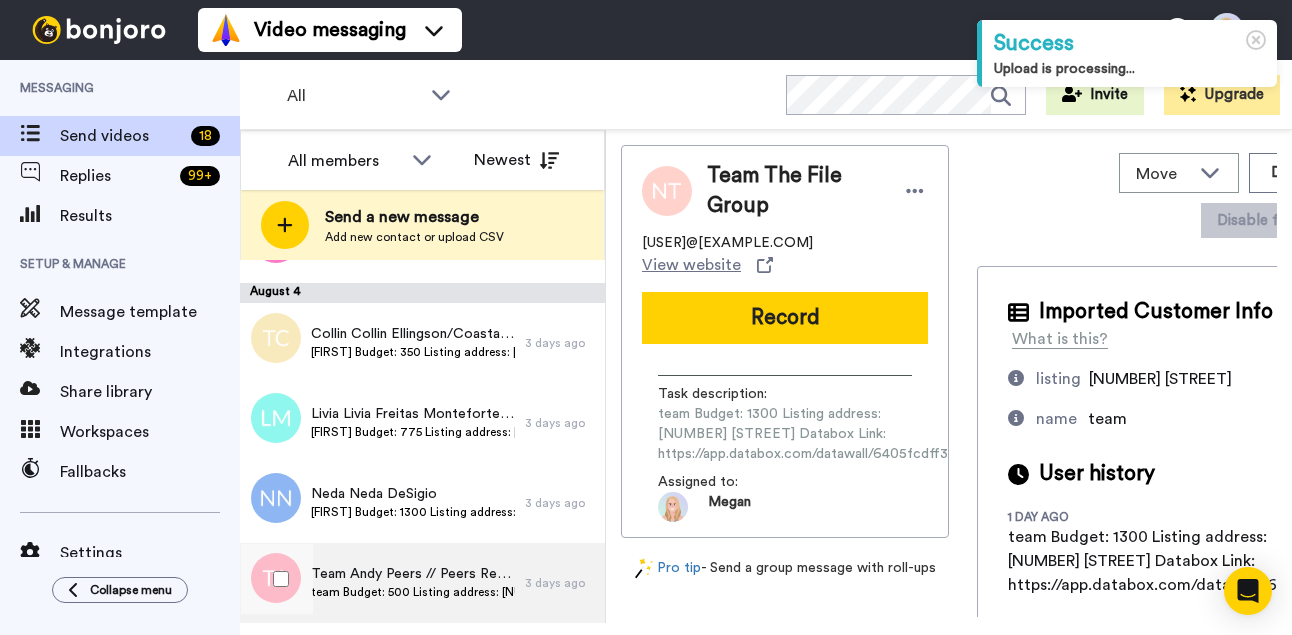 click on "team
Budget: 500 Listing address: [NUMBER] [STREET] Databox Link: https://app.databox.com/datawall/6c8a2c29a5085393a7f1c6dd27c4eef435f1790688a3748" at bounding box center [413, 592] 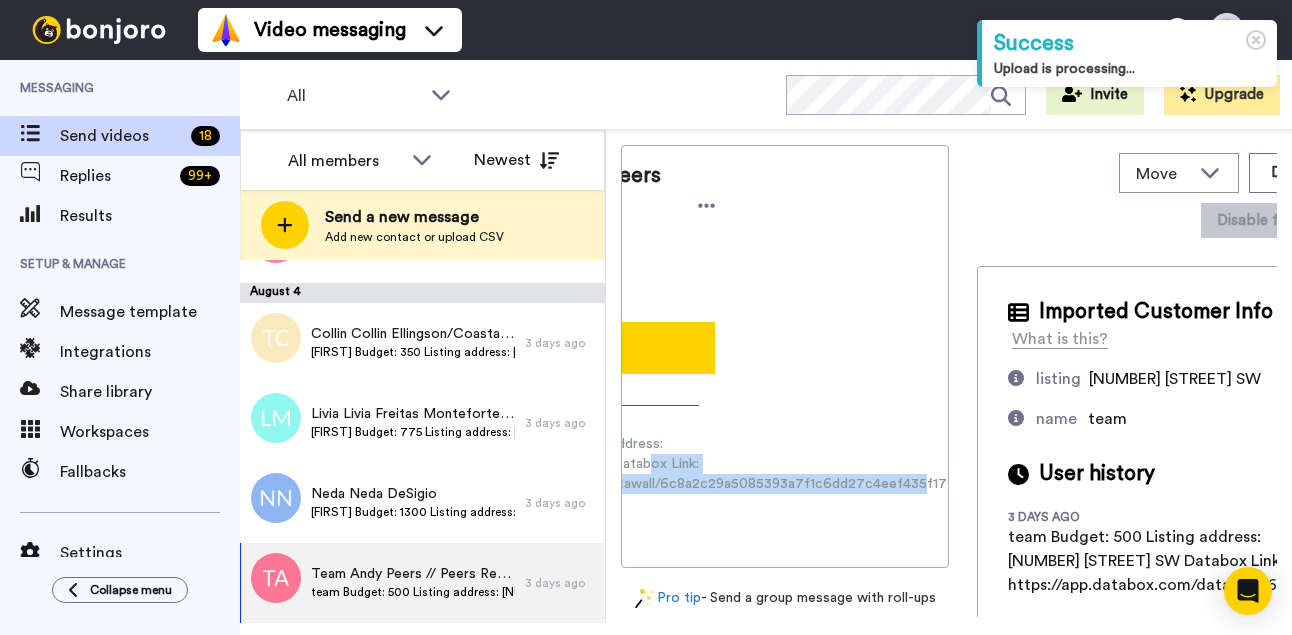 scroll, scrollTop: 0, scrollLeft: 274, axis: horizontal 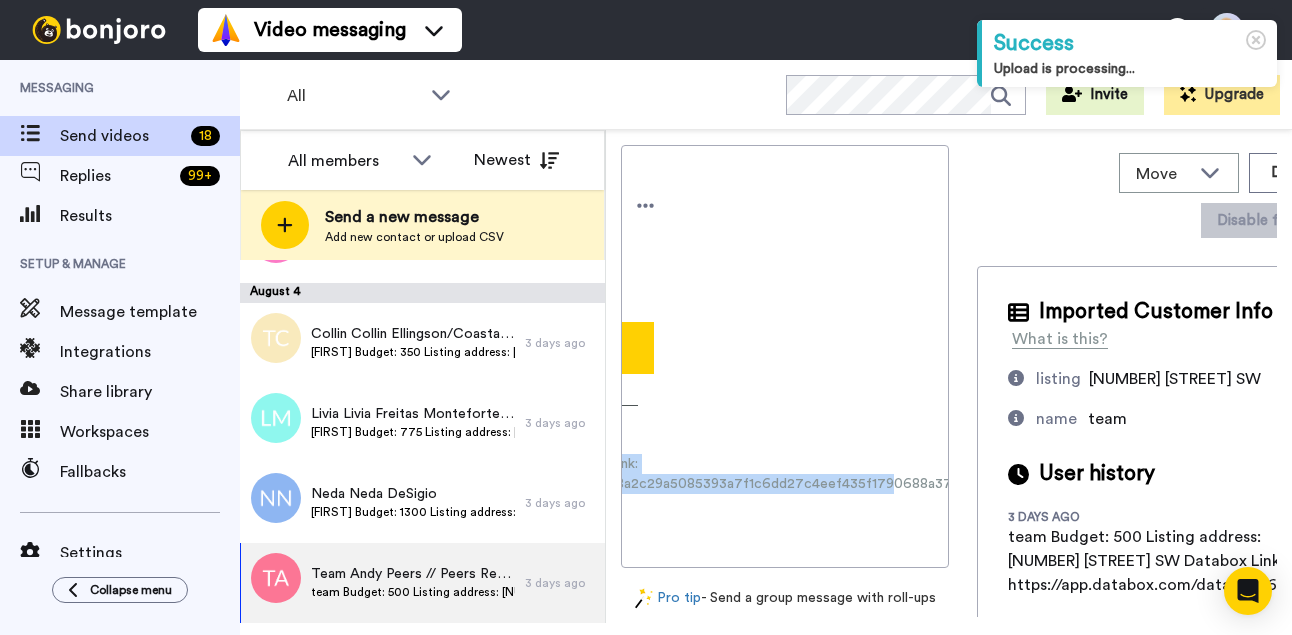 drag, startPoint x: 661, startPoint y: 434, endPoint x: 947, endPoint y: 434, distance: 286 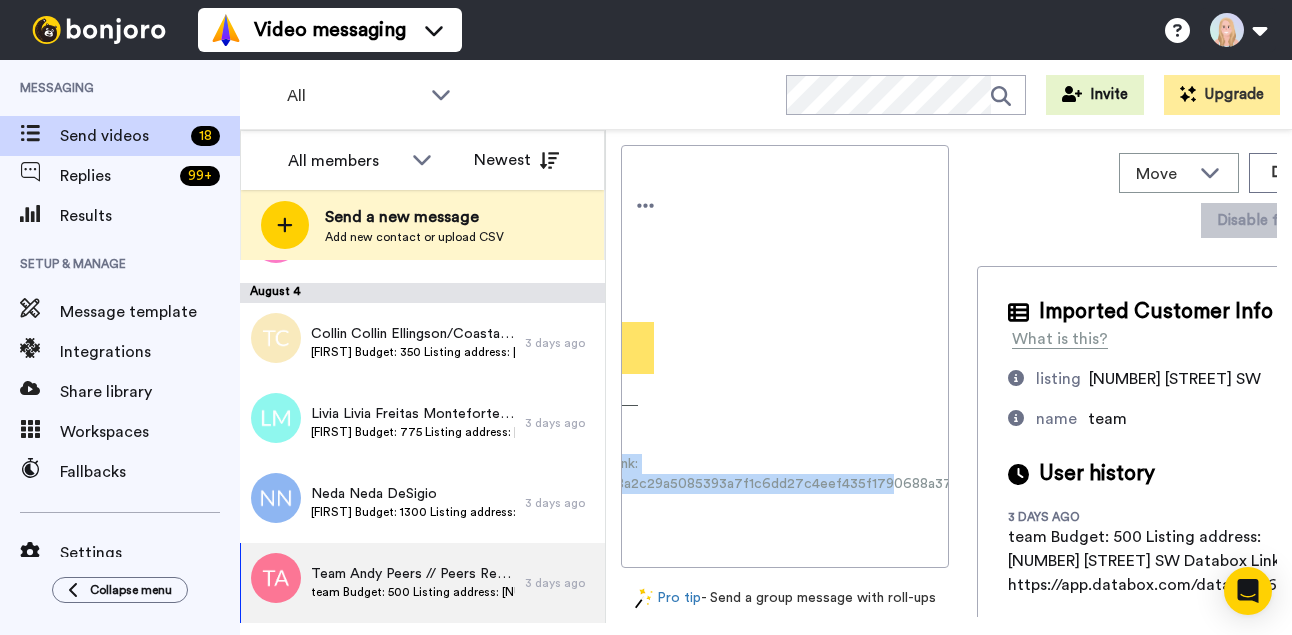 click on "Record" at bounding box center (511, 348) 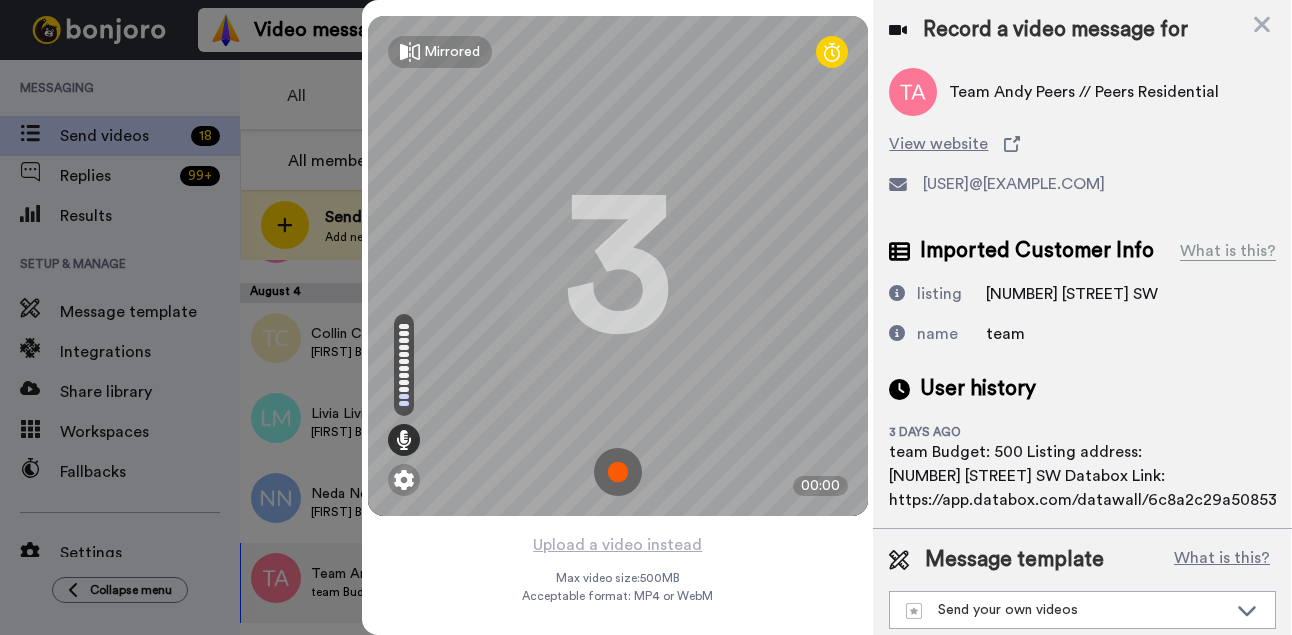 click at bounding box center [618, 472] 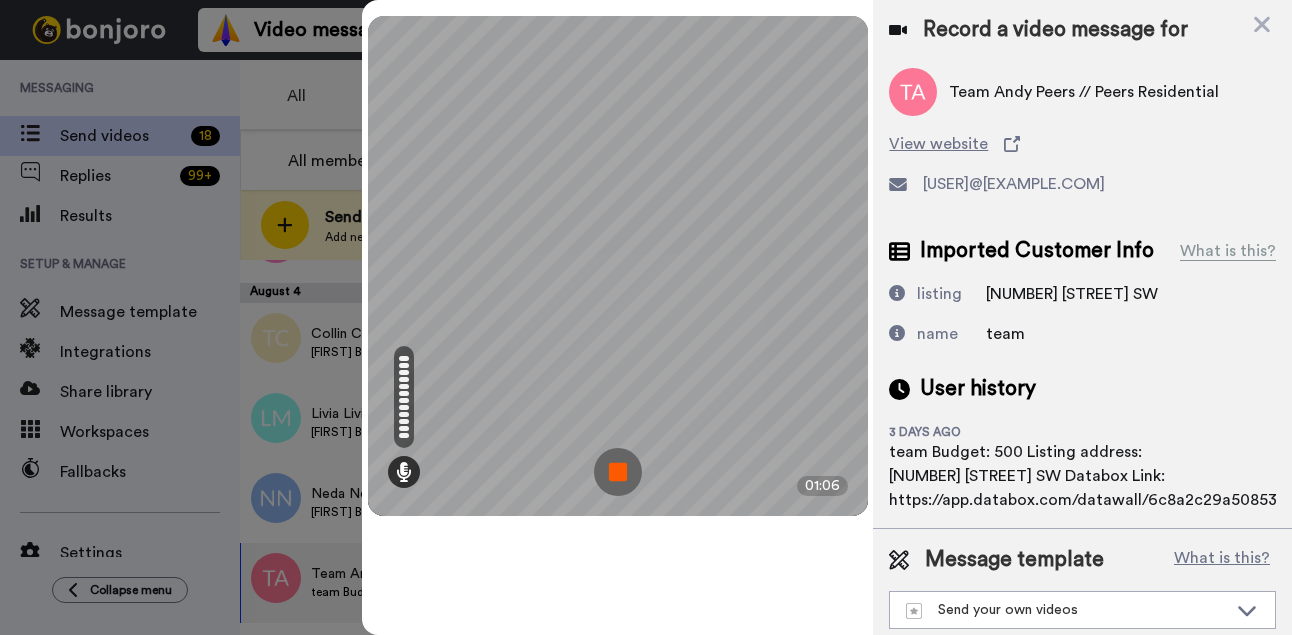 click at bounding box center (618, 472) 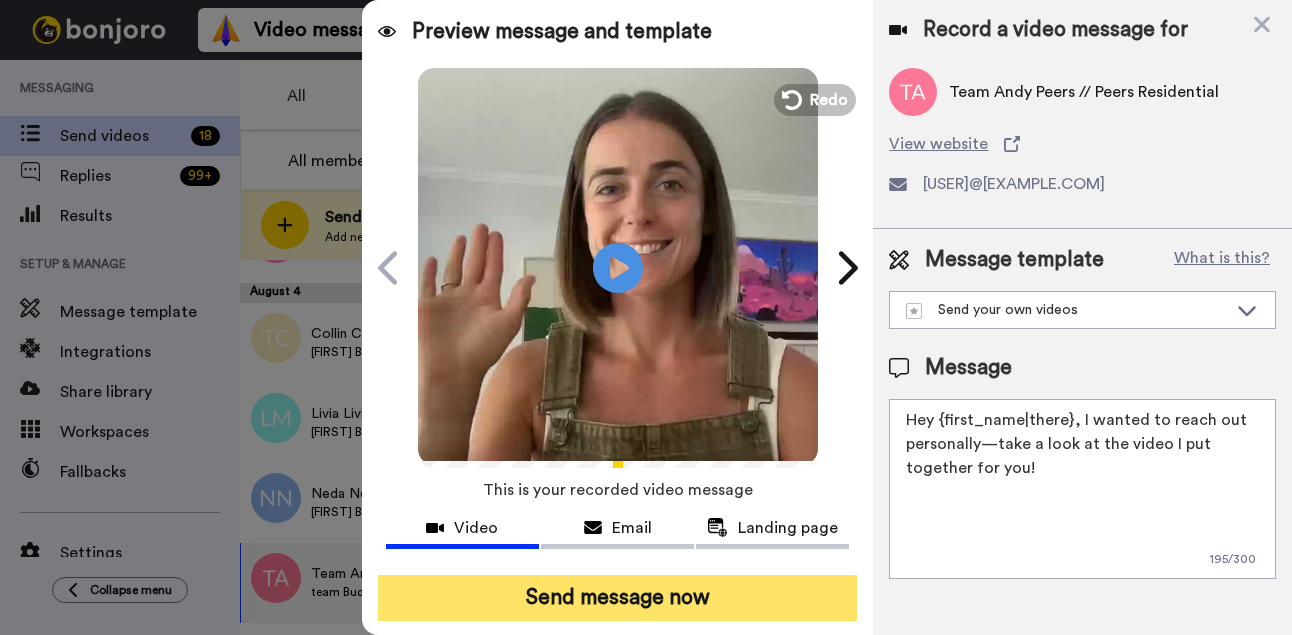 click on "Send message now" at bounding box center (618, 598) 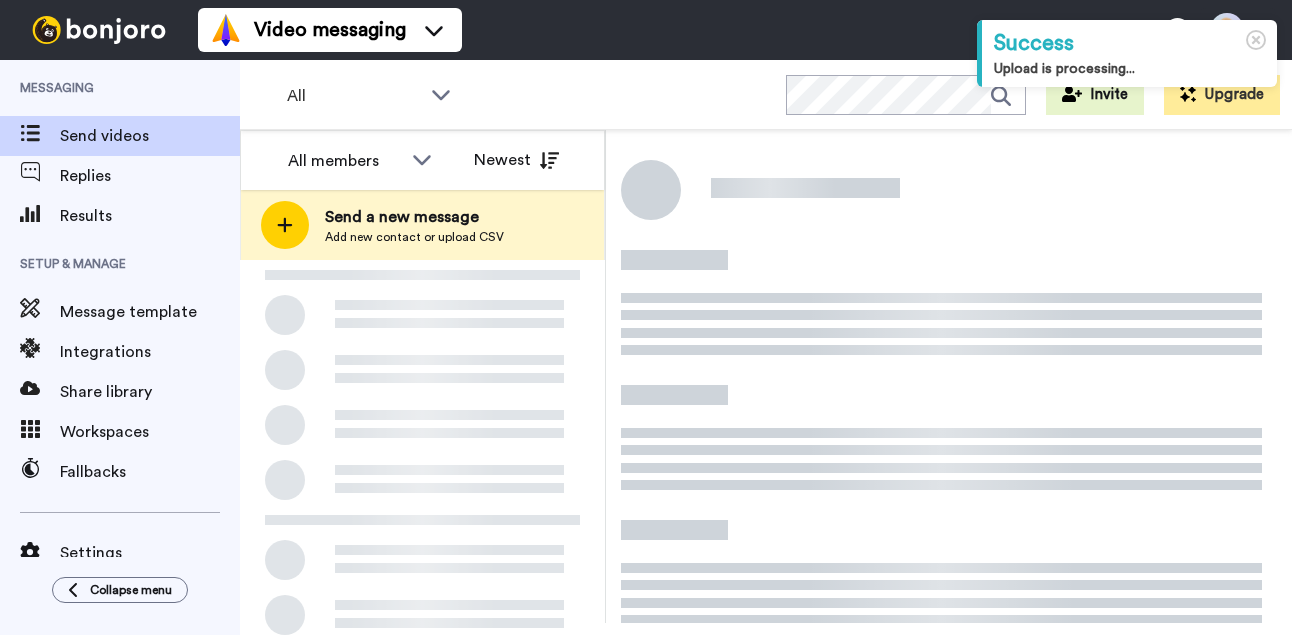 scroll, scrollTop: 0, scrollLeft: 0, axis: both 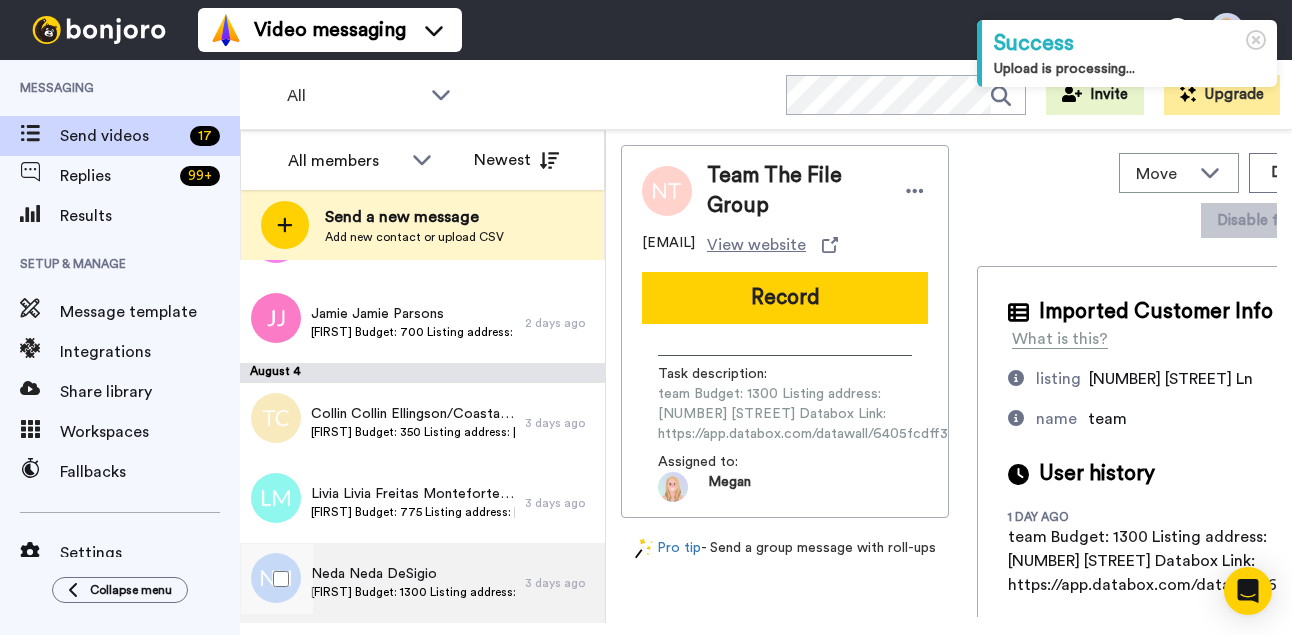 click on "[FIRST]
Budget: 1300 Listing address: [NUMBER] [STREET]. Databox Link: https://app.databox.com/datawall/0c998bd09bf88f0115fc8ceeea846a1d7481c8688a4155" at bounding box center (413, 592) 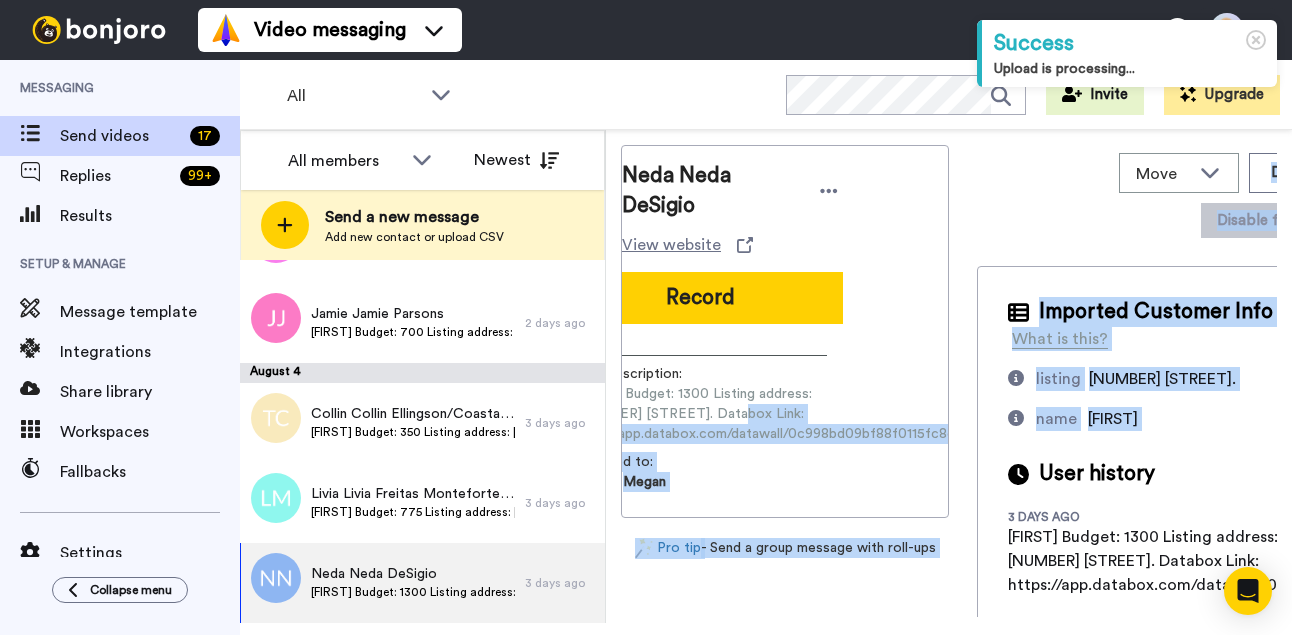 scroll, scrollTop: 0, scrollLeft: 263, axis: horizontal 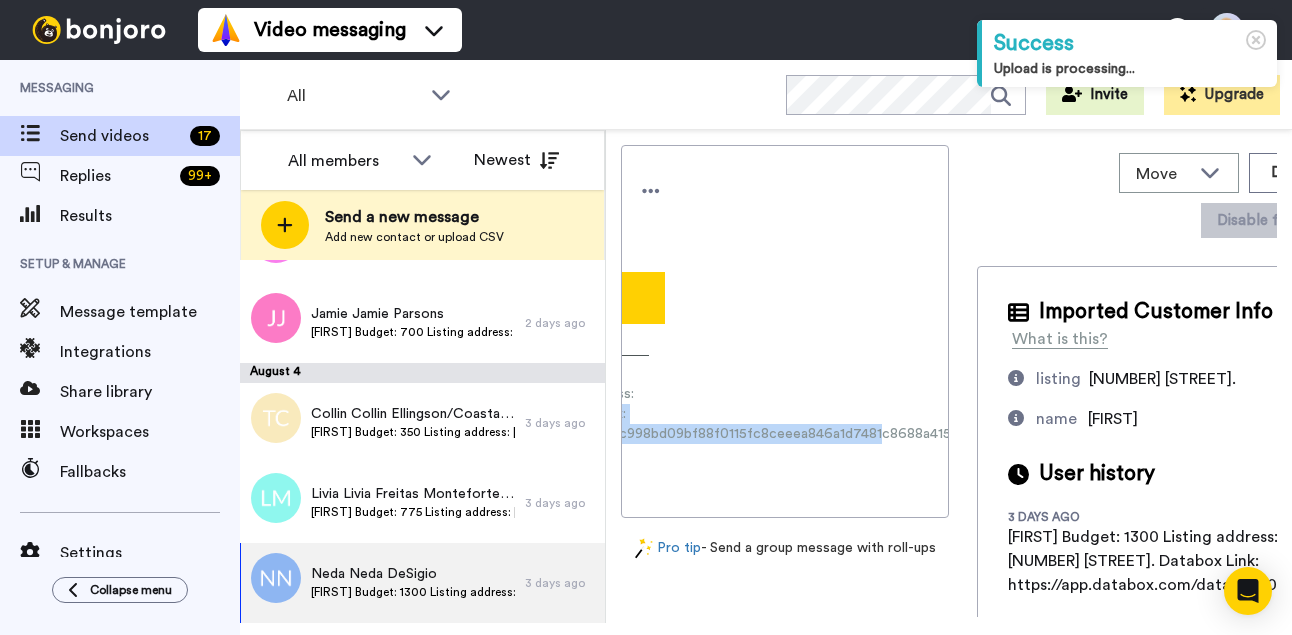 drag, startPoint x: 659, startPoint y: 457, endPoint x: 948, endPoint y: 452, distance: 289.04324 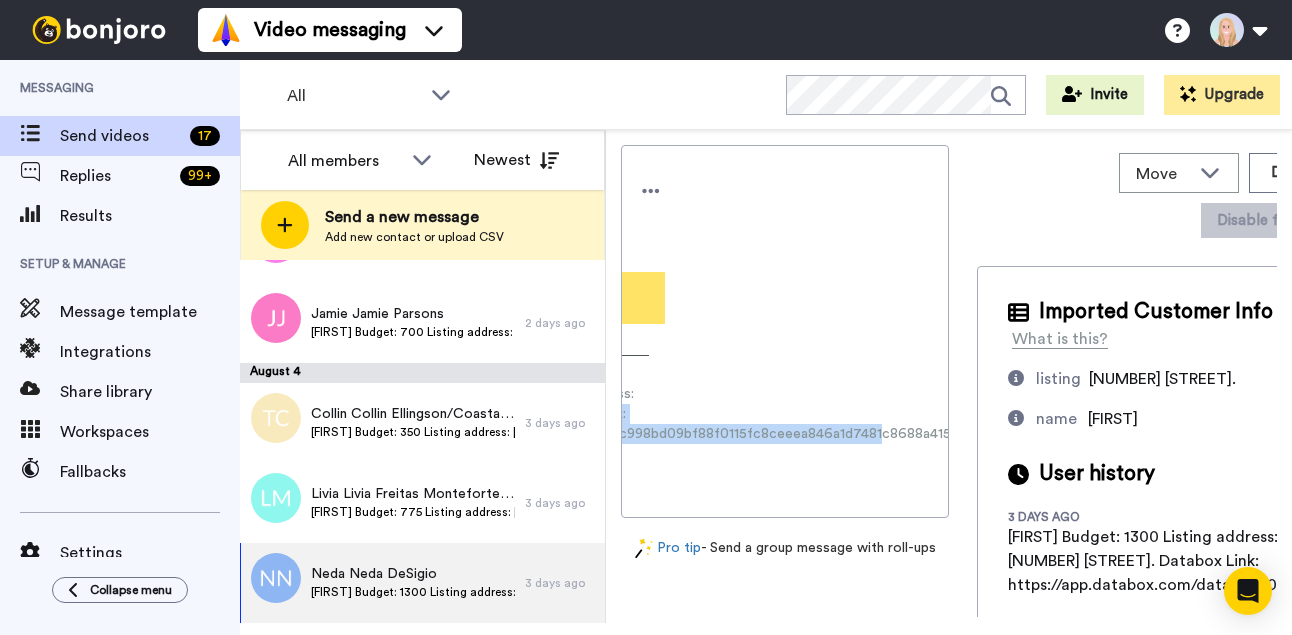 click on "Record" at bounding box center (522, 298) 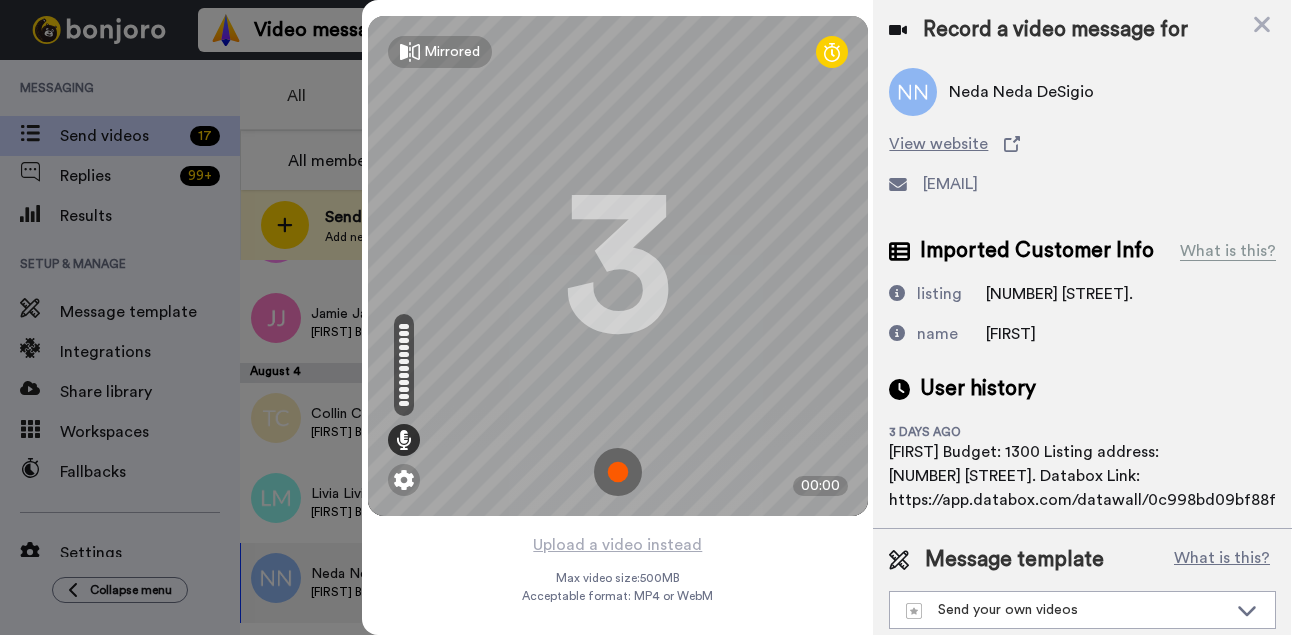 click at bounding box center (618, 472) 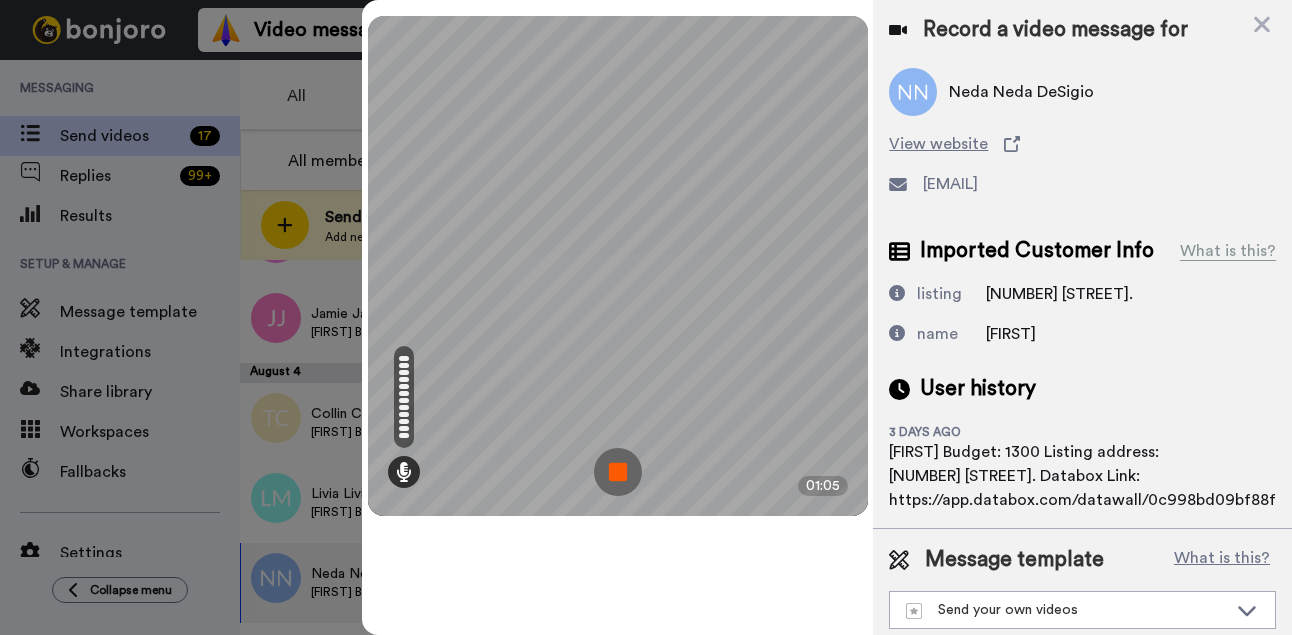 click at bounding box center [618, 472] 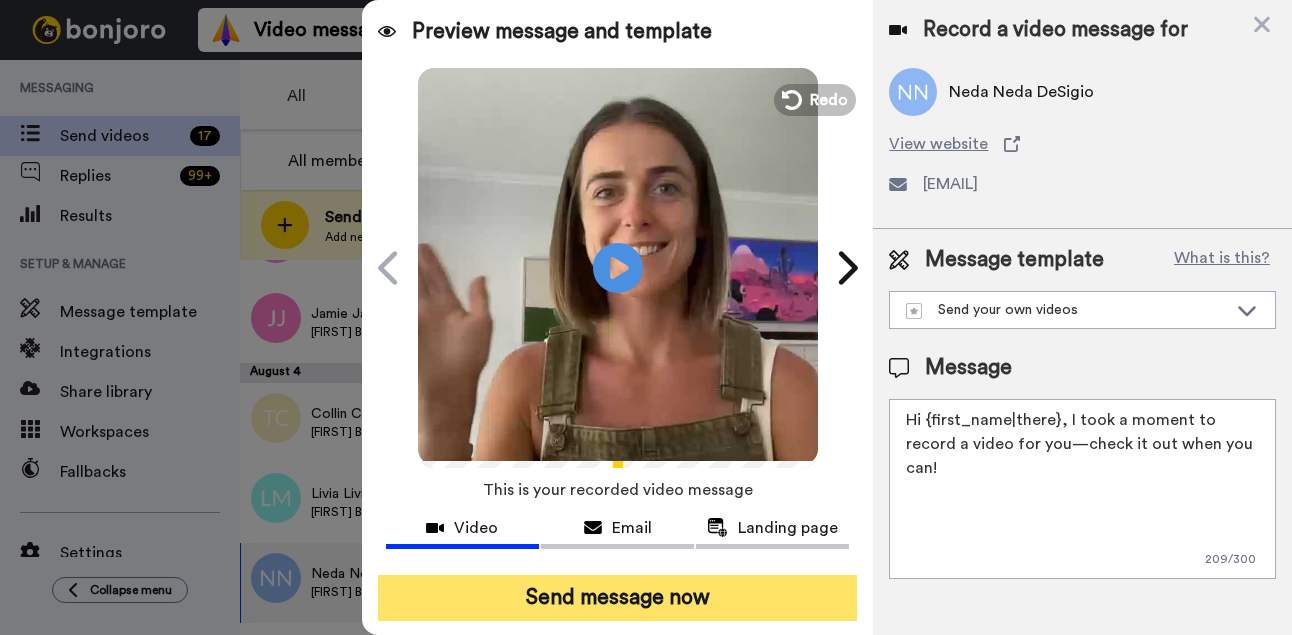 click on "Send message now" at bounding box center (618, 598) 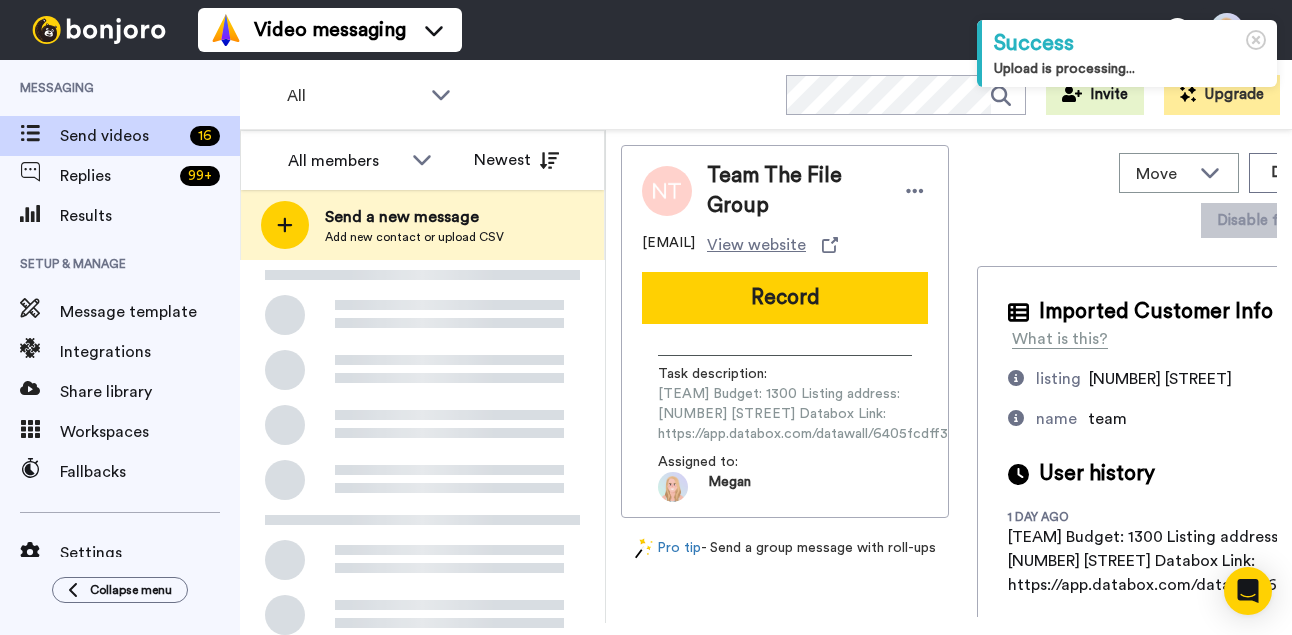 scroll, scrollTop: 0, scrollLeft: 0, axis: both 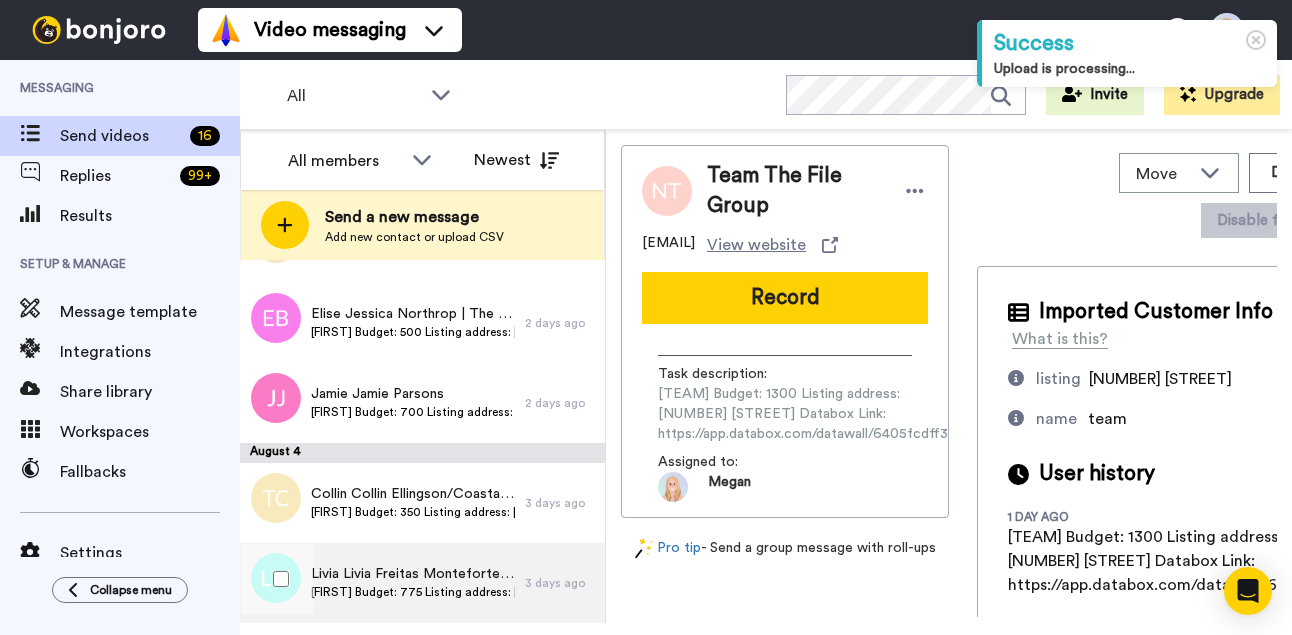 click on "Livia Livia Freitas Monteforte, Freitas Monteforte Group Livia
Budget: 775 Listing address: 128 Whippoorwill Circle Databox Link: https://app.databox.com/datawall/c08ac5b331af425f48c44b6aac2ea140554614688a4b01" at bounding box center [382, 583] 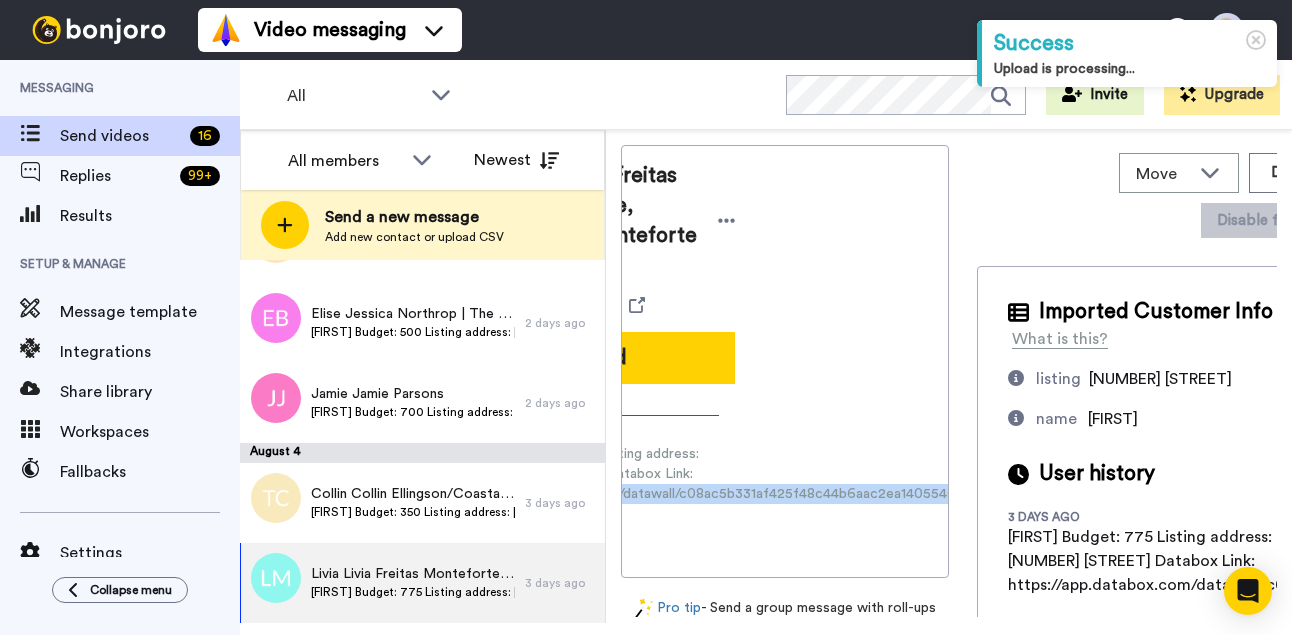 scroll, scrollTop: 0, scrollLeft: 268, axis: horizontal 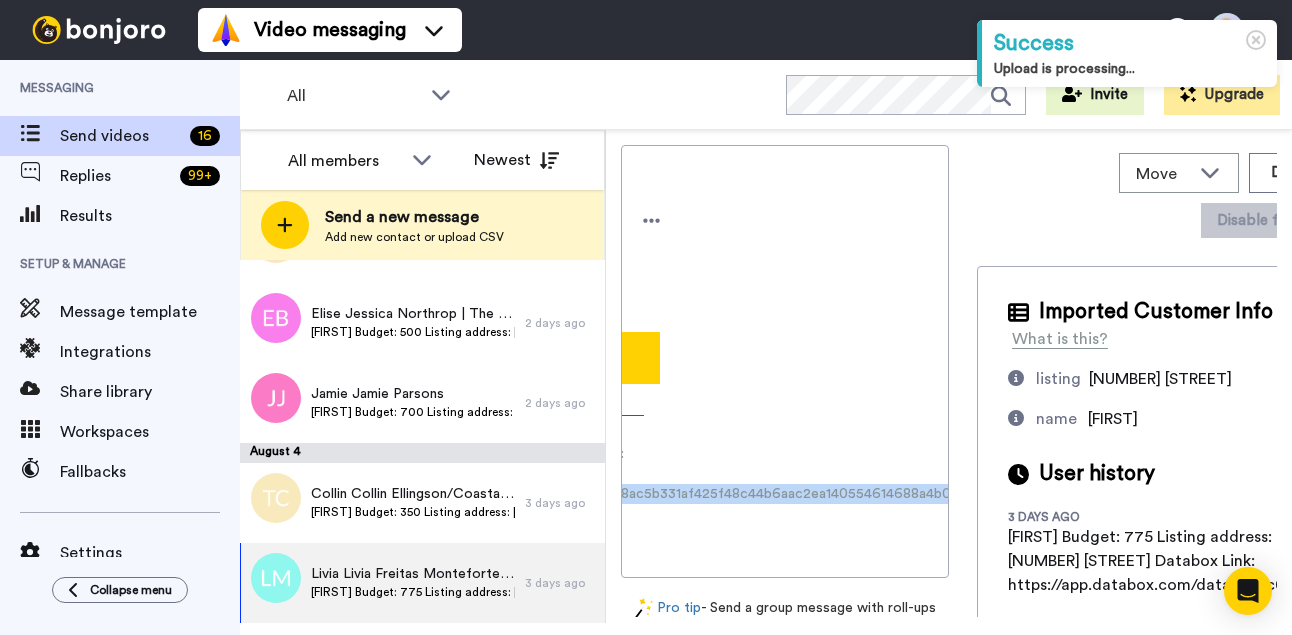 drag, startPoint x: 657, startPoint y: 463, endPoint x: 951, endPoint y: 467, distance: 294.02722 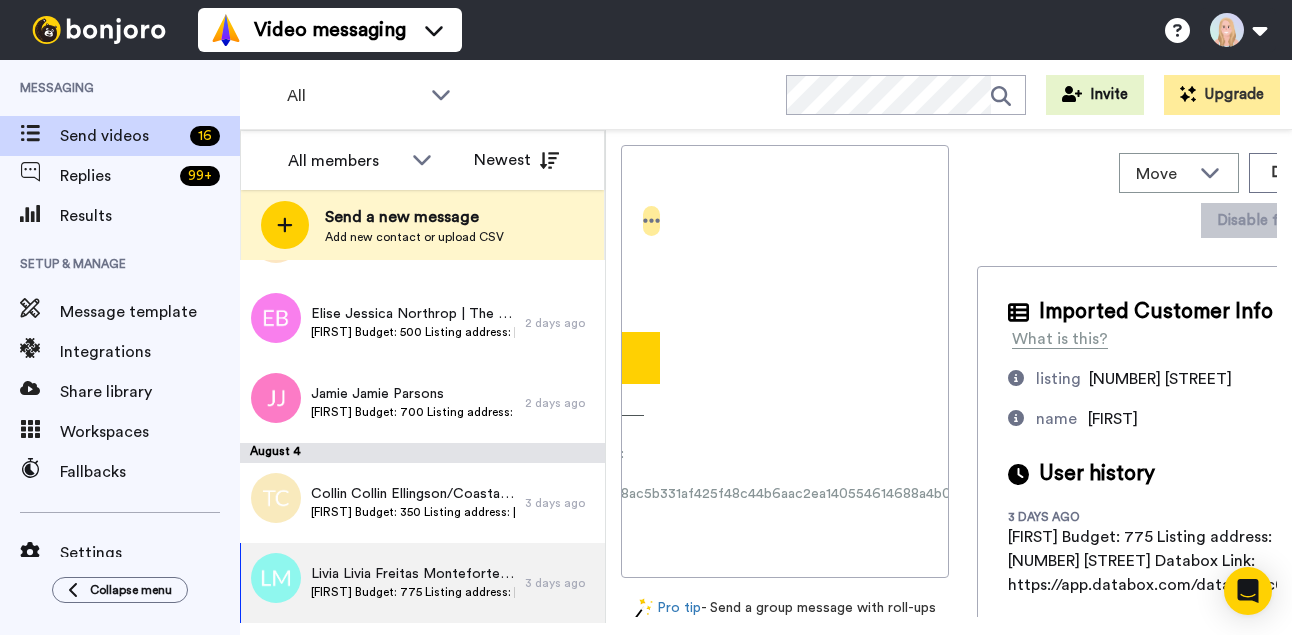 click 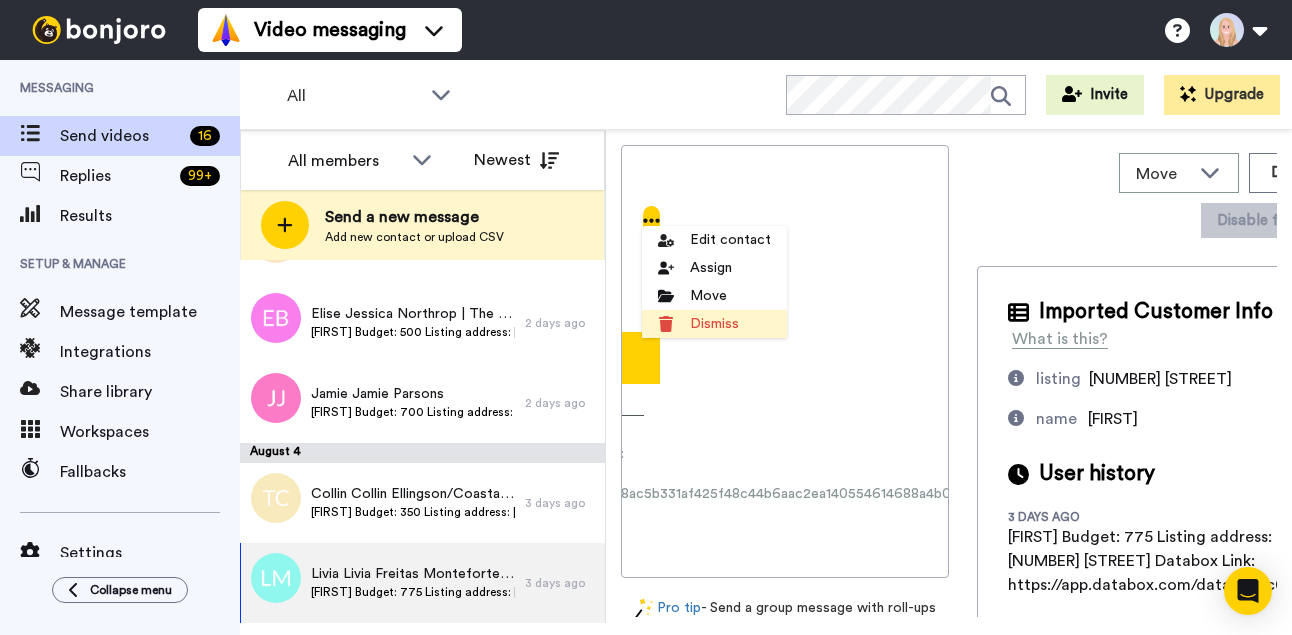 click on "Dismiss" at bounding box center [714, 324] 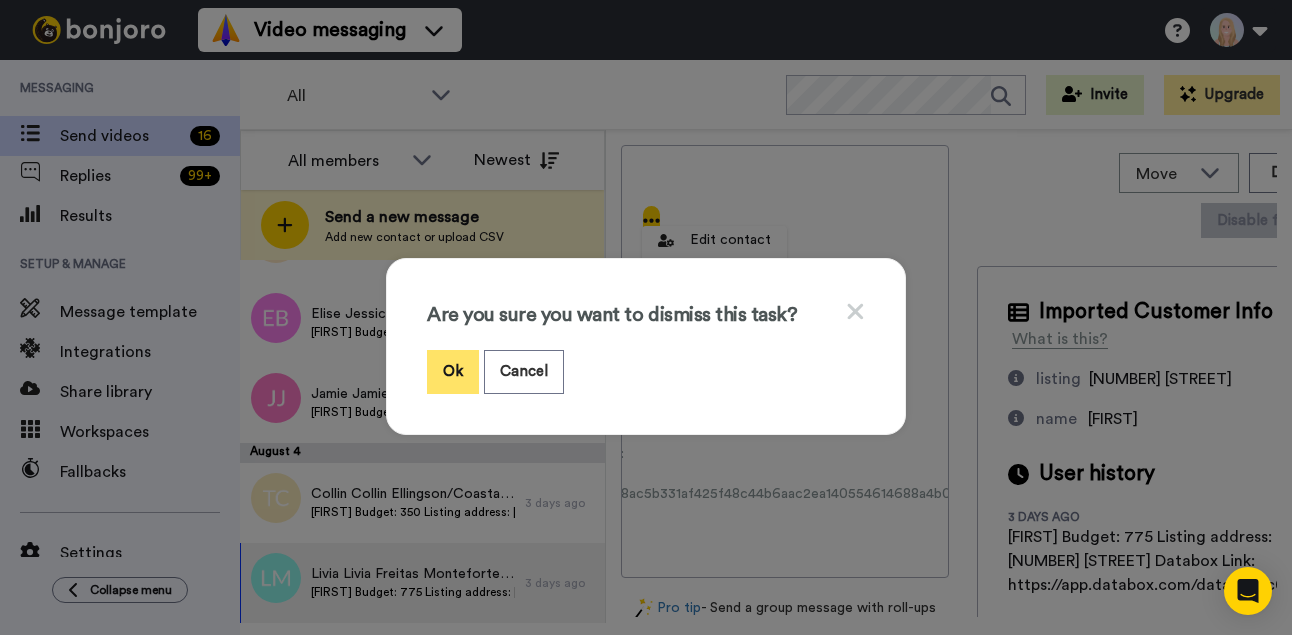 click on "Ok" at bounding box center (453, 371) 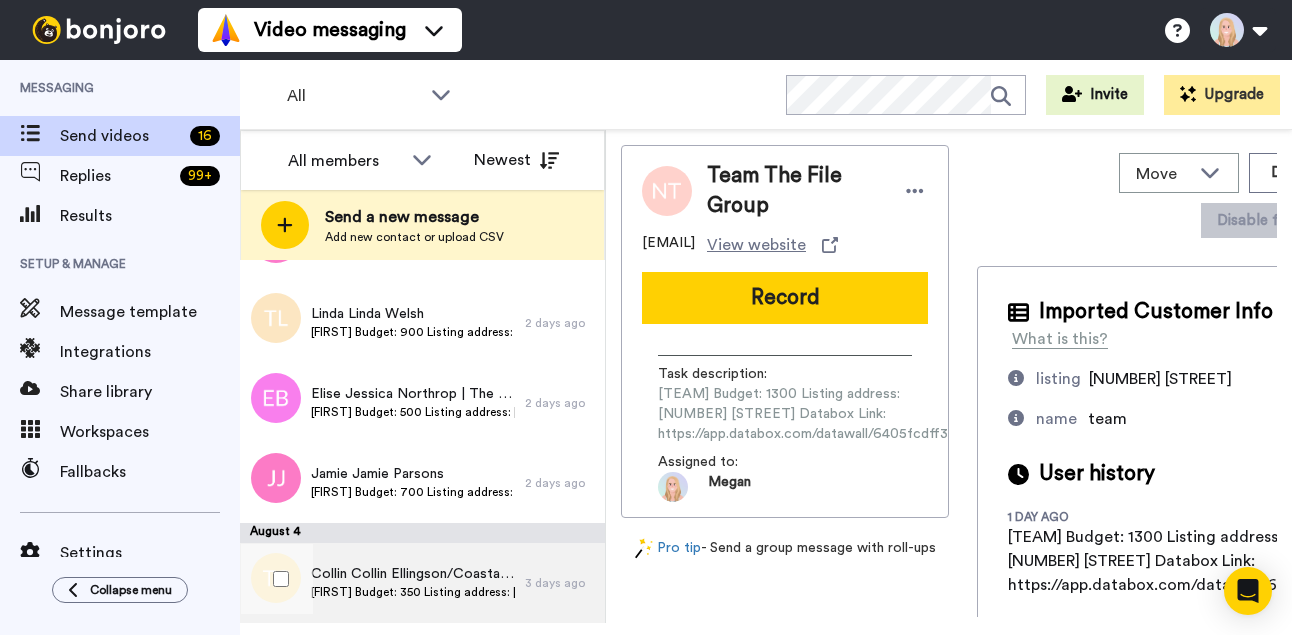 scroll, scrollTop: 897, scrollLeft: 0, axis: vertical 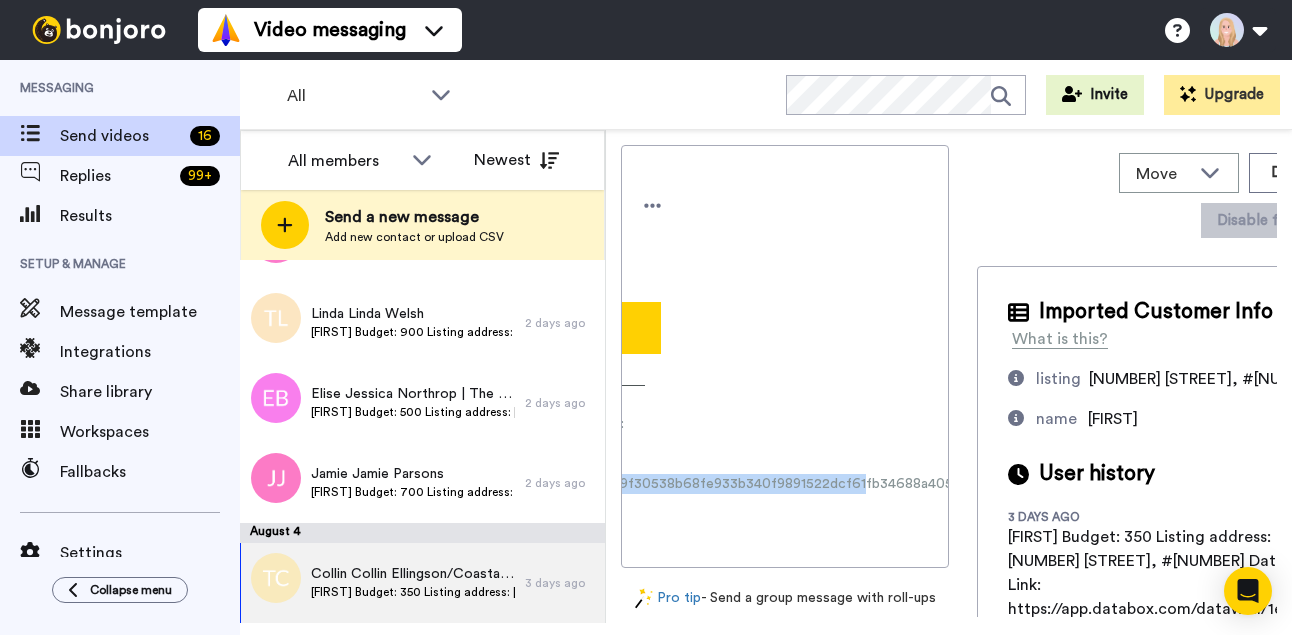 drag, startPoint x: 658, startPoint y: 483, endPoint x: 960, endPoint y: 484, distance: 302.00165 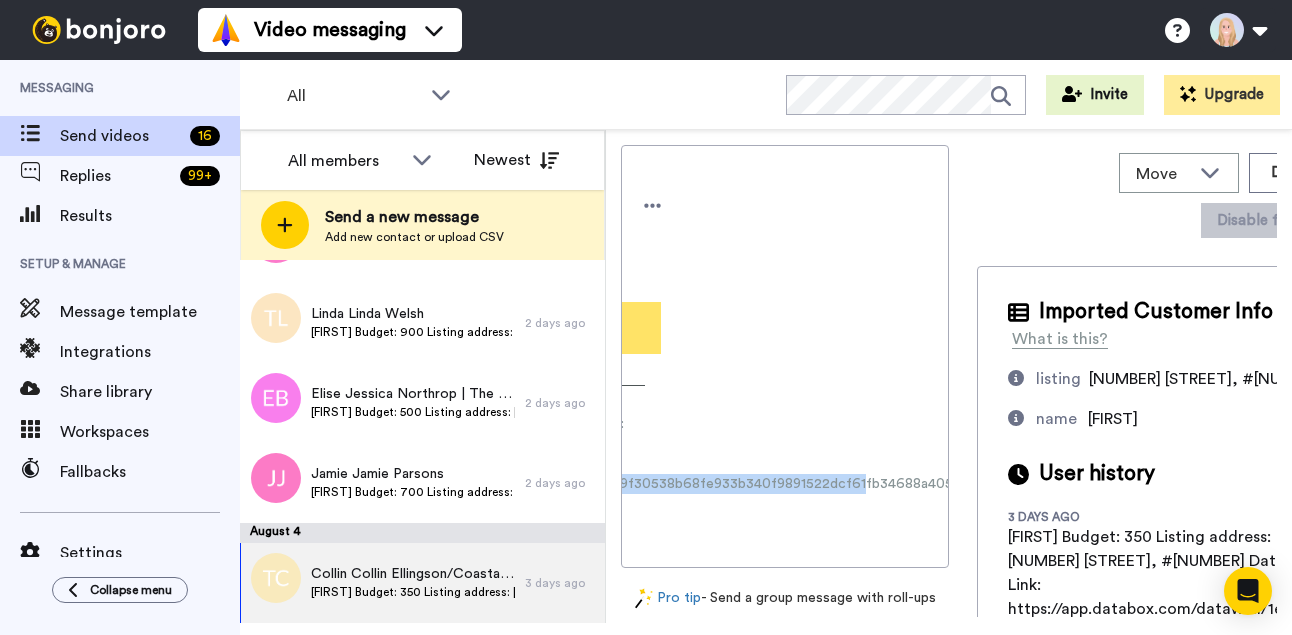 click on "Record" at bounding box center (518, 328) 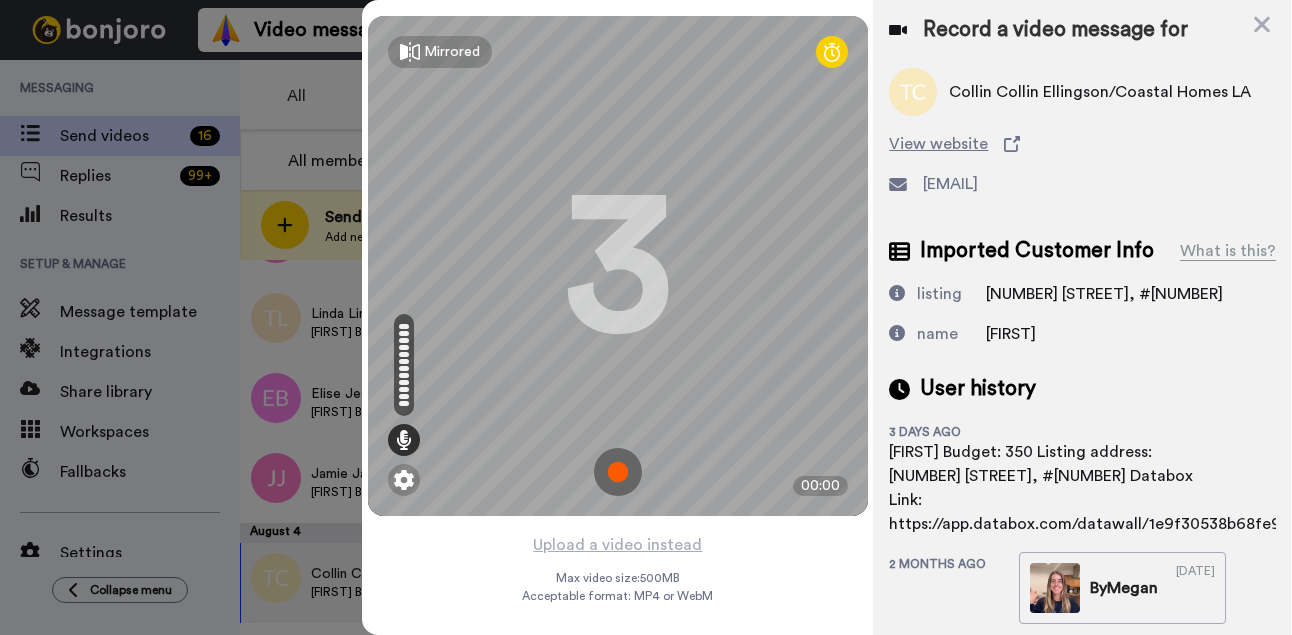click at bounding box center (618, 472) 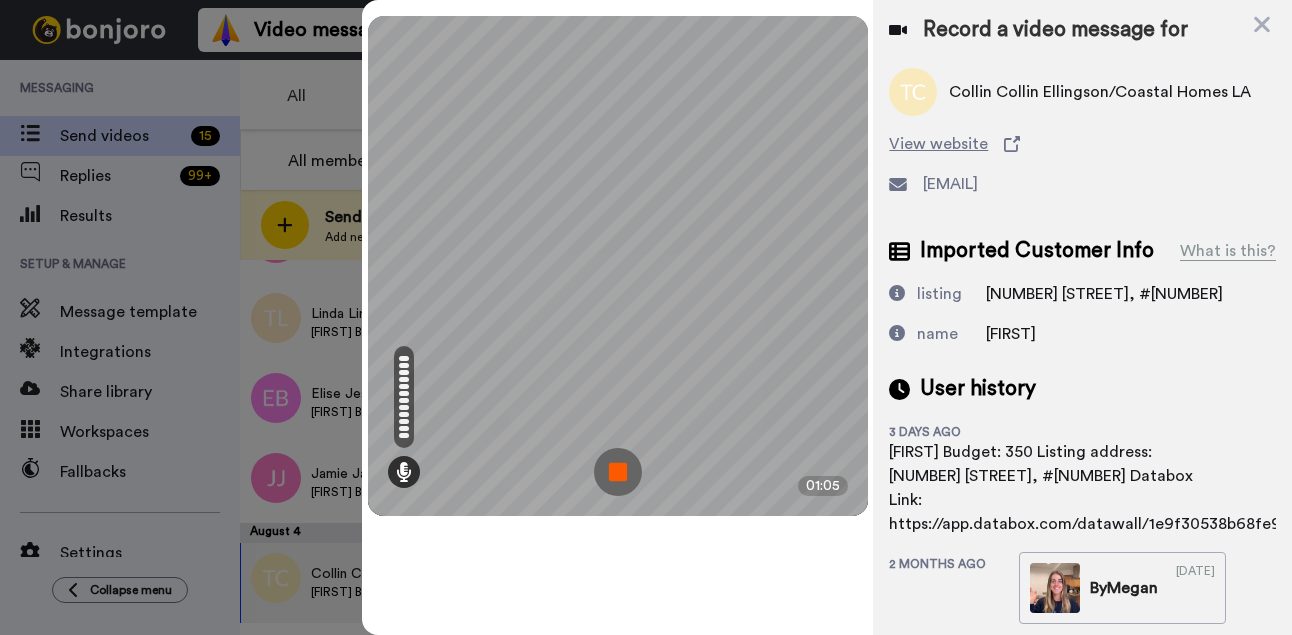 click at bounding box center [618, 472] 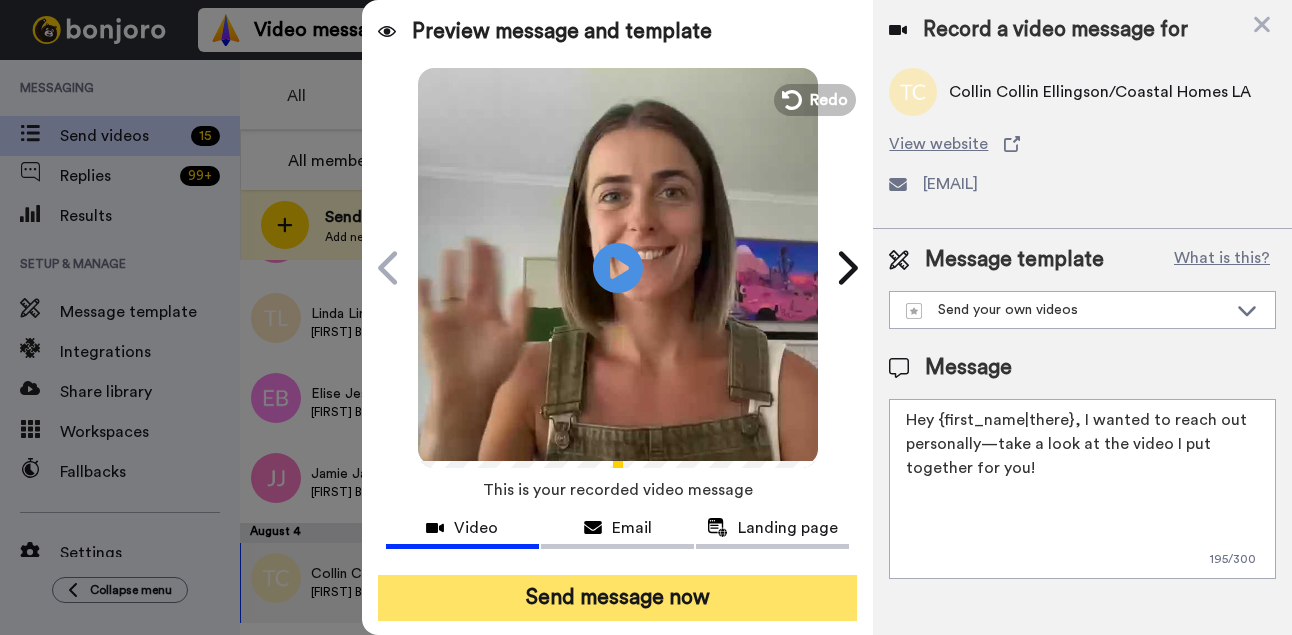 click on "Send message now" at bounding box center (618, 598) 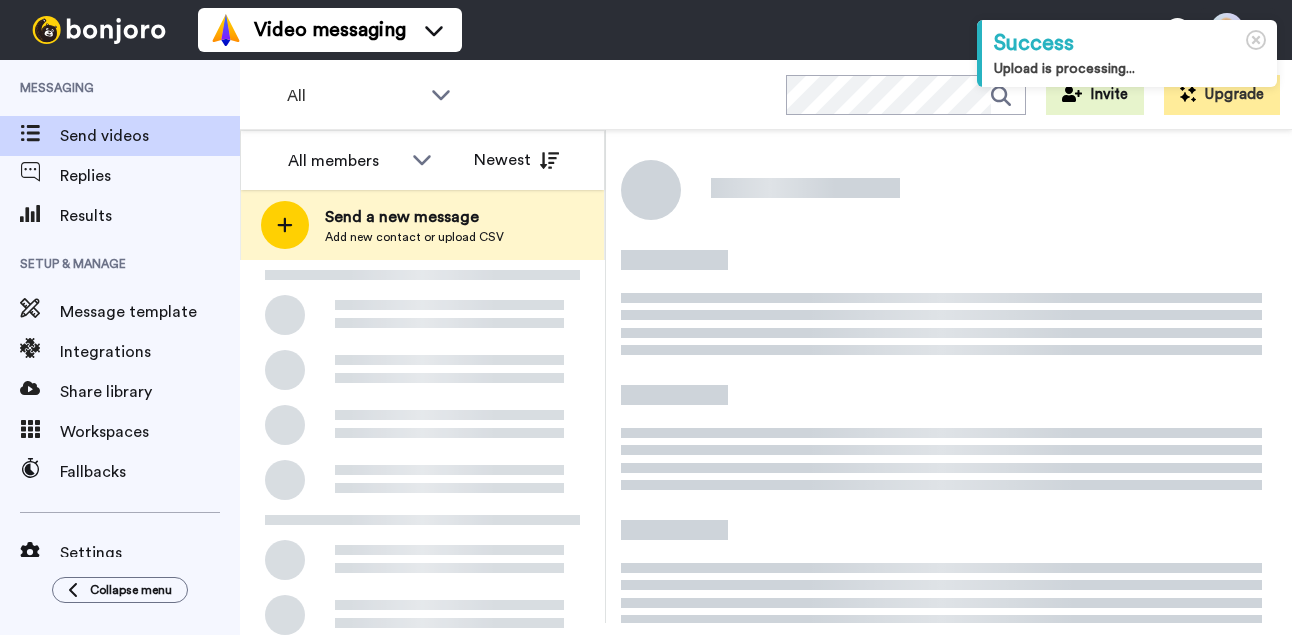 scroll, scrollTop: 0, scrollLeft: 0, axis: both 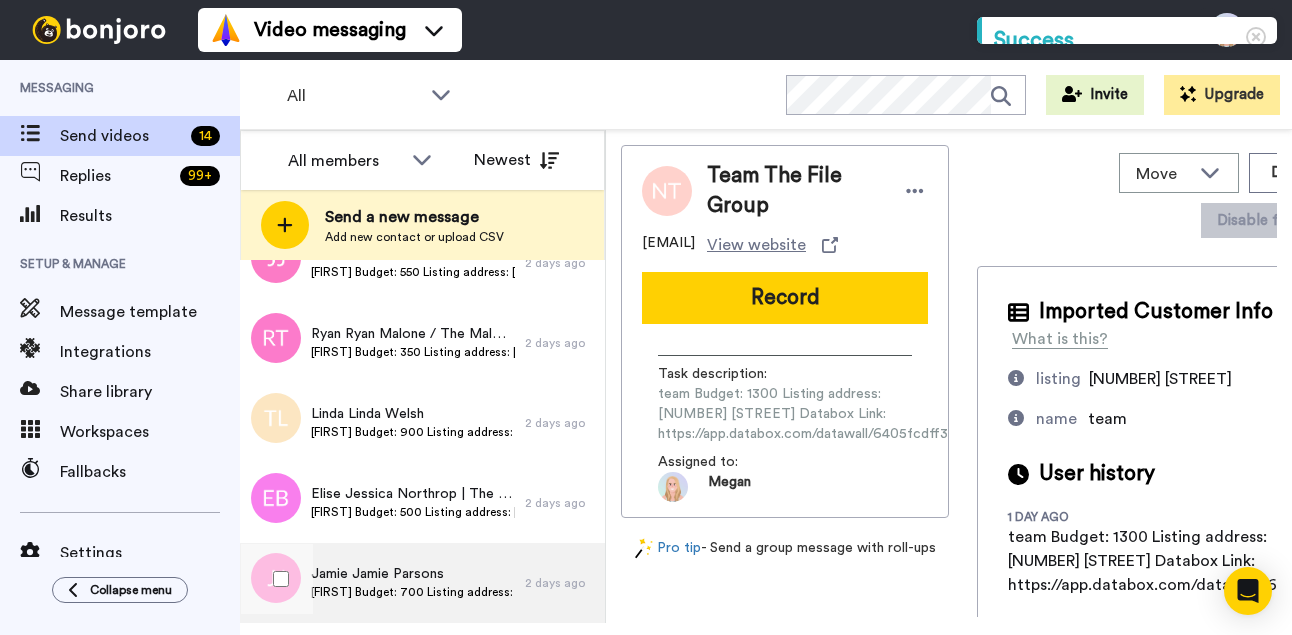 click on "Jamie Jamie Parsons" at bounding box center (413, 574) 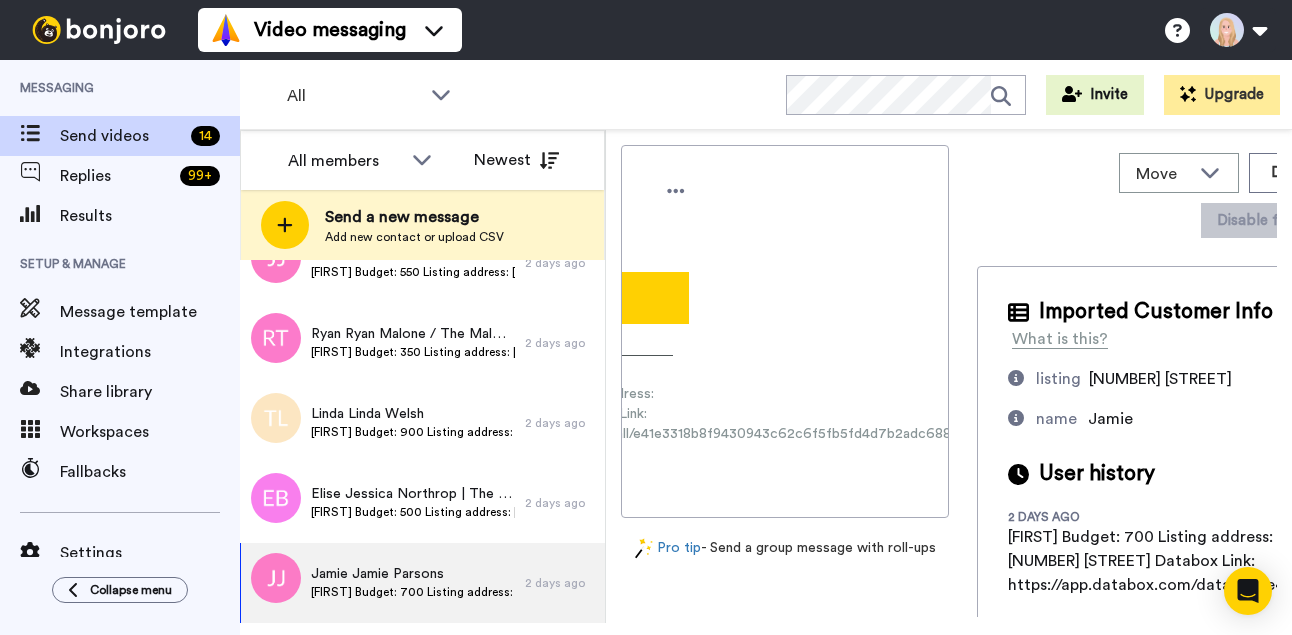scroll, scrollTop: 0, scrollLeft: 265, axis: horizontal 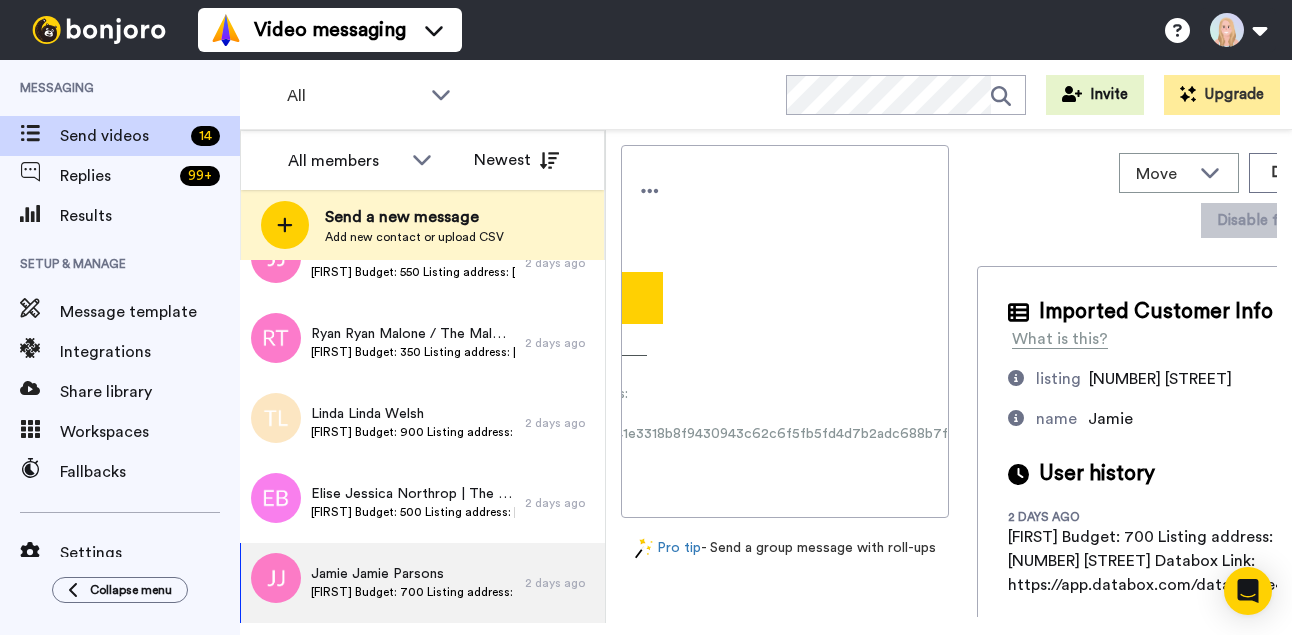 drag, startPoint x: 656, startPoint y: 454, endPoint x: 952, endPoint y: 458, distance: 296.02704 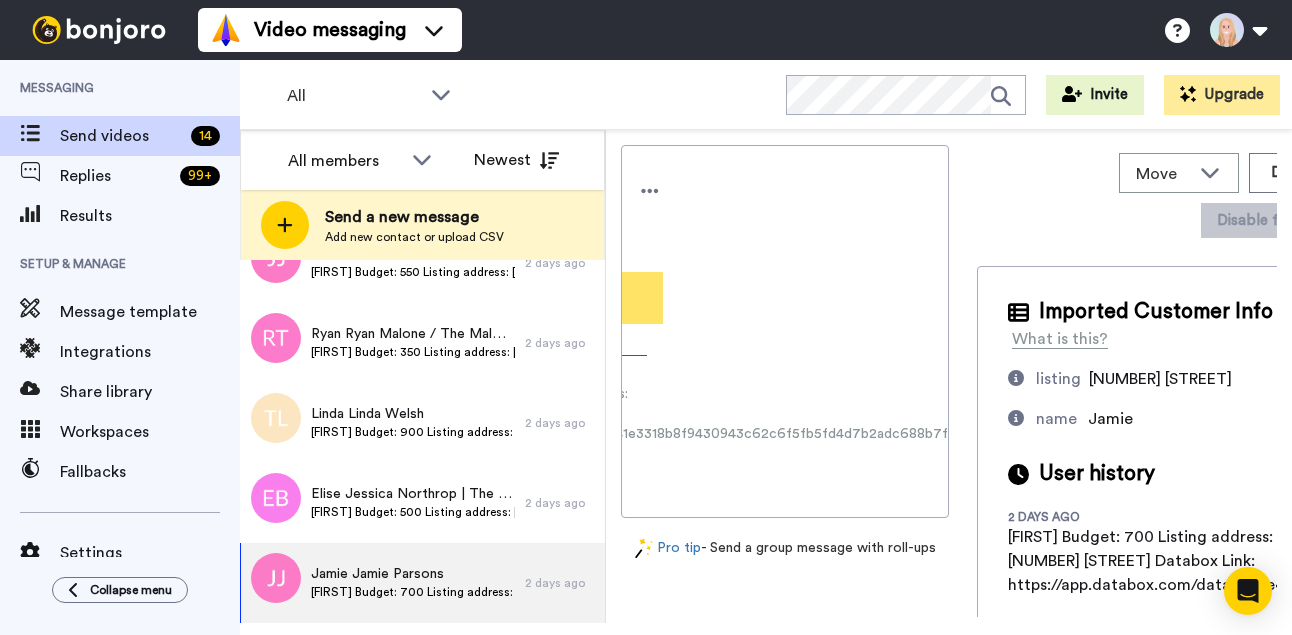 click on "Record" at bounding box center (520, 298) 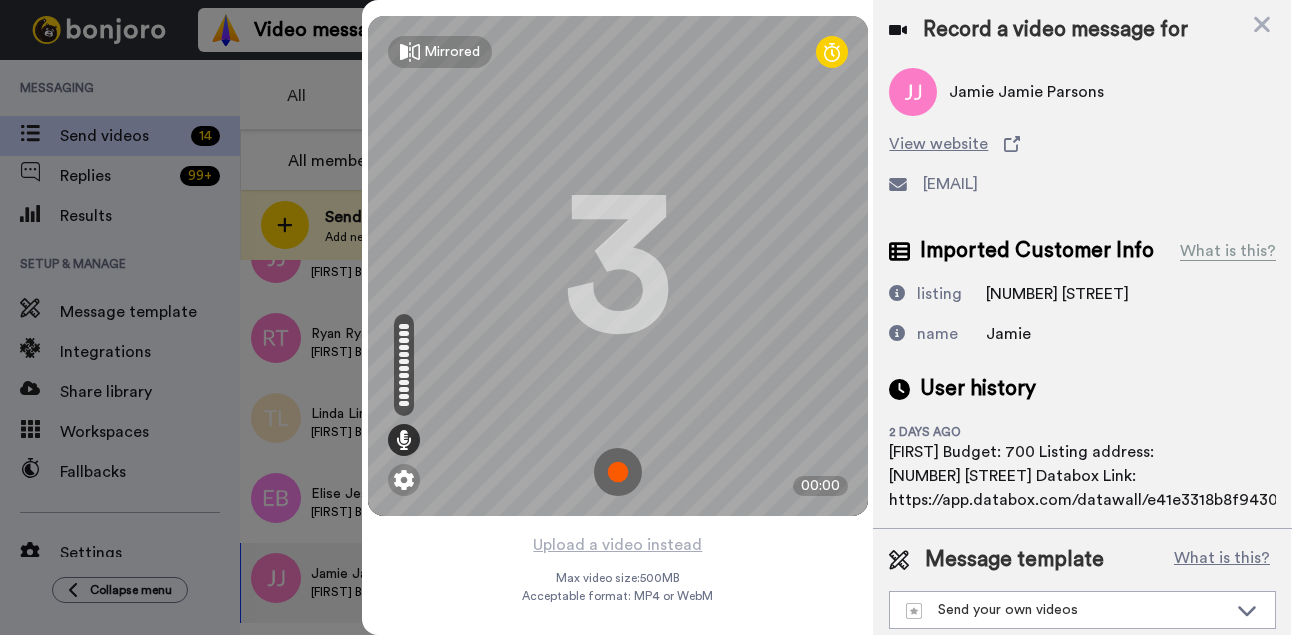 click at bounding box center [618, 472] 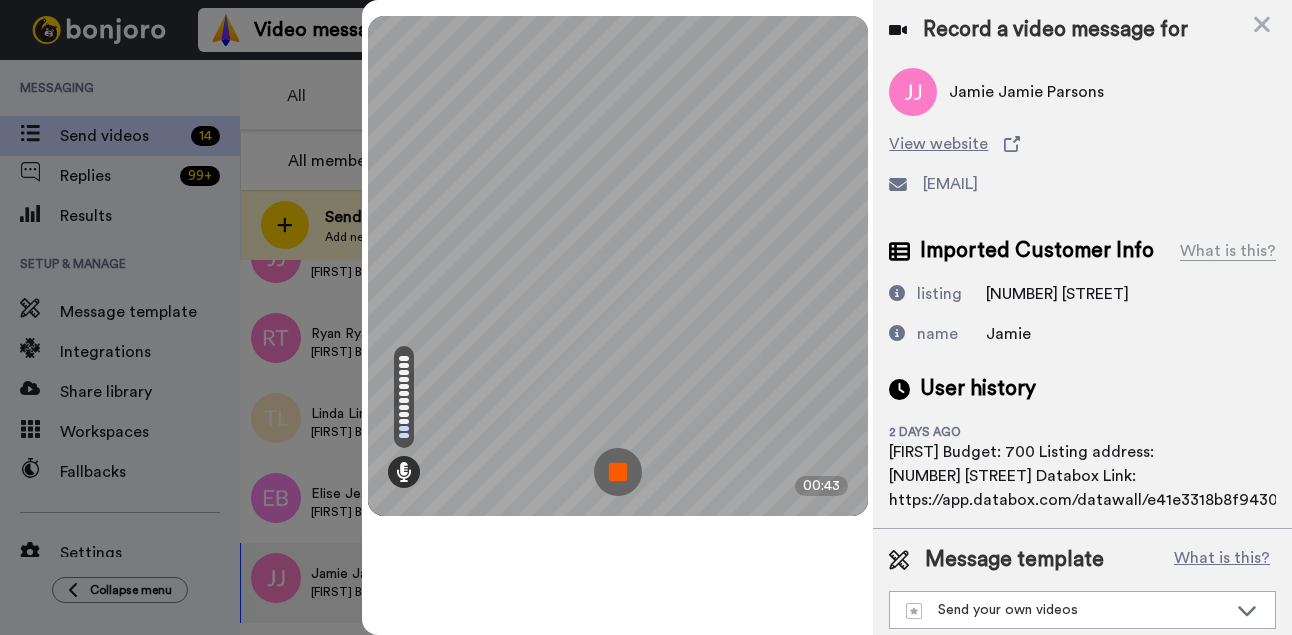click at bounding box center [618, 472] 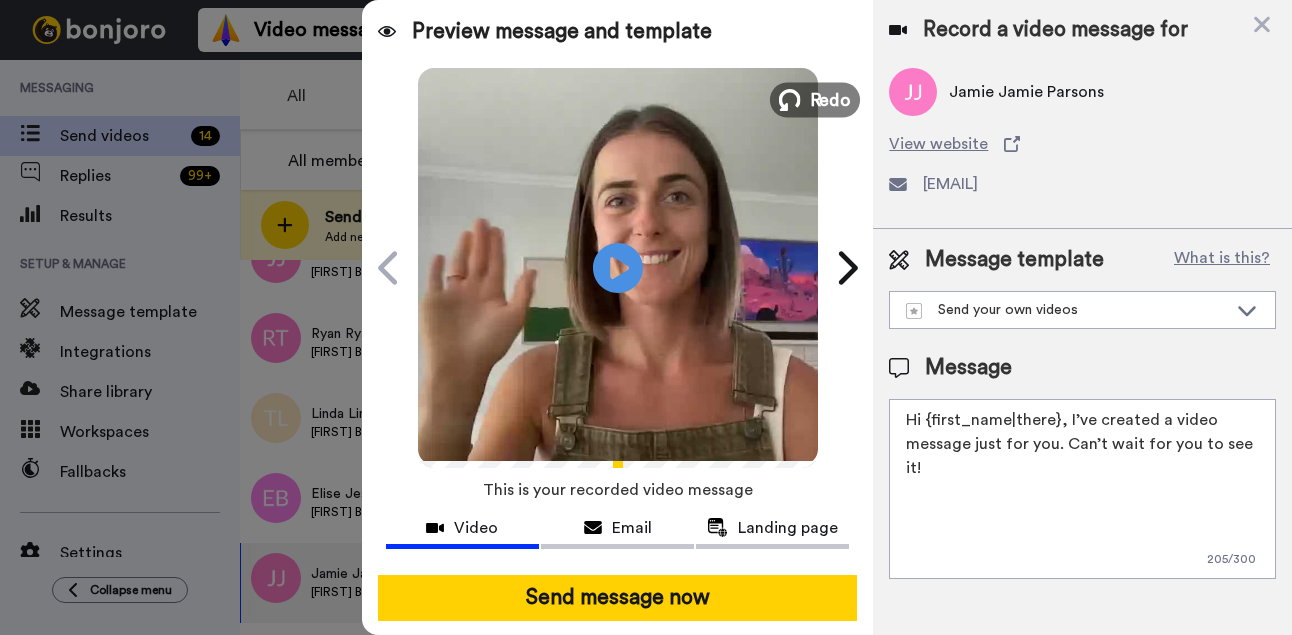 click on "Redo" at bounding box center (814, 99) 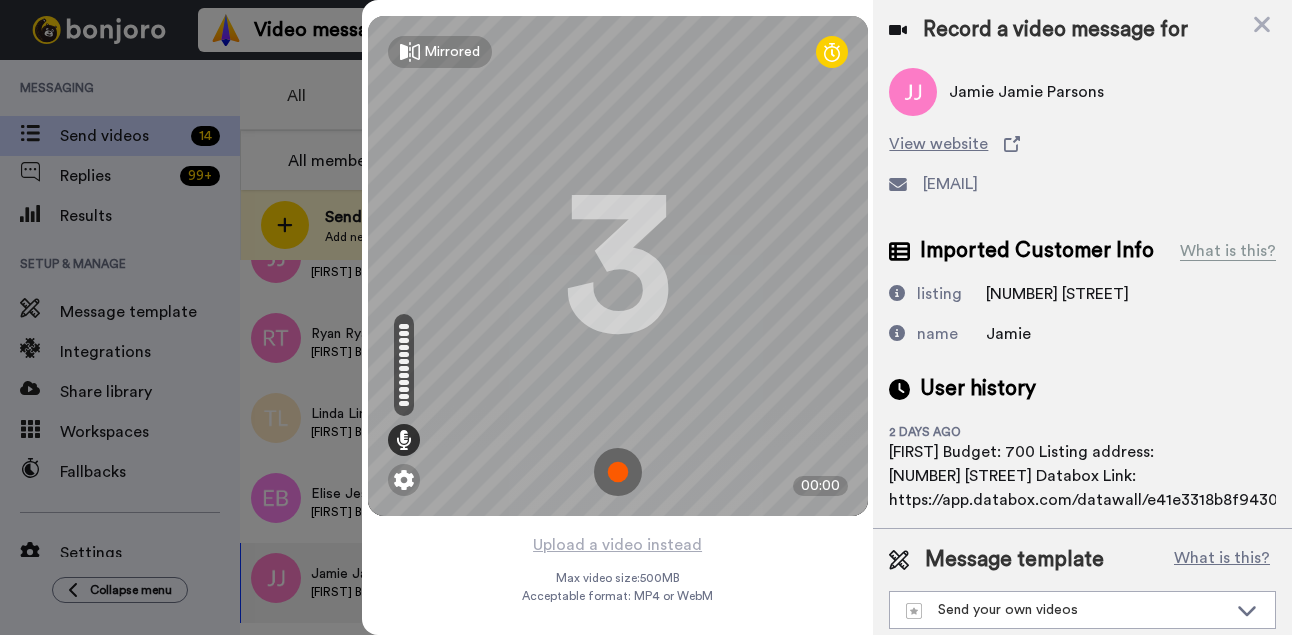 click at bounding box center (618, 472) 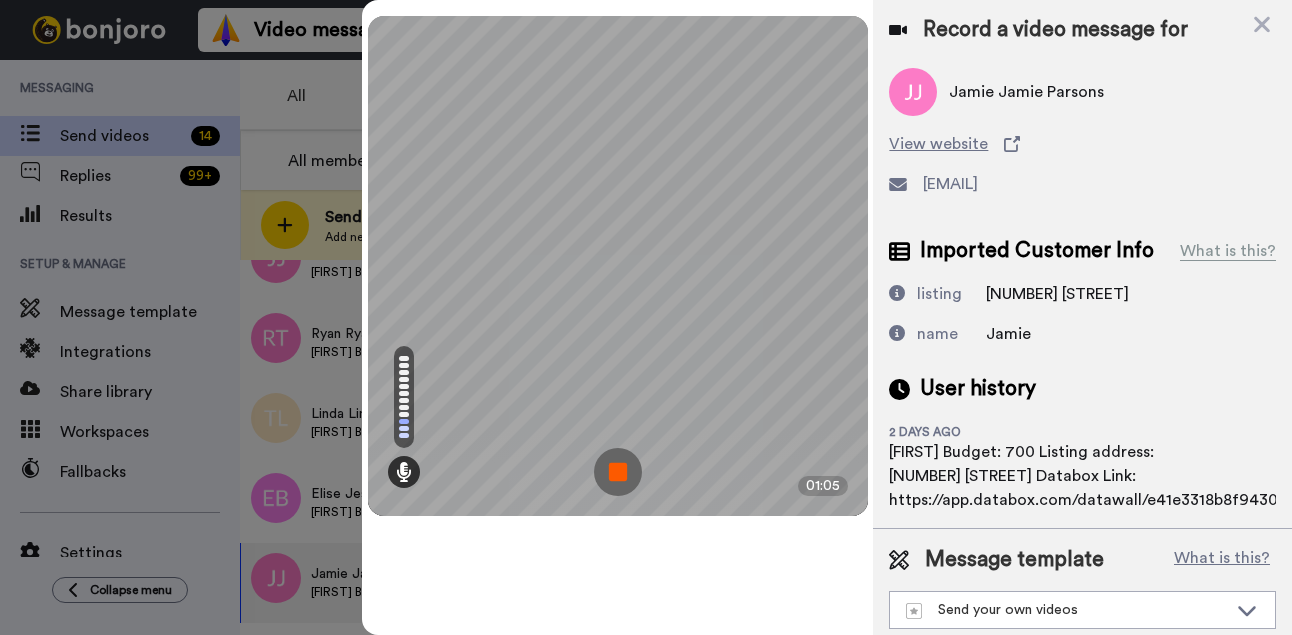 click at bounding box center (618, 472) 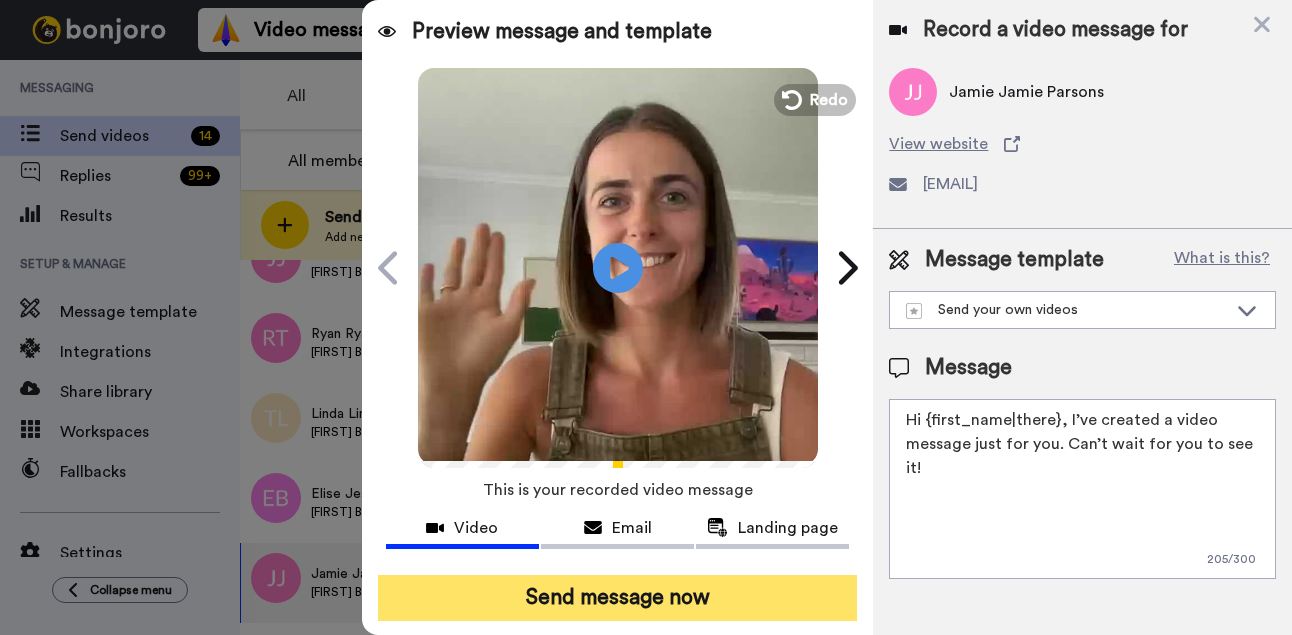 click on "Send message now" at bounding box center (618, 598) 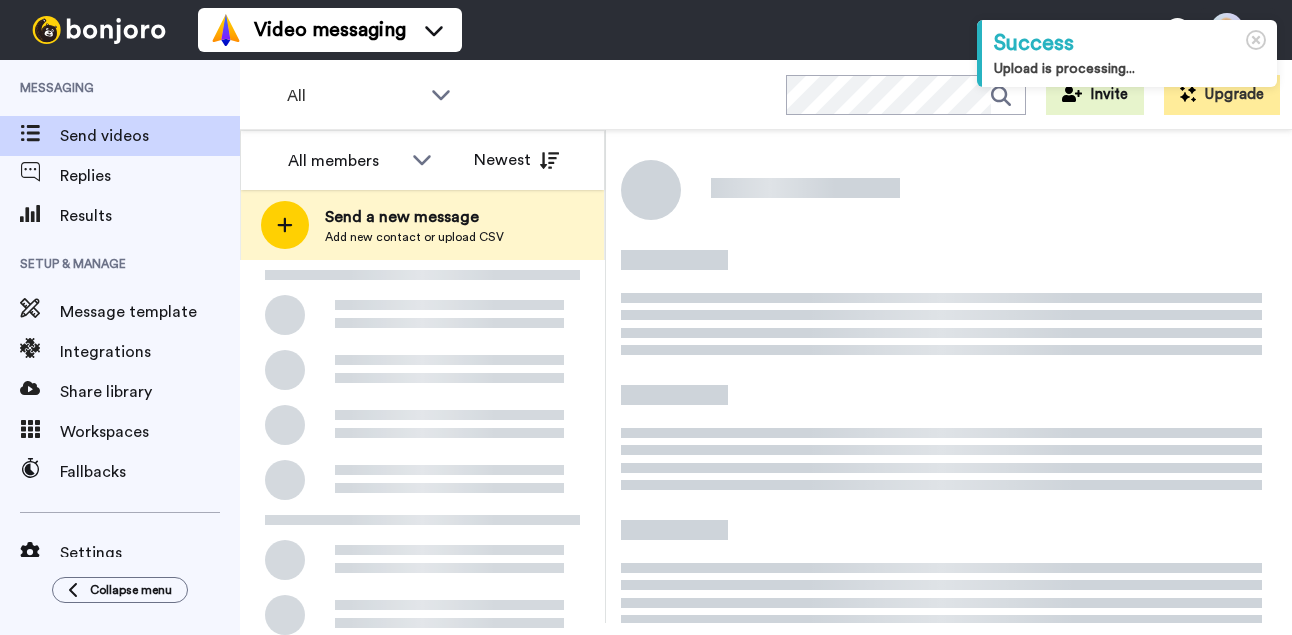 scroll, scrollTop: 0, scrollLeft: 0, axis: both 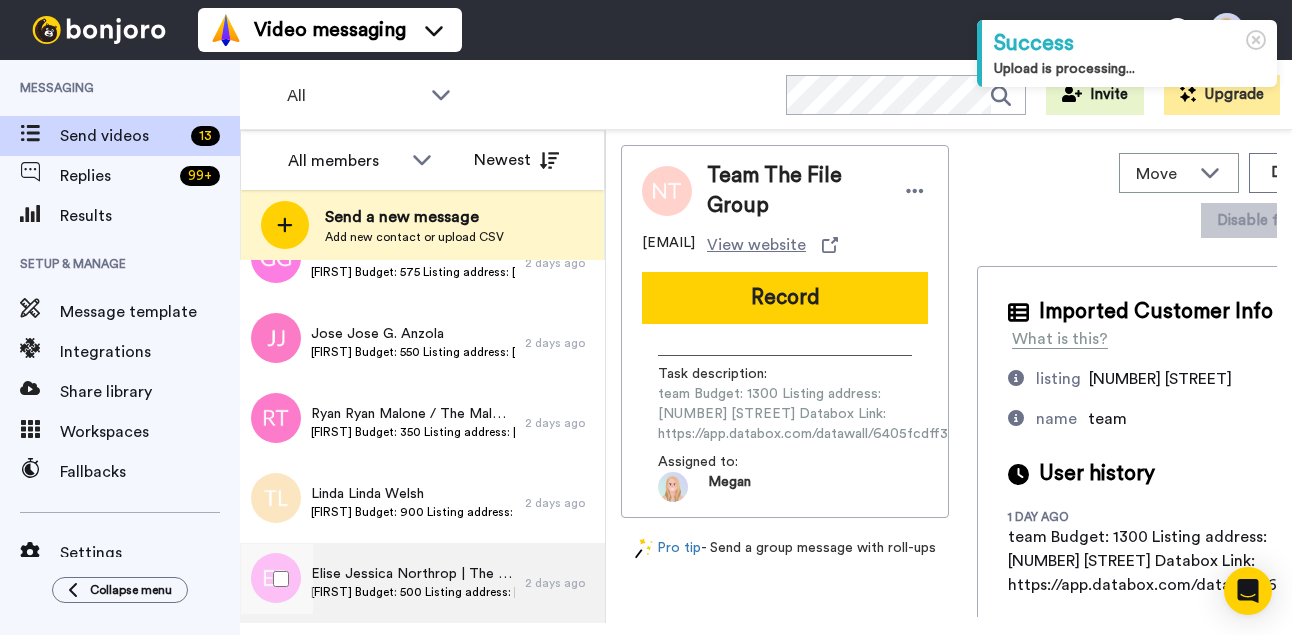 click on "Elise Jessica Northrop | The Northrop Group" at bounding box center [413, 574] 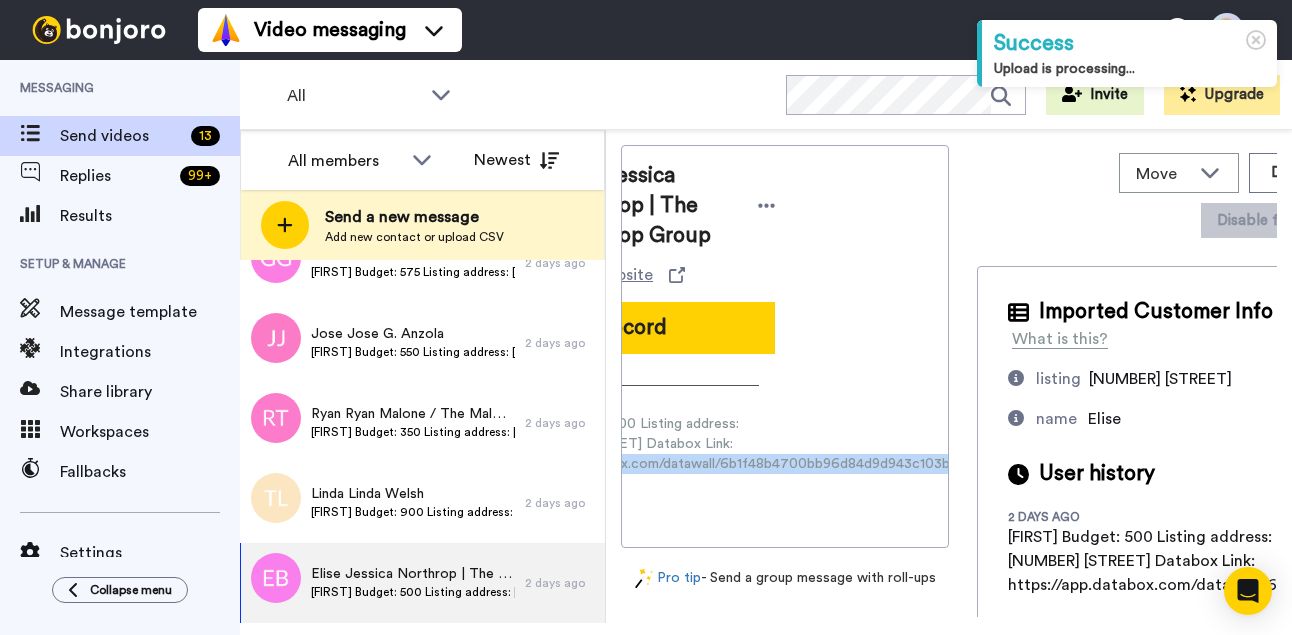 scroll, scrollTop: 0, scrollLeft: 286, axis: horizontal 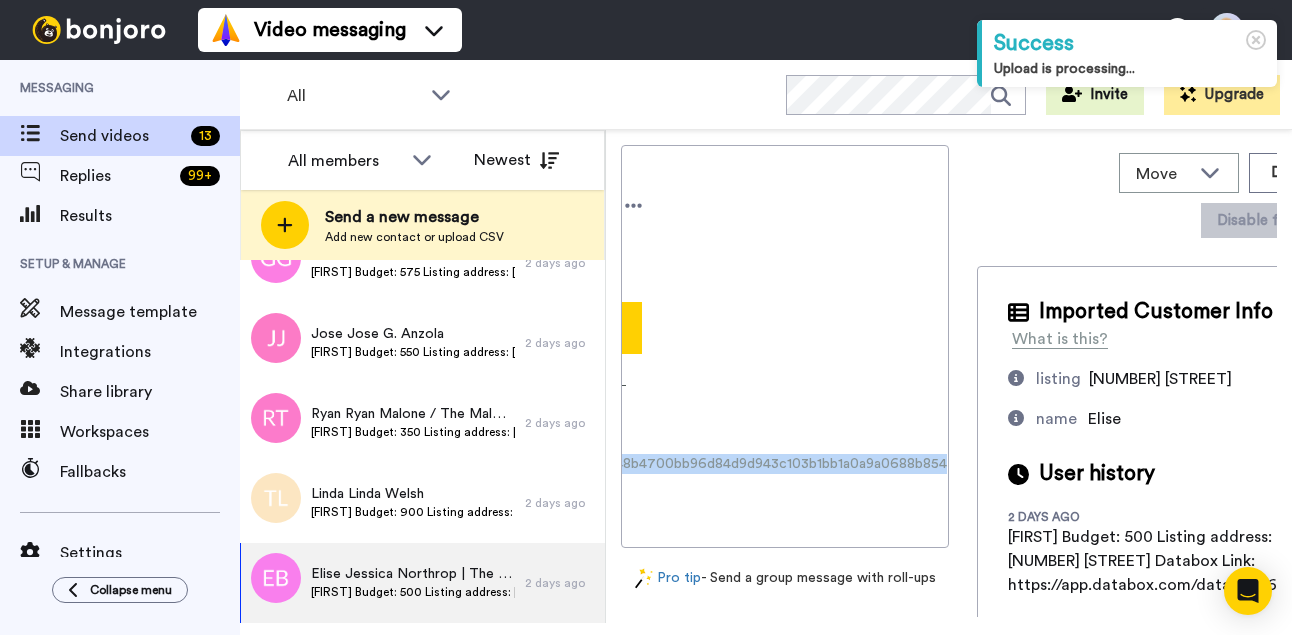 drag, startPoint x: 660, startPoint y: 482, endPoint x: 951, endPoint y: 486, distance: 291.0275 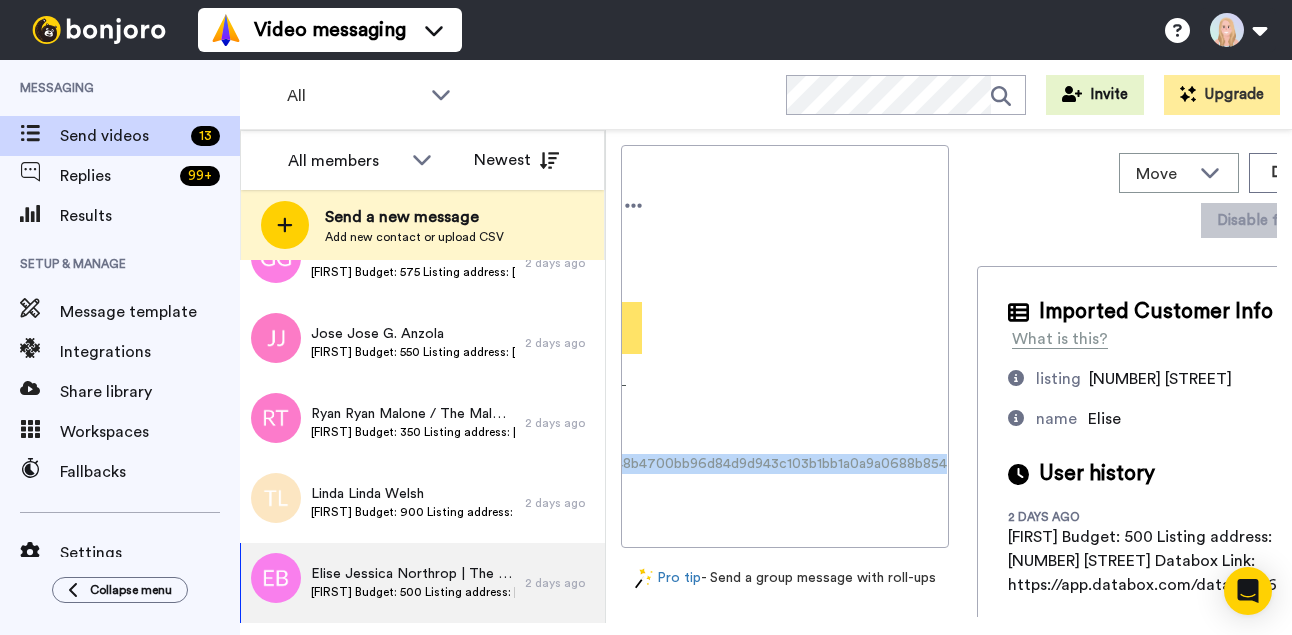 click on "Record" at bounding box center [499, 328] 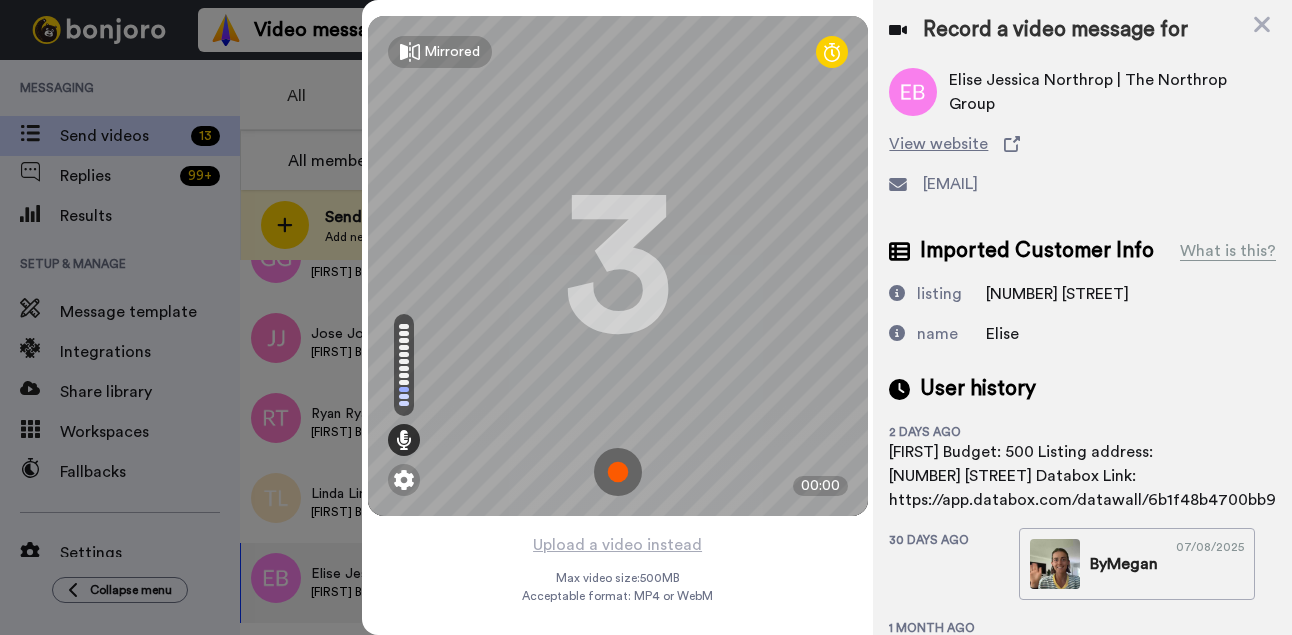 click at bounding box center (618, 472) 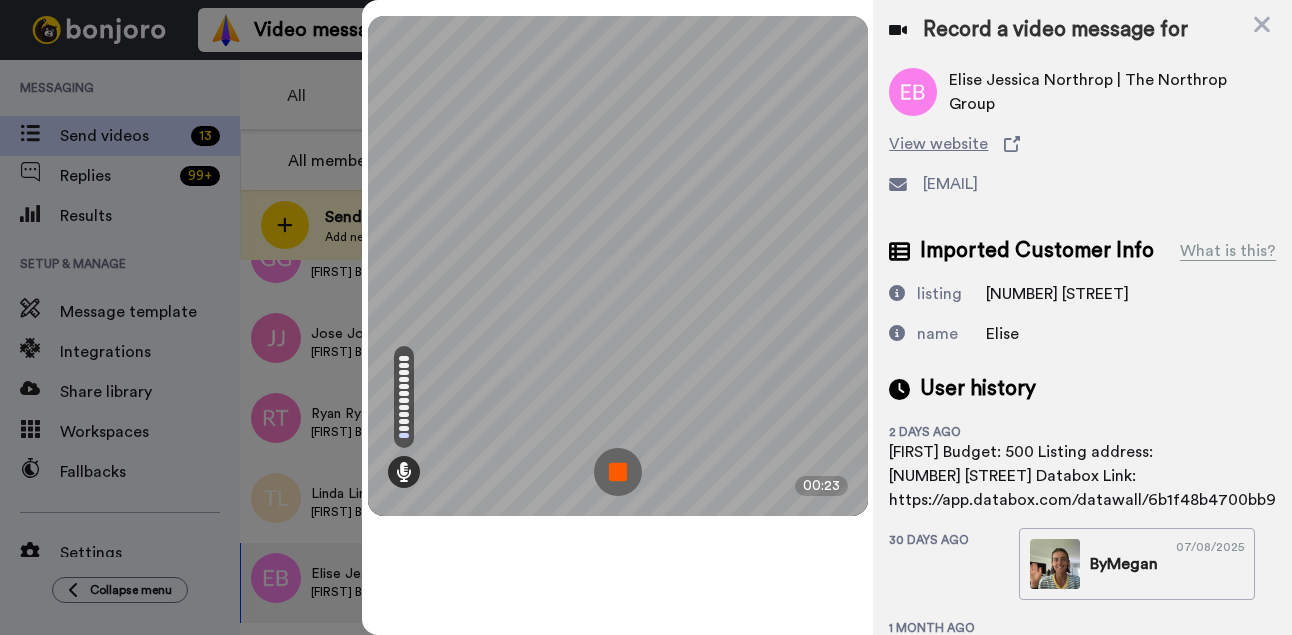 click at bounding box center (618, 472) 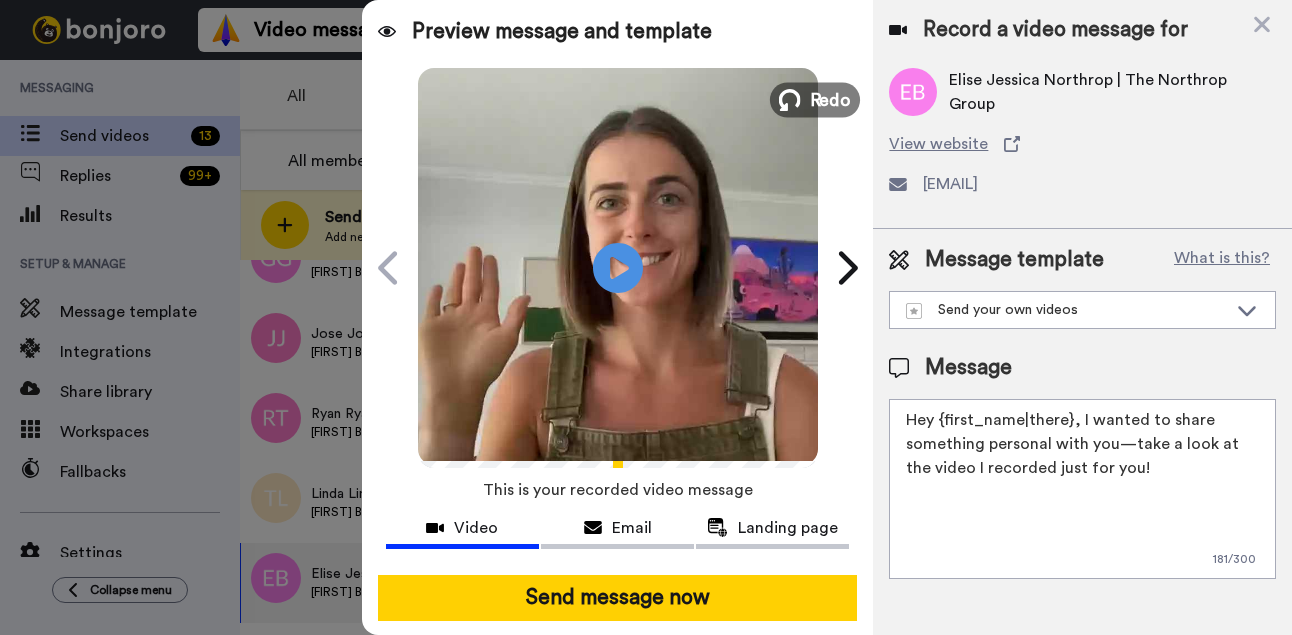 click on "Redo" at bounding box center (830, 99) 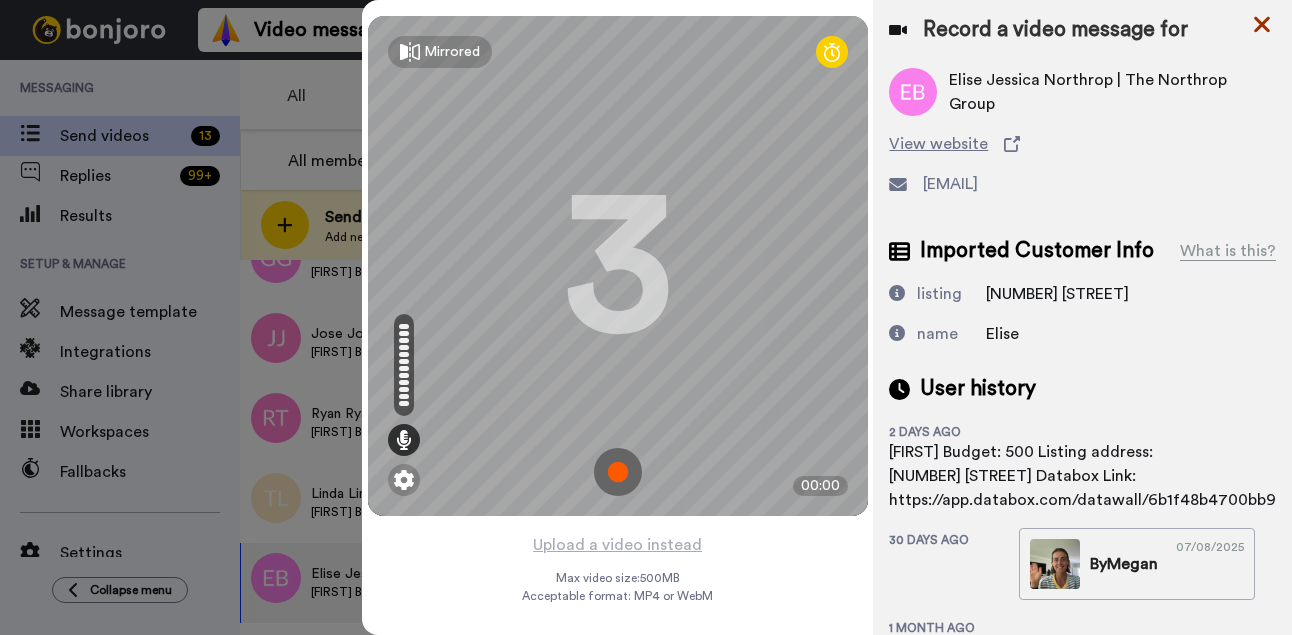 click 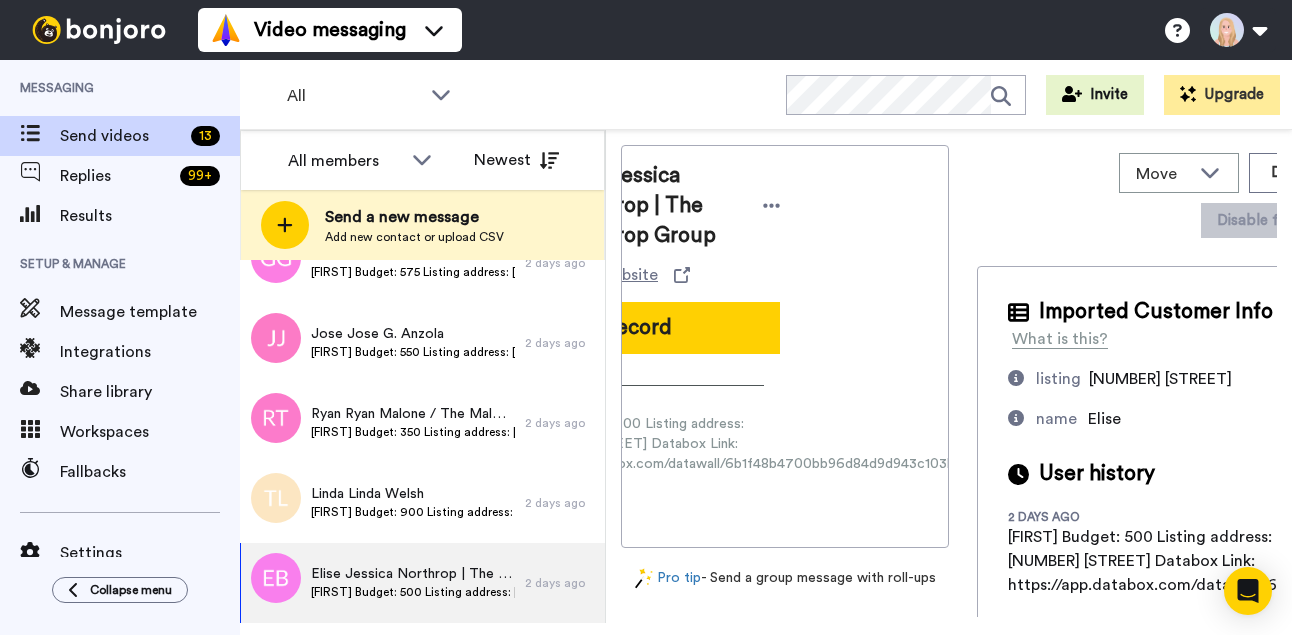 scroll, scrollTop: 0, scrollLeft: 0, axis: both 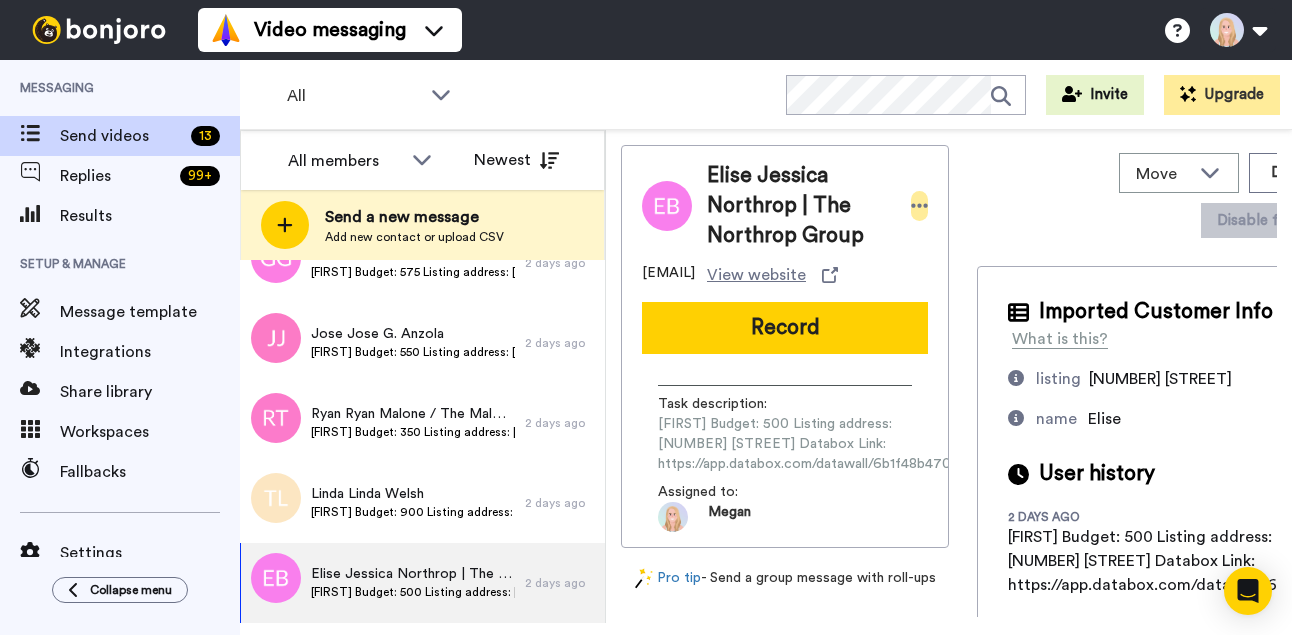 click 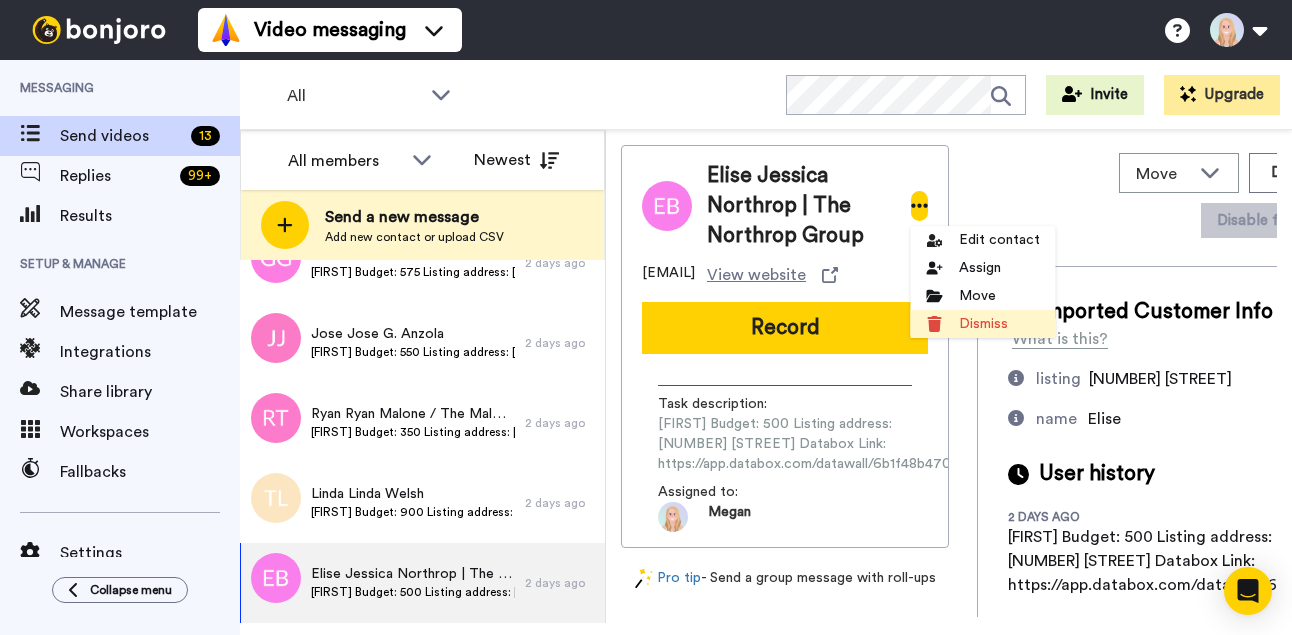 click on "Dismiss" at bounding box center [983, 324] 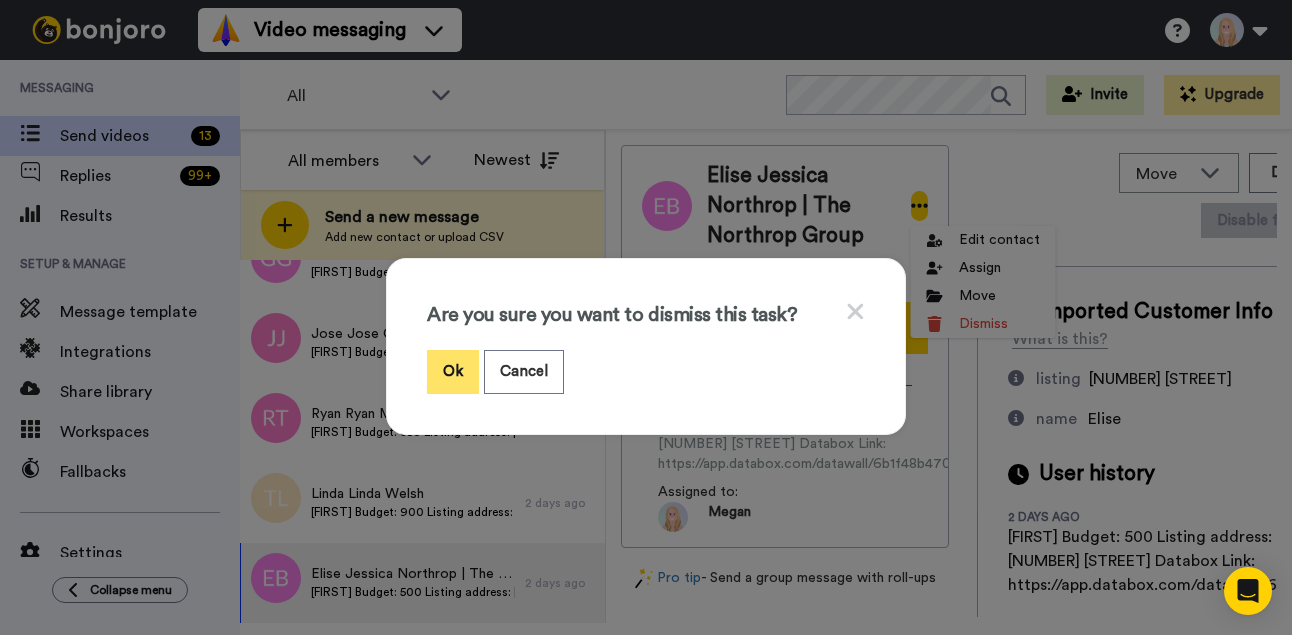 click on "Ok" at bounding box center (453, 371) 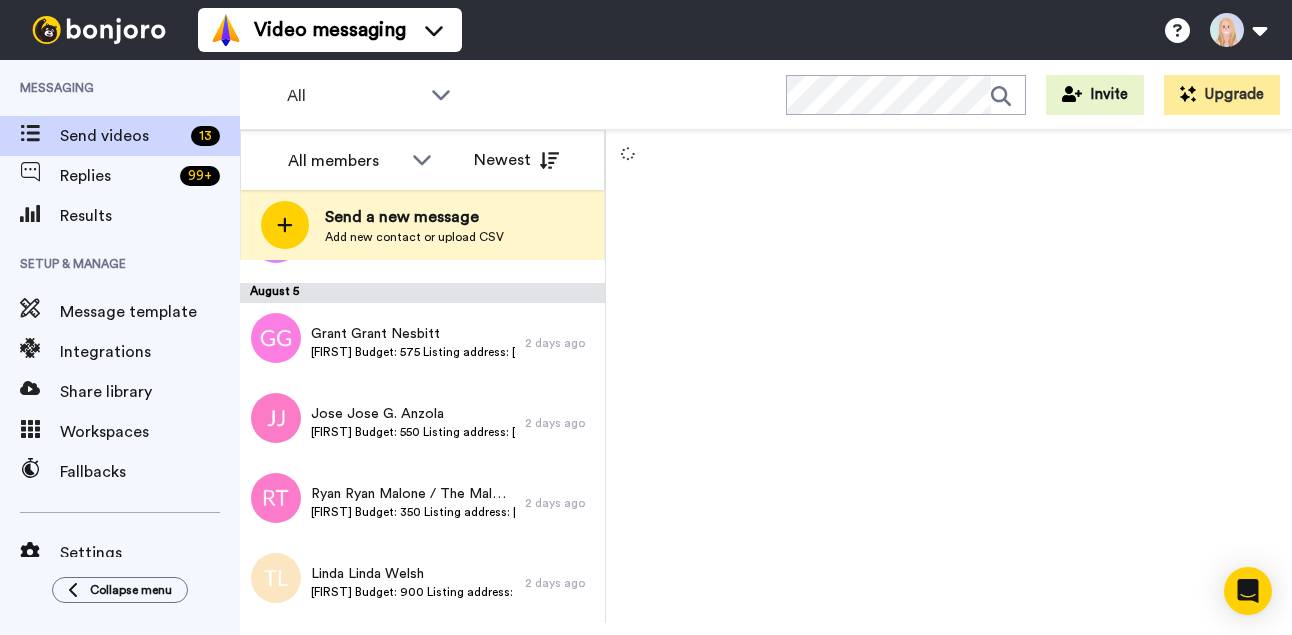 scroll, scrollTop: 637, scrollLeft: 0, axis: vertical 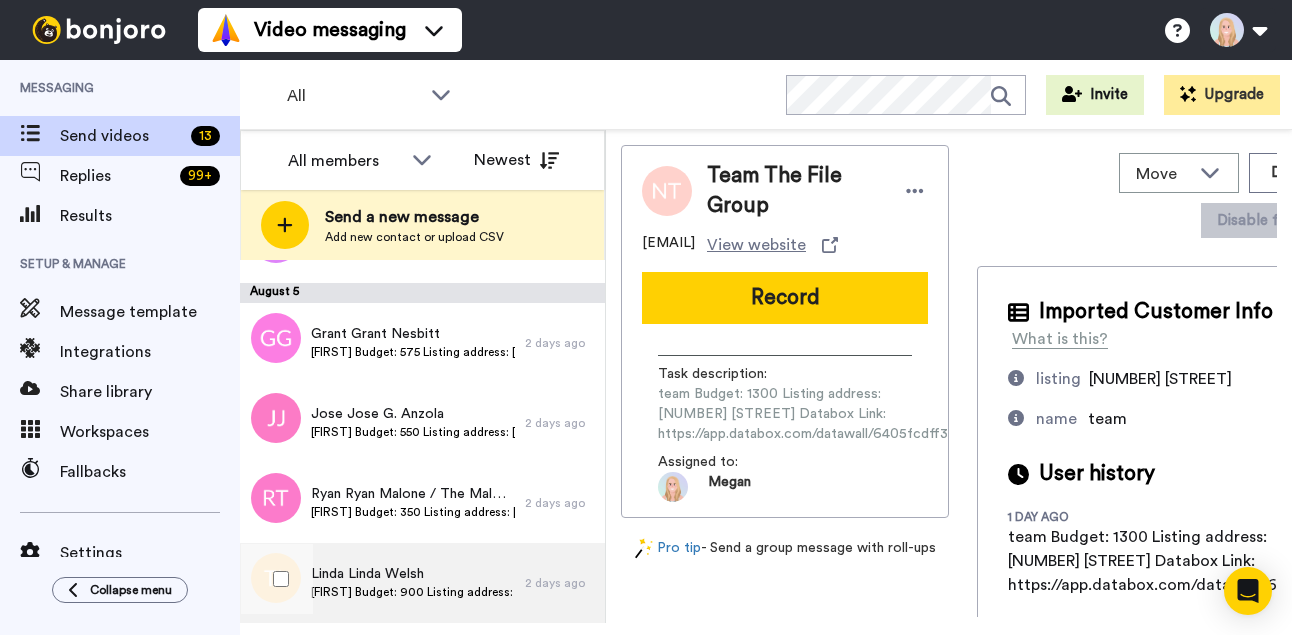 click on "Linda Linda Welsh" at bounding box center (413, 574) 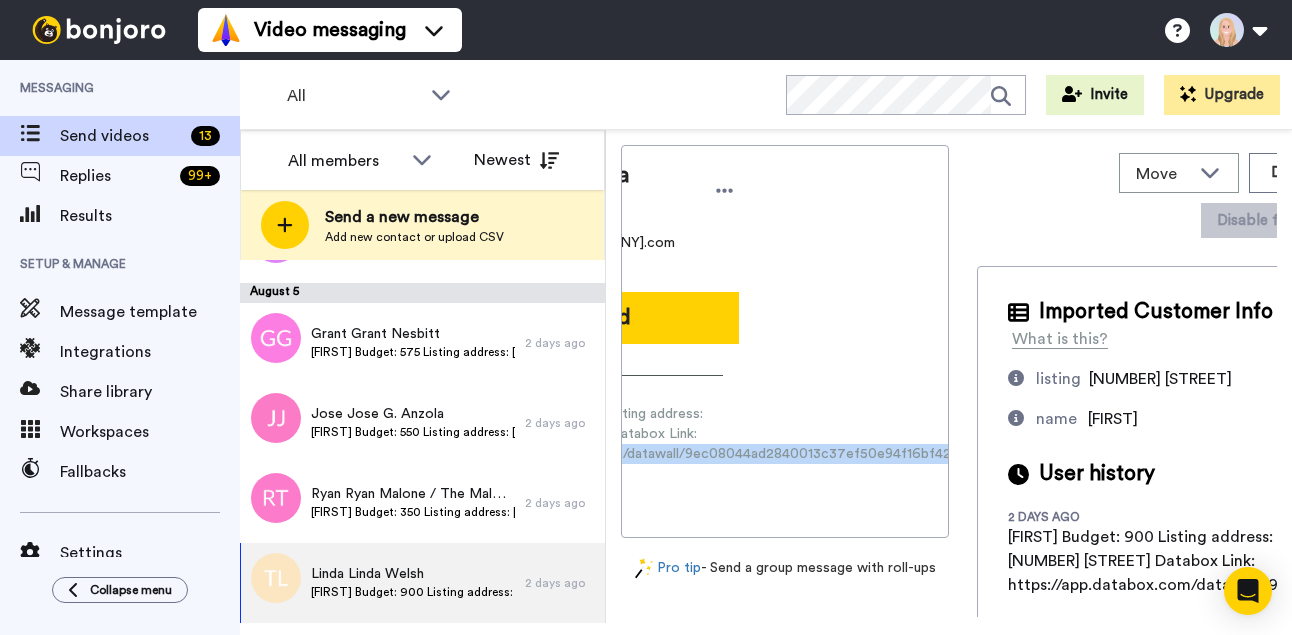 scroll, scrollTop: 0, scrollLeft: 278, axis: horizontal 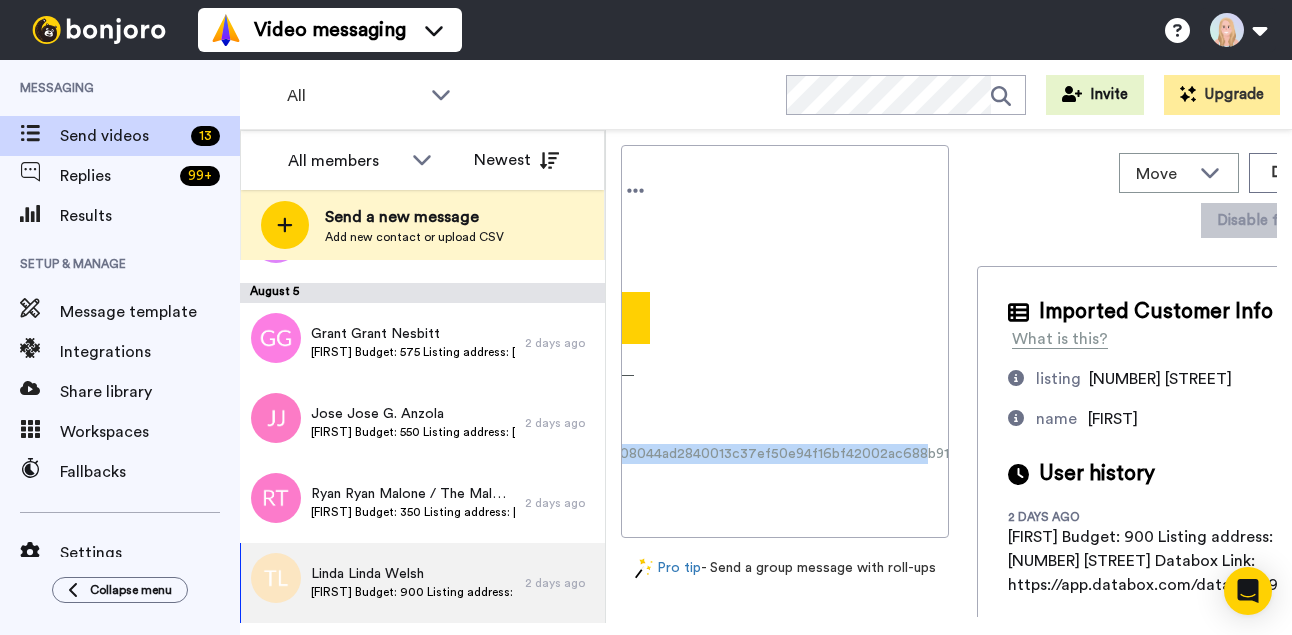 drag, startPoint x: 658, startPoint y: 448, endPoint x: 952, endPoint y: 455, distance: 294.0833 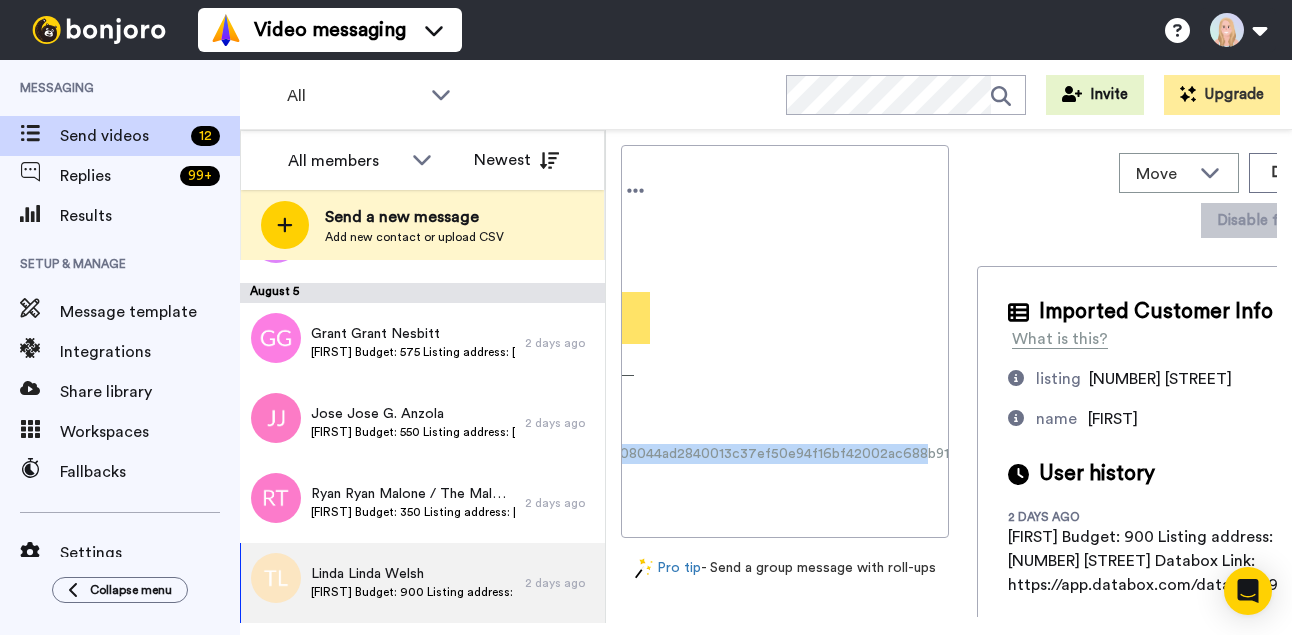 click on "Record" at bounding box center [507, 318] 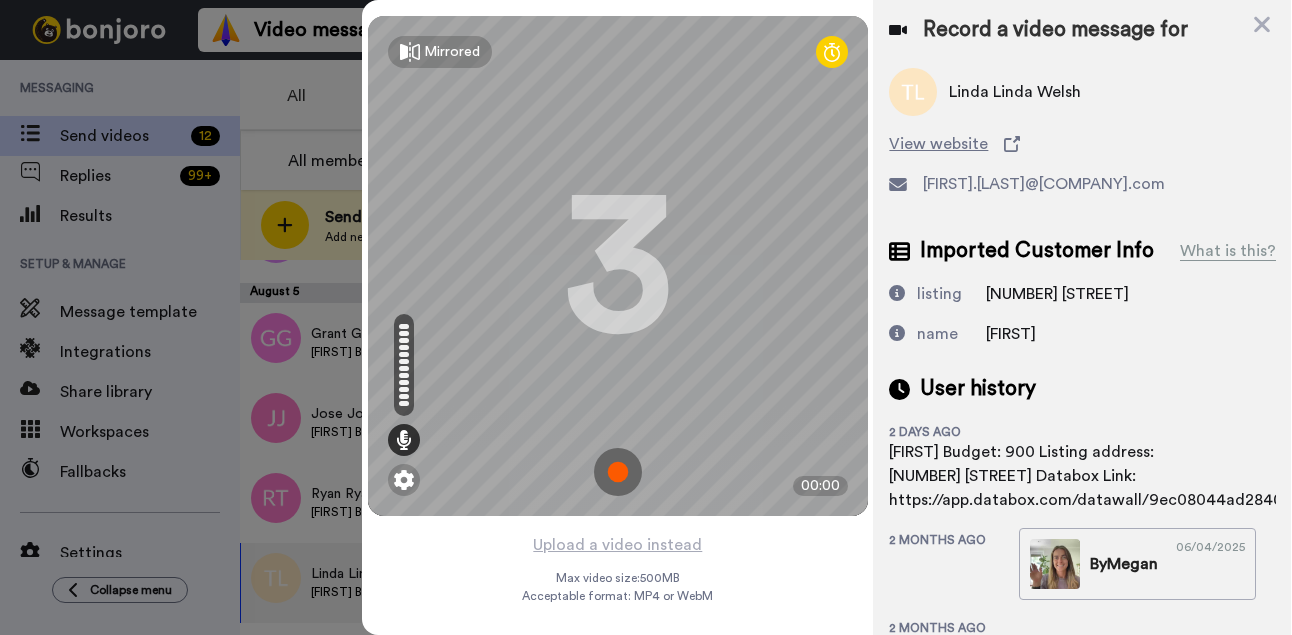 click at bounding box center (618, 472) 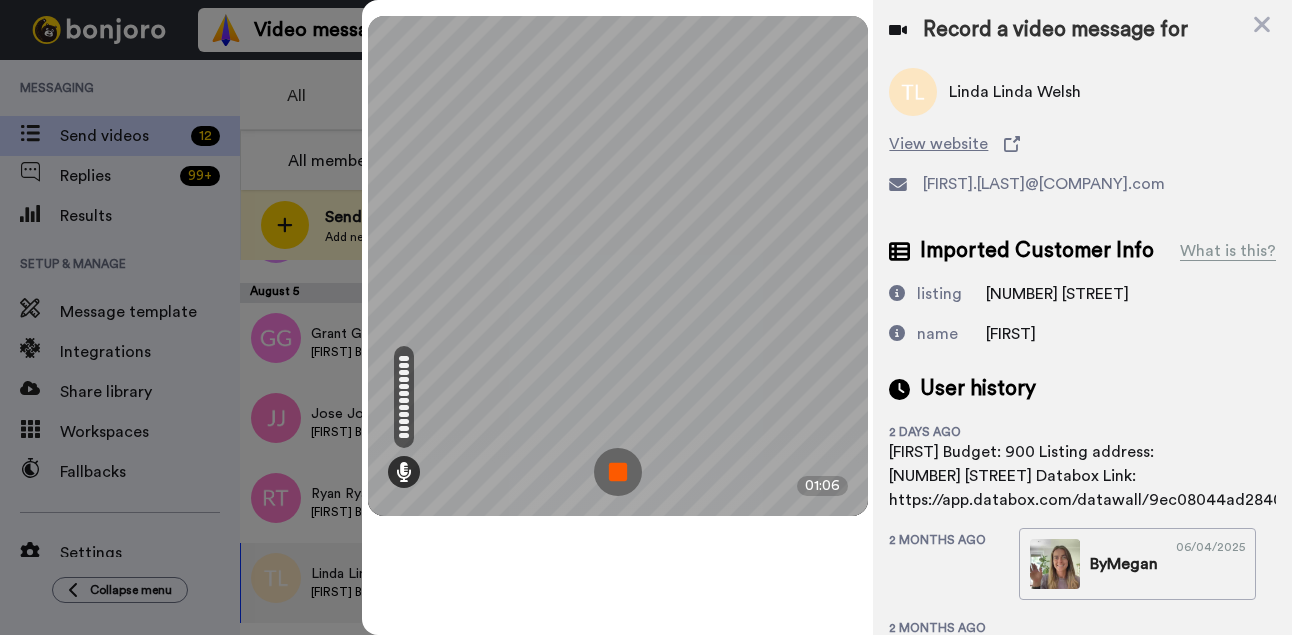 click at bounding box center [618, 472] 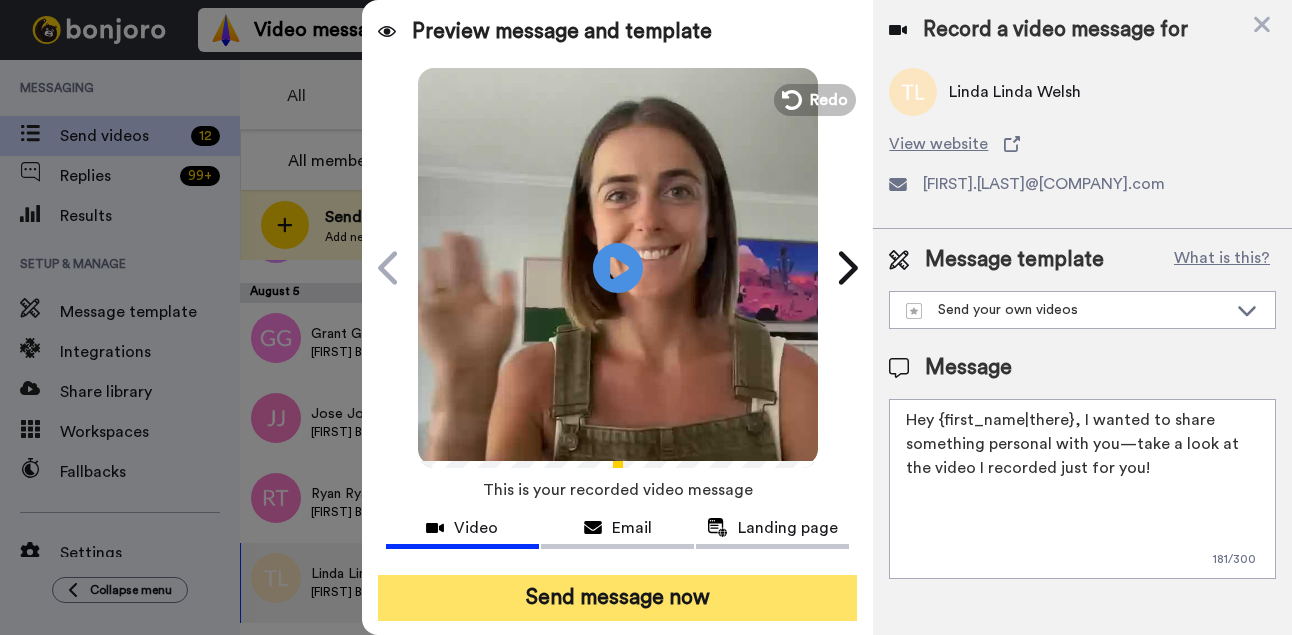 click on "Send message now" at bounding box center (618, 598) 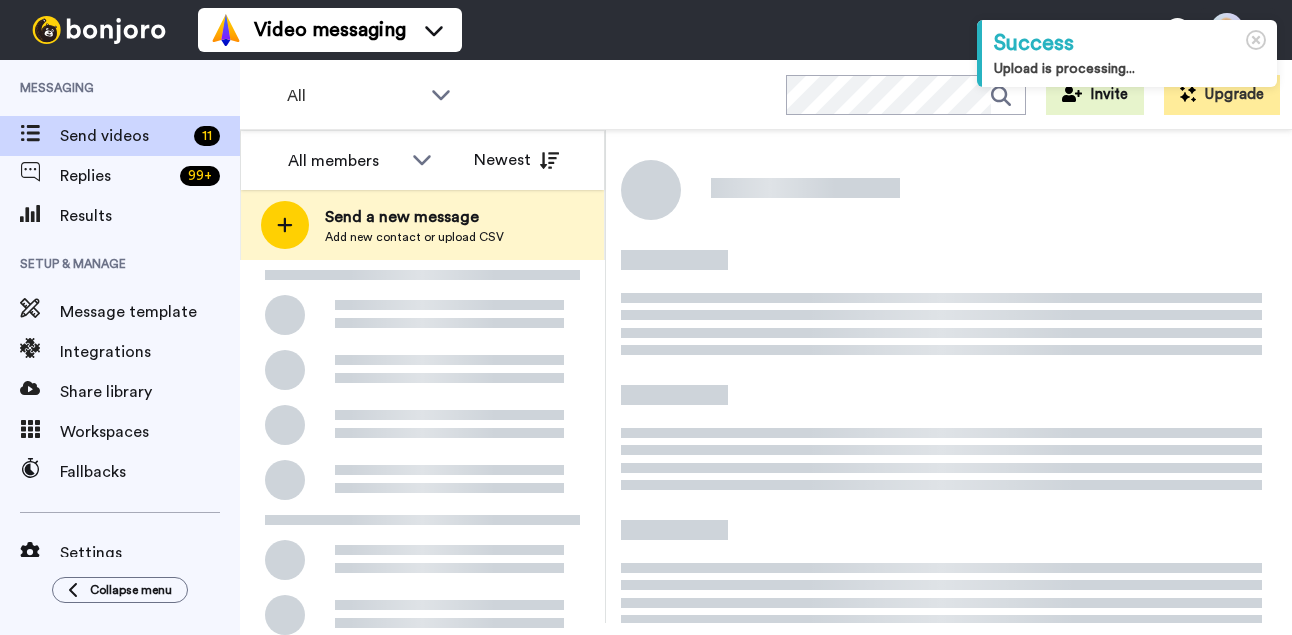 scroll, scrollTop: 0, scrollLeft: 0, axis: both 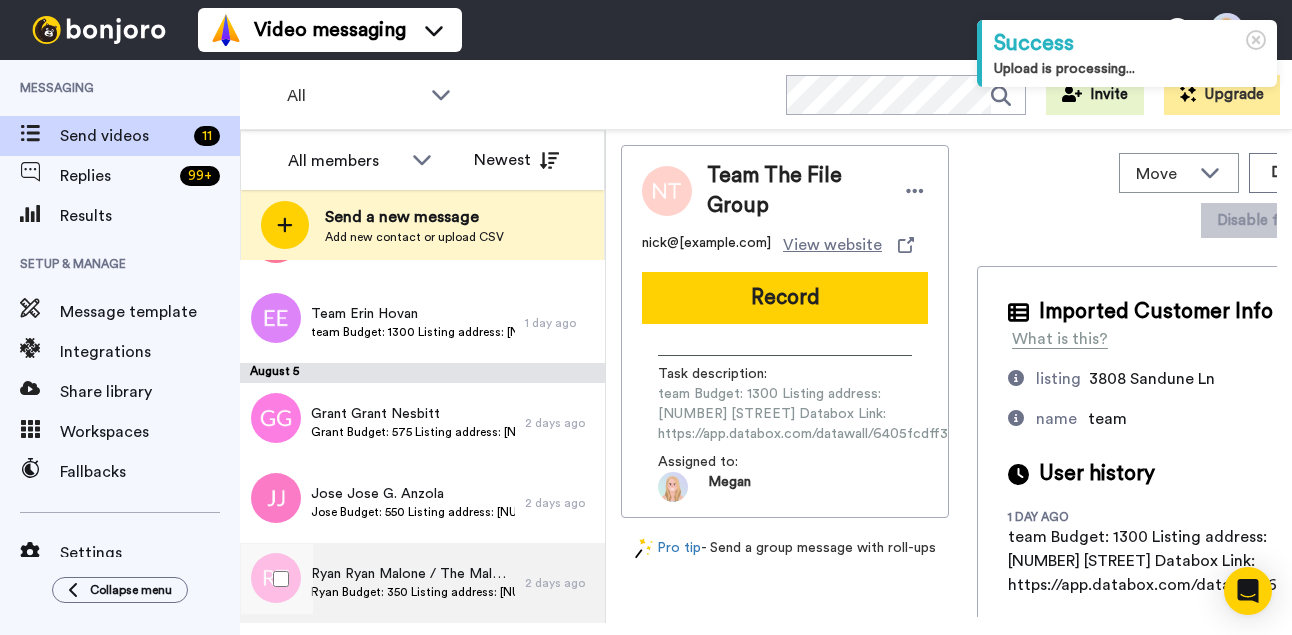 click on "Ryan Ryan Malone / The Malone Team" at bounding box center (413, 574) 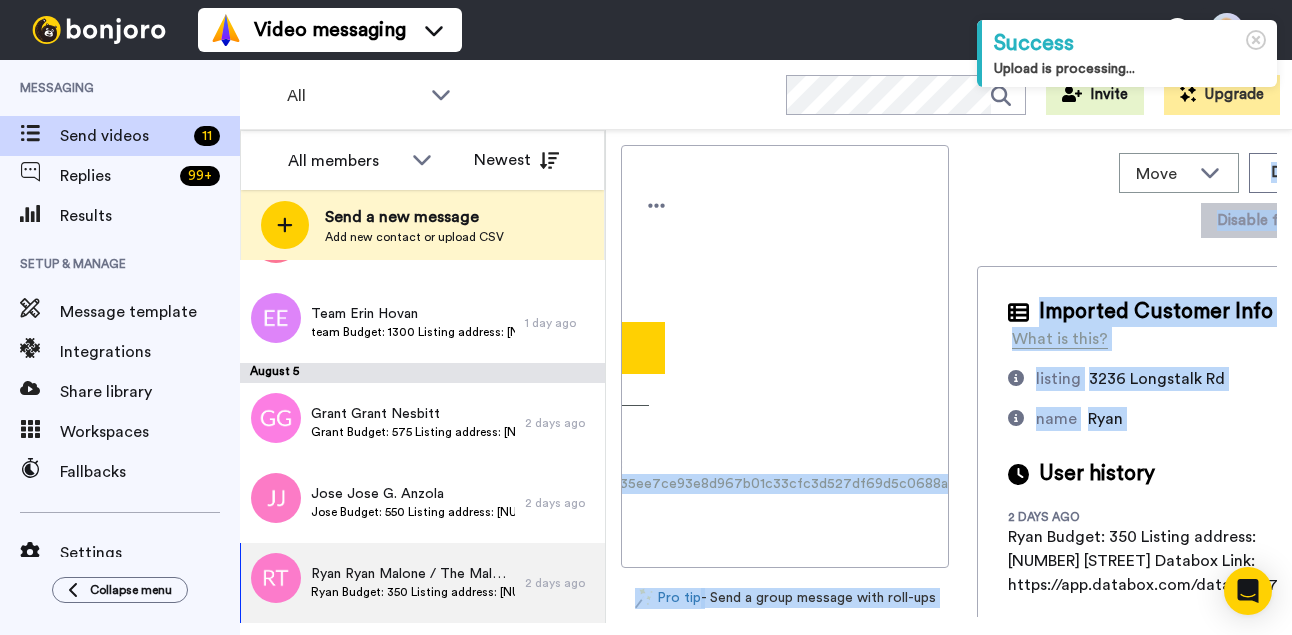 scroll, scrollTop: 0, scrollLeft: 275, axis: horizontal 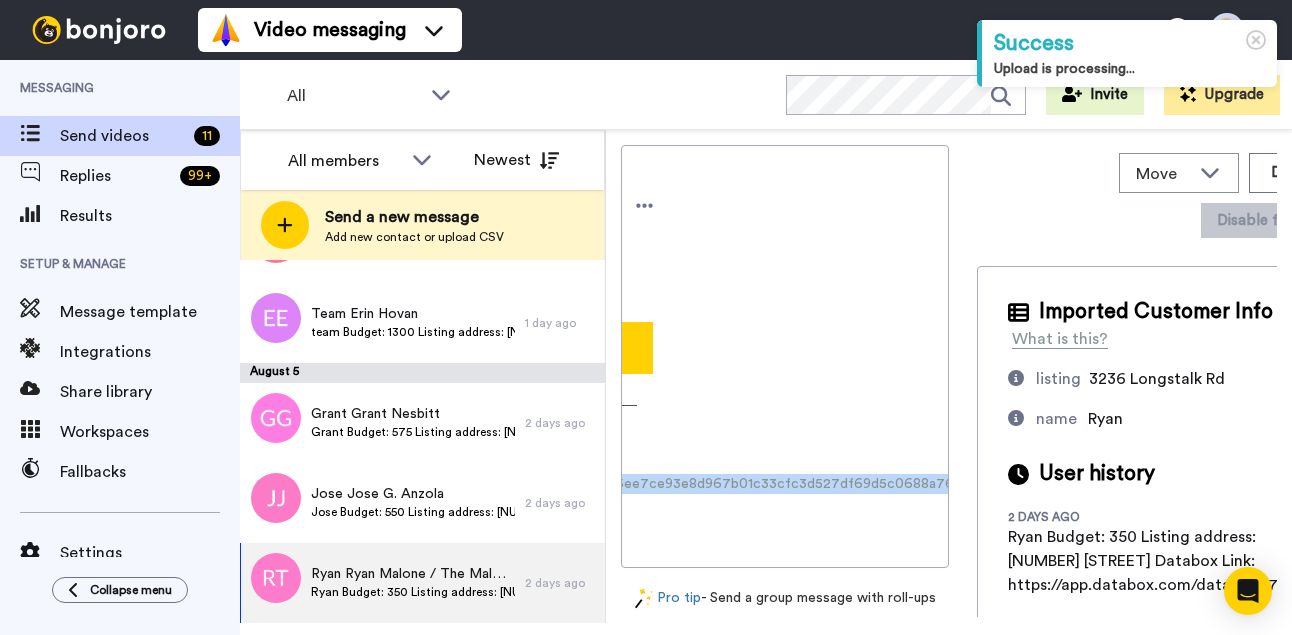 drag, startPoint x: 660, startPoint y: 455, endPoint x: 950, endPoint y: 453, distance: 290.0069 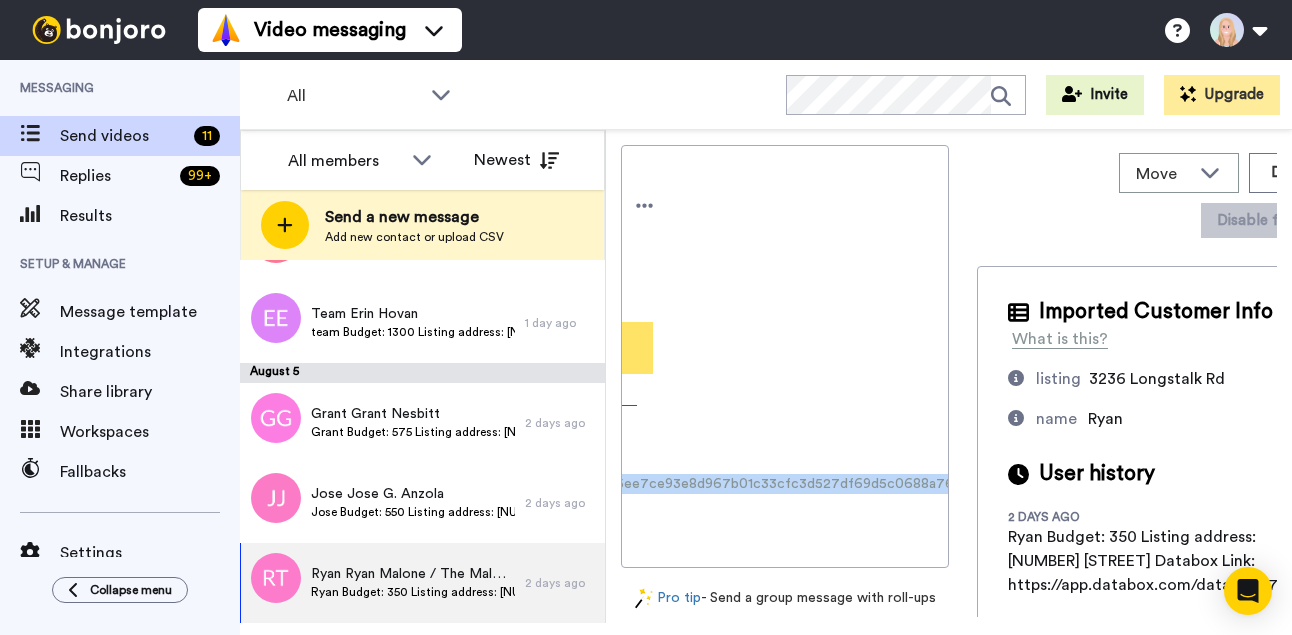 click on "Record" at bounding box center (510, 348) 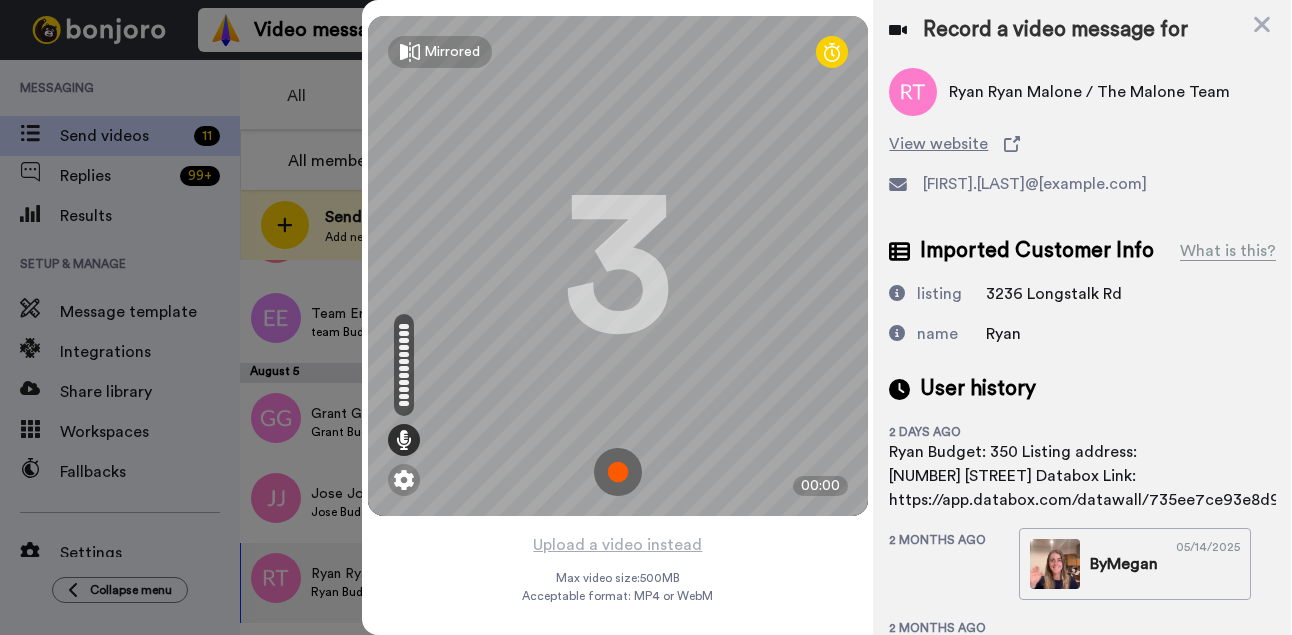 click at bounding box center [618, 472] 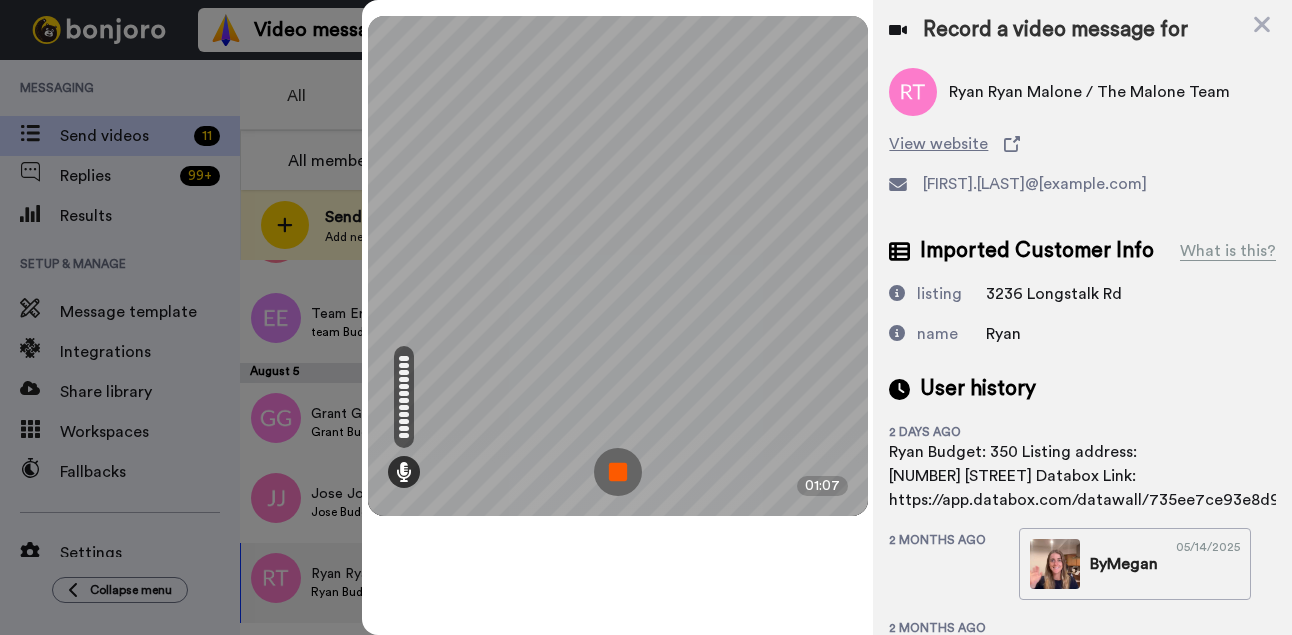 click at bounding box center [618, 472] 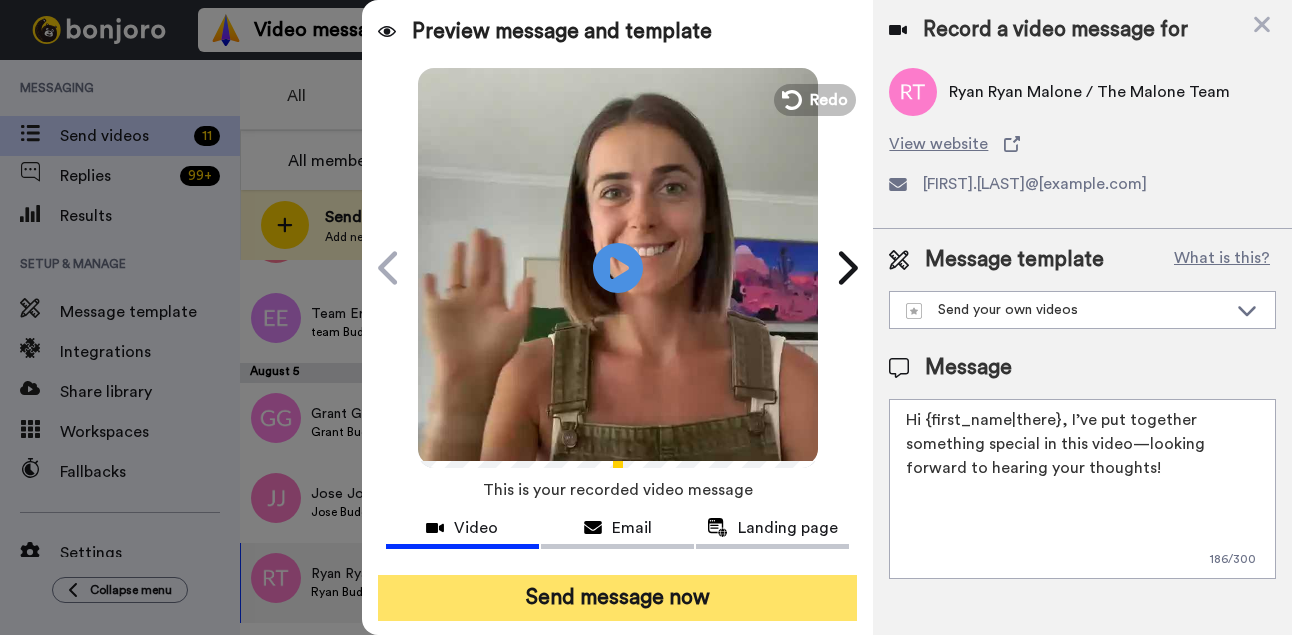 click on "Send message now" at bounding box center (618, 598) 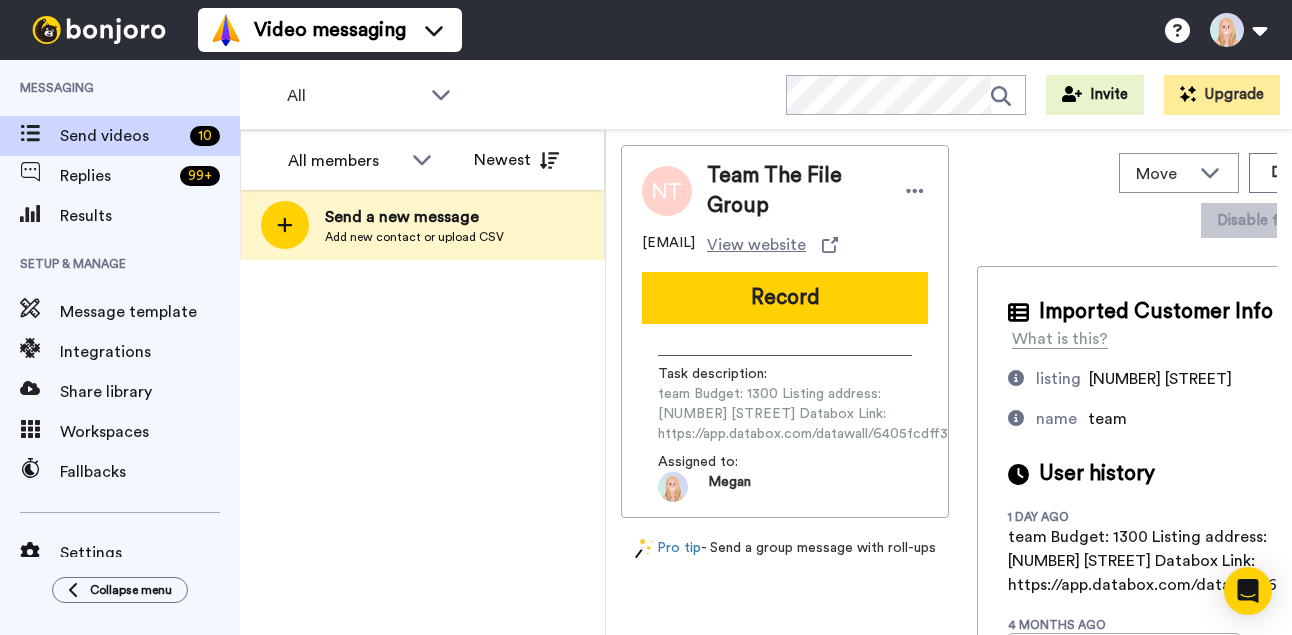 scroll, scrollTop: 0, scrollLeft: 0, axis: both 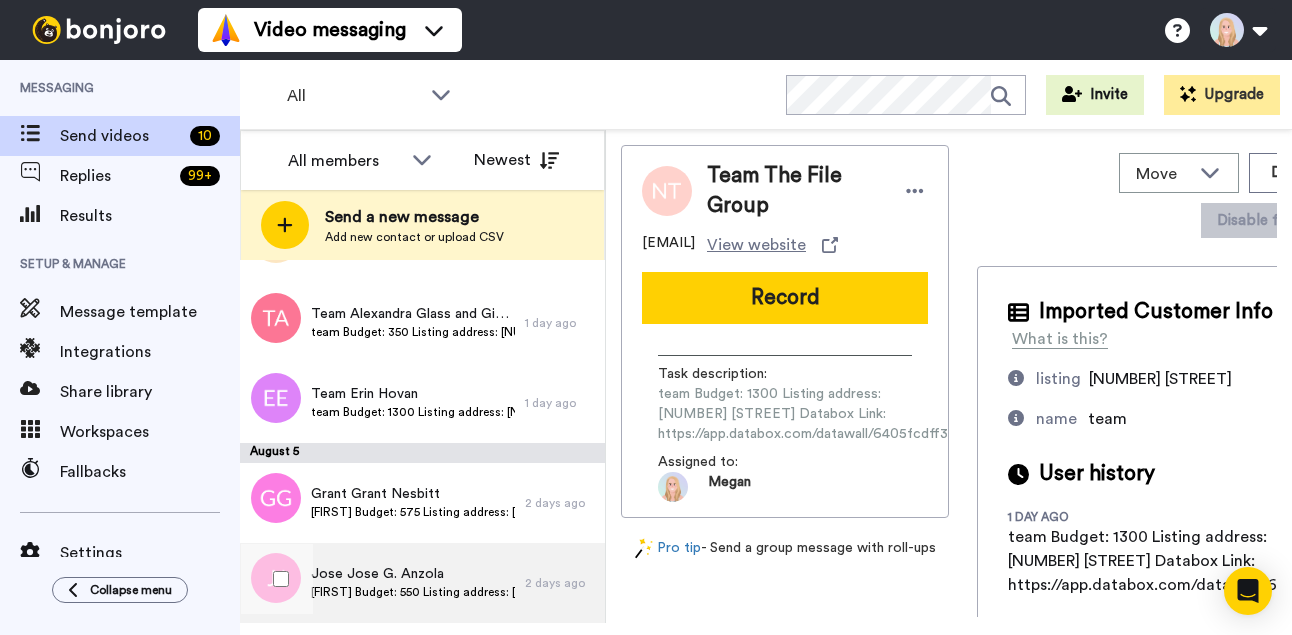 click on "Jose
Budget: 550 Listing address: 2120 S Bayshore Drive Databox Link: https://app.databox.com/datawall/16c4eab70e6697210fb87429497e6b203243f8688a7ea8" at bounding box center [413, 592] 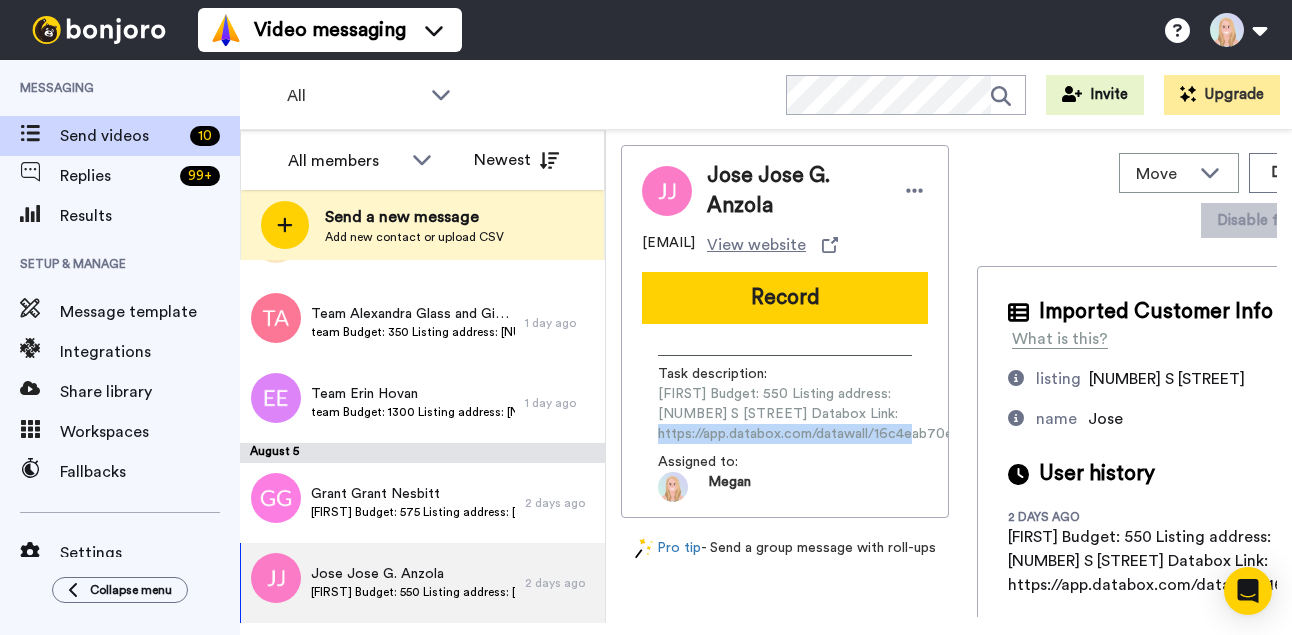 drag, startPoint x: 662, startPoint y: 452, endPoint x: 911, endPoint y: 459, distance: 249.09837 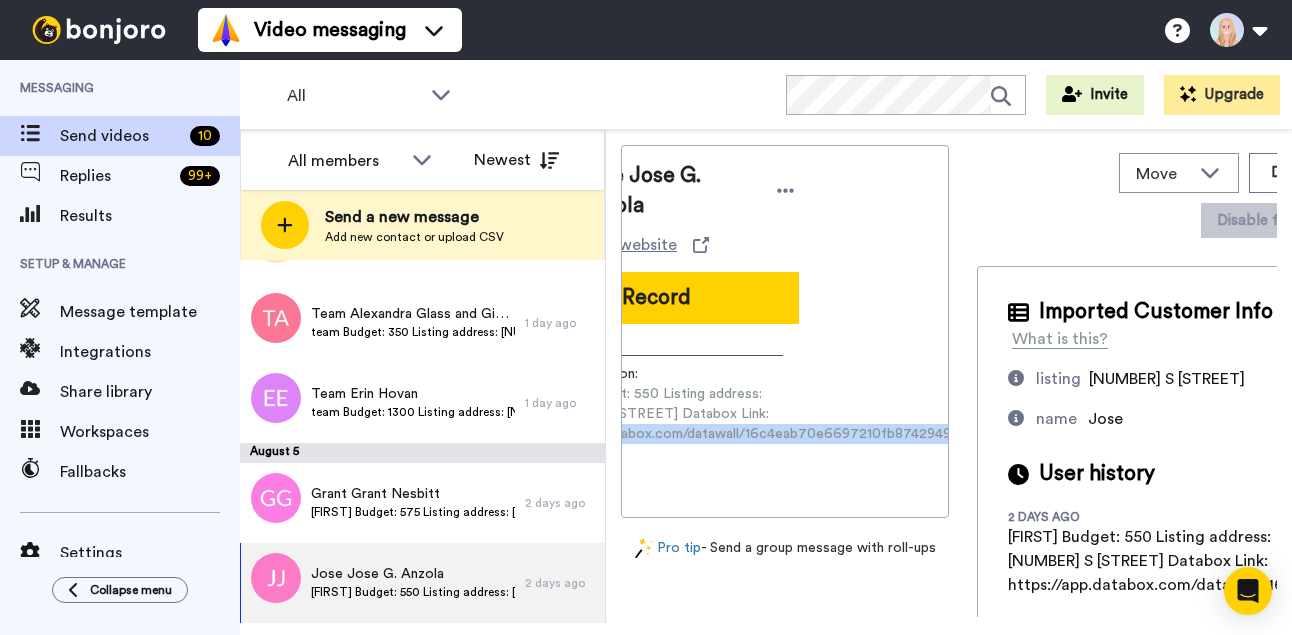 scroll, scrollTop: 0, scrollLeft: 272, axis: horizontal 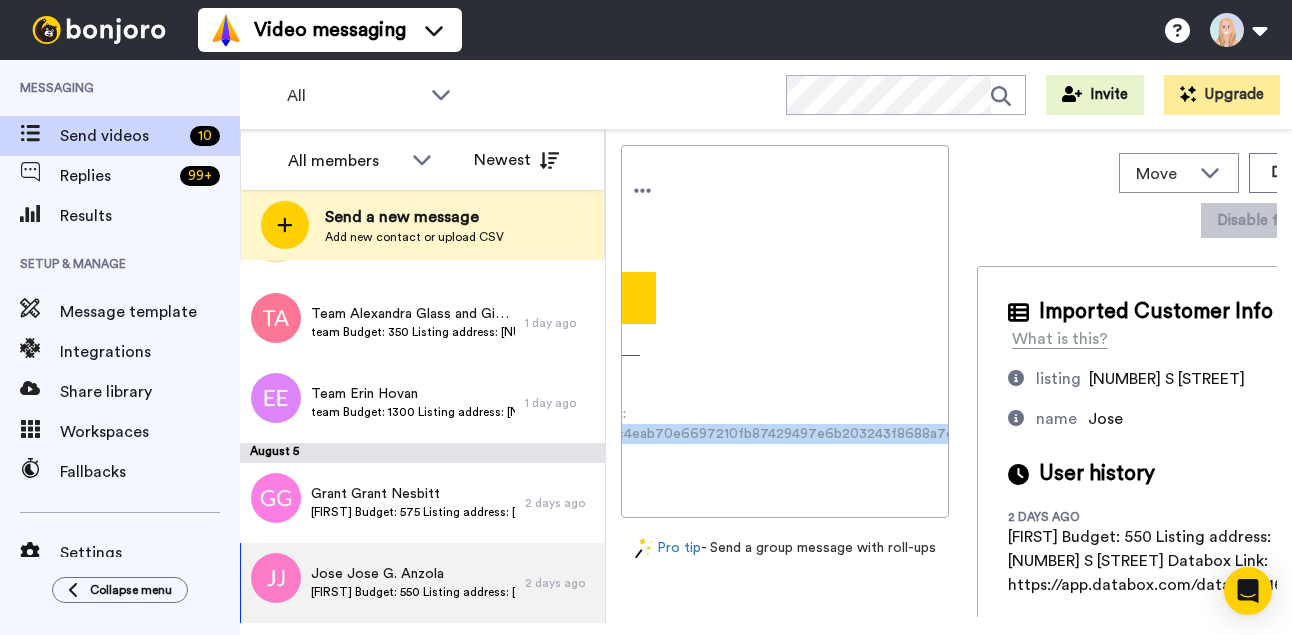 drag, startPoint x: 654, startPoint y: 450, endPoint x: 951, endPoint y: 459, distance: 297.13632 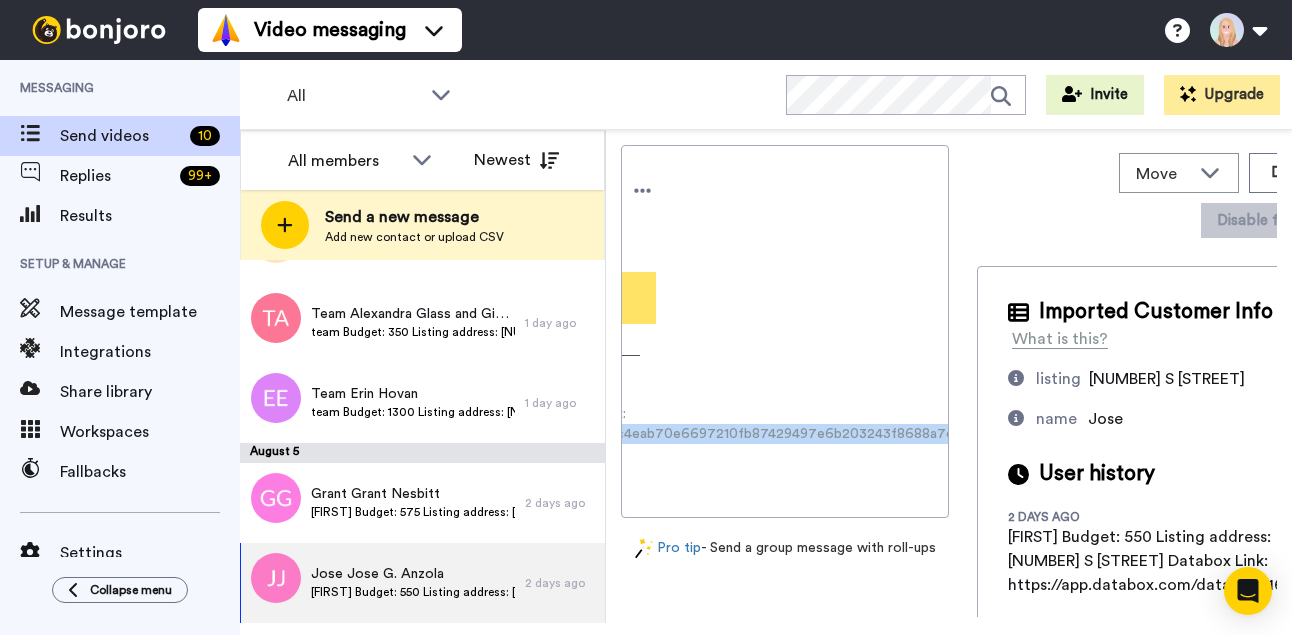 click on "Record" at bounding box center [513, 298] 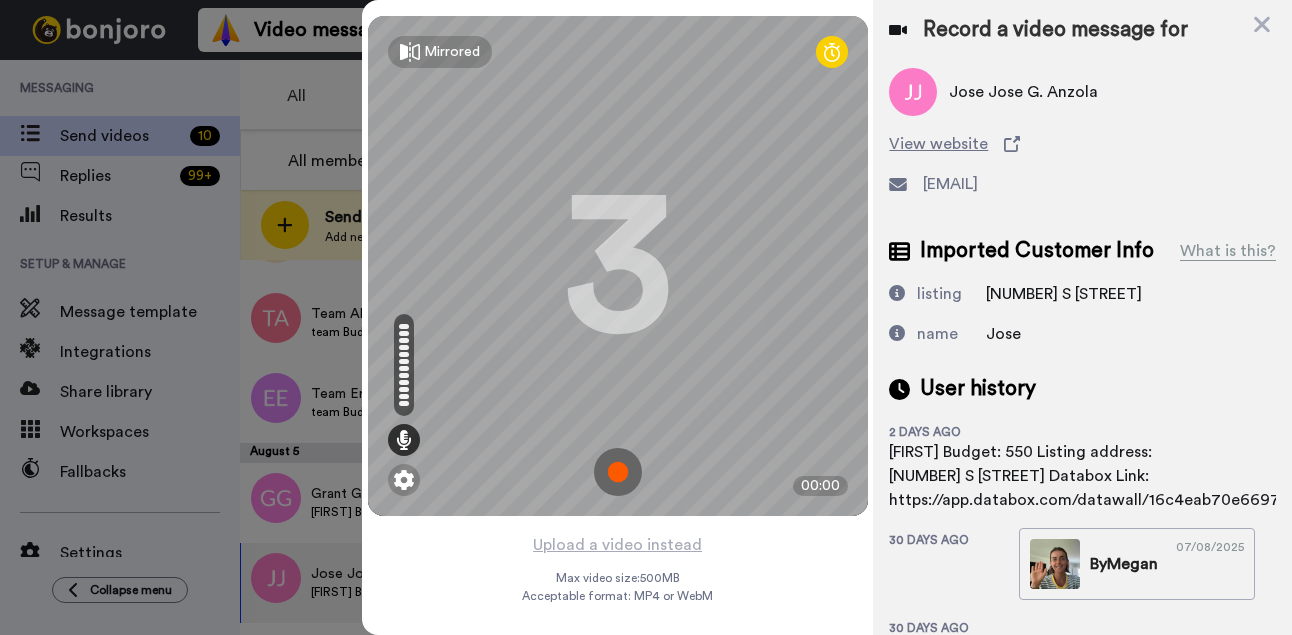 click at bounding box center [618, 472] 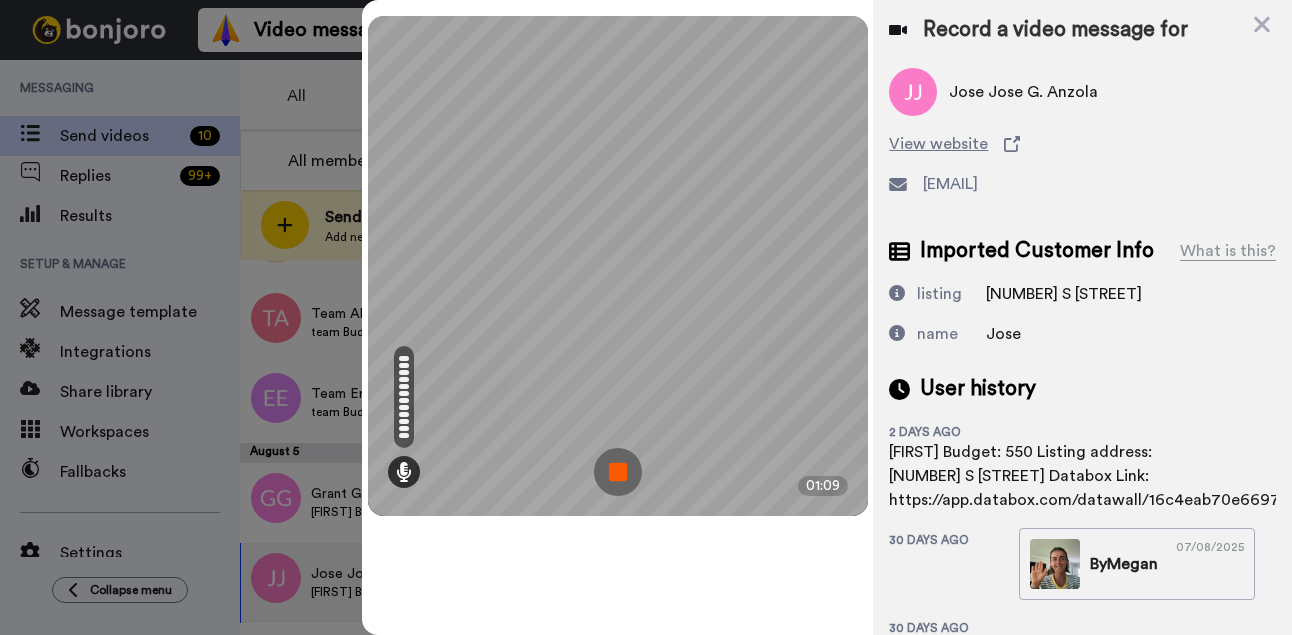 click at bounding box center [618, 472] 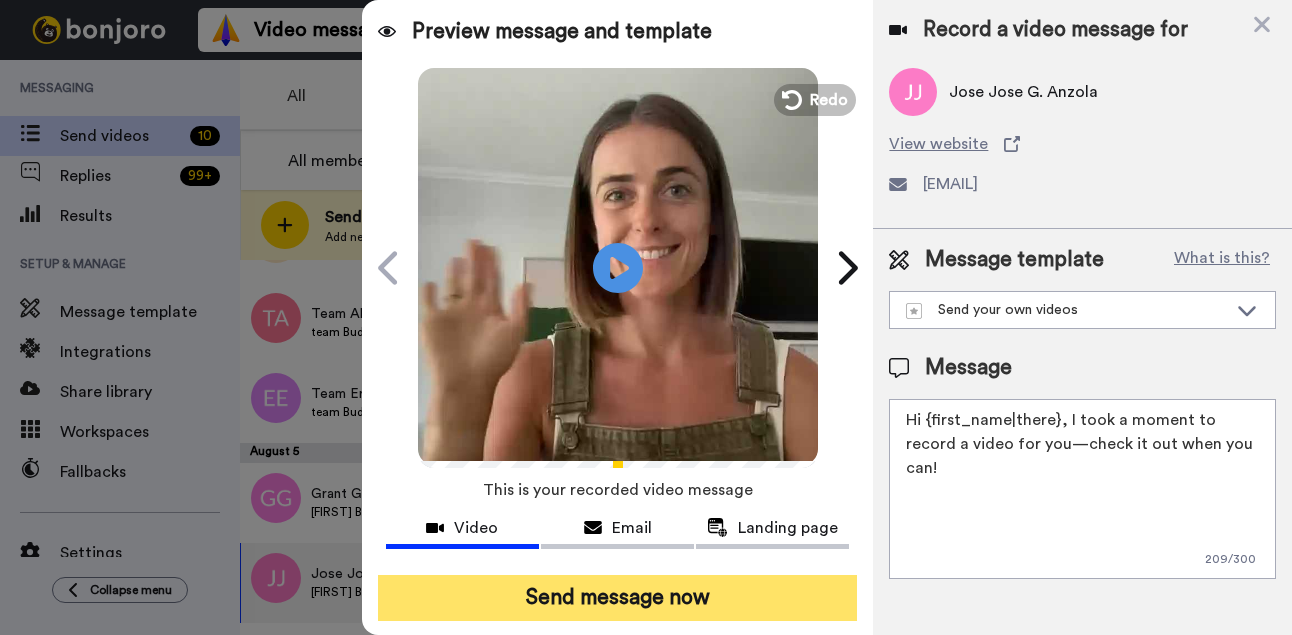 click on "Send message now" at bounding box center [618, 598] 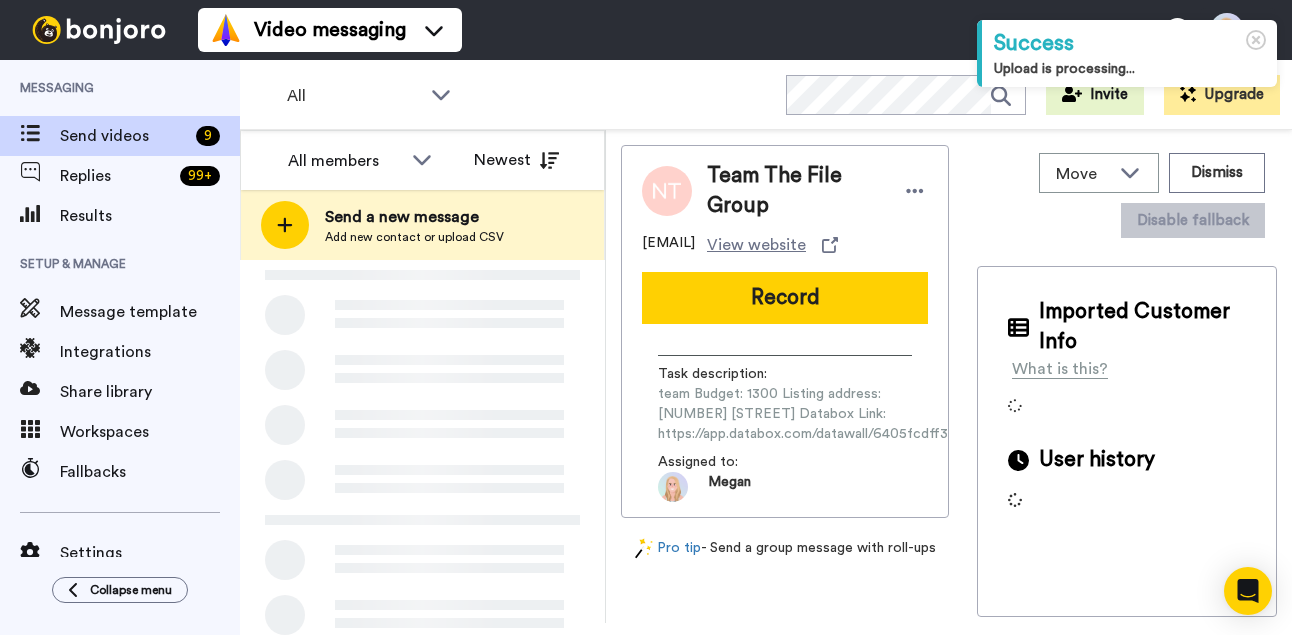 scroll, scrollTop: 0, scrollLeft: 0, axis: both 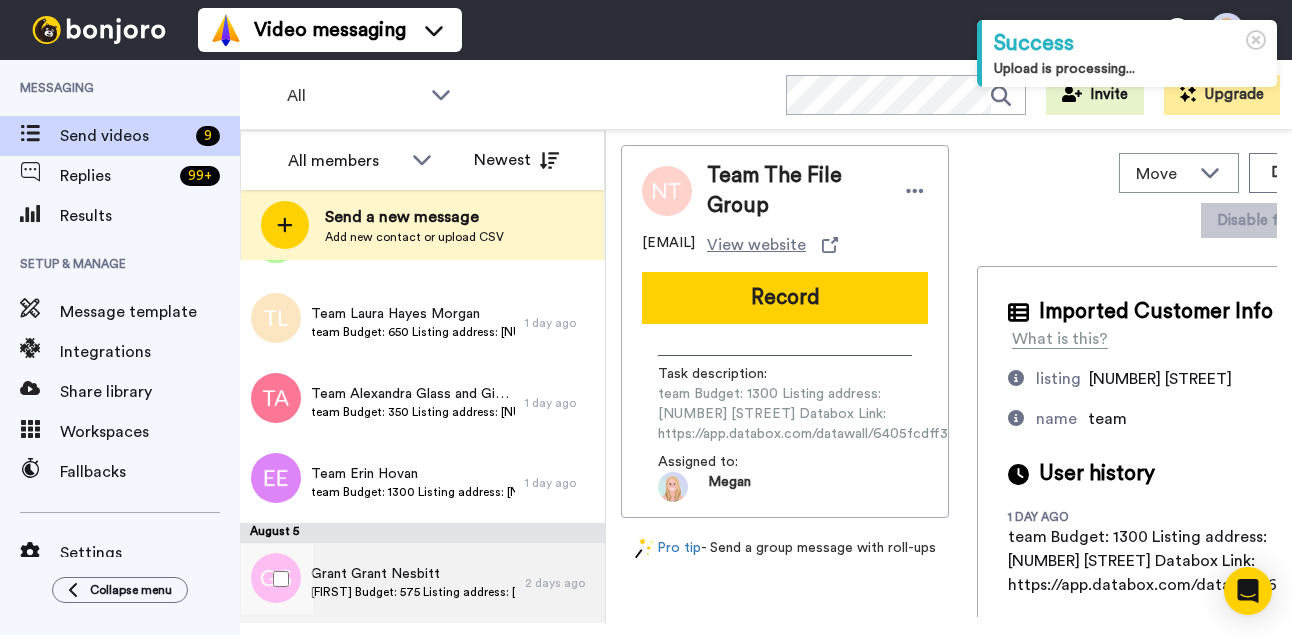 click on "Grant
Budget: 575 Listing address: 3075 Fairfax Street Databox Link: https://app.databox.com/datawall/14e7b3f86f2277bc6c376b17737450a8398ff64688a8c05" at bounding box center [413, 592] 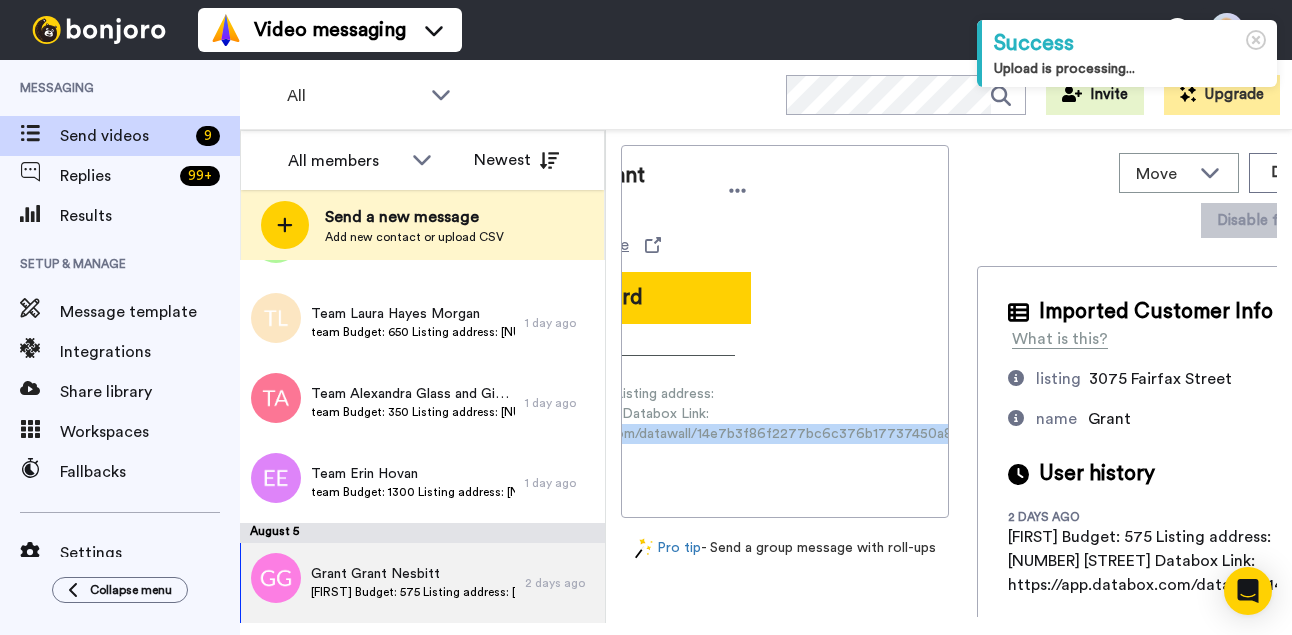scroll, scrollTop: 0, scrollLeft: 271, axis: horizontal 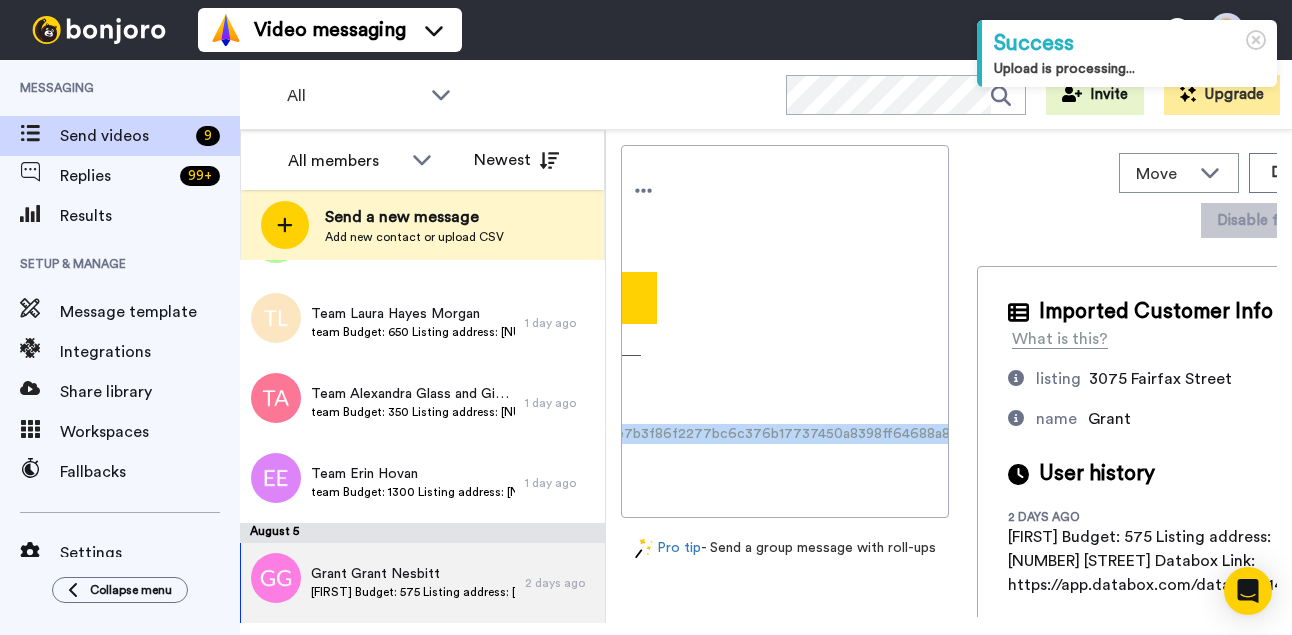 drag, startPoint x: 655, startPoint y: 452, endPoint x: 951, endPoint y: 456, distance: 296.02704 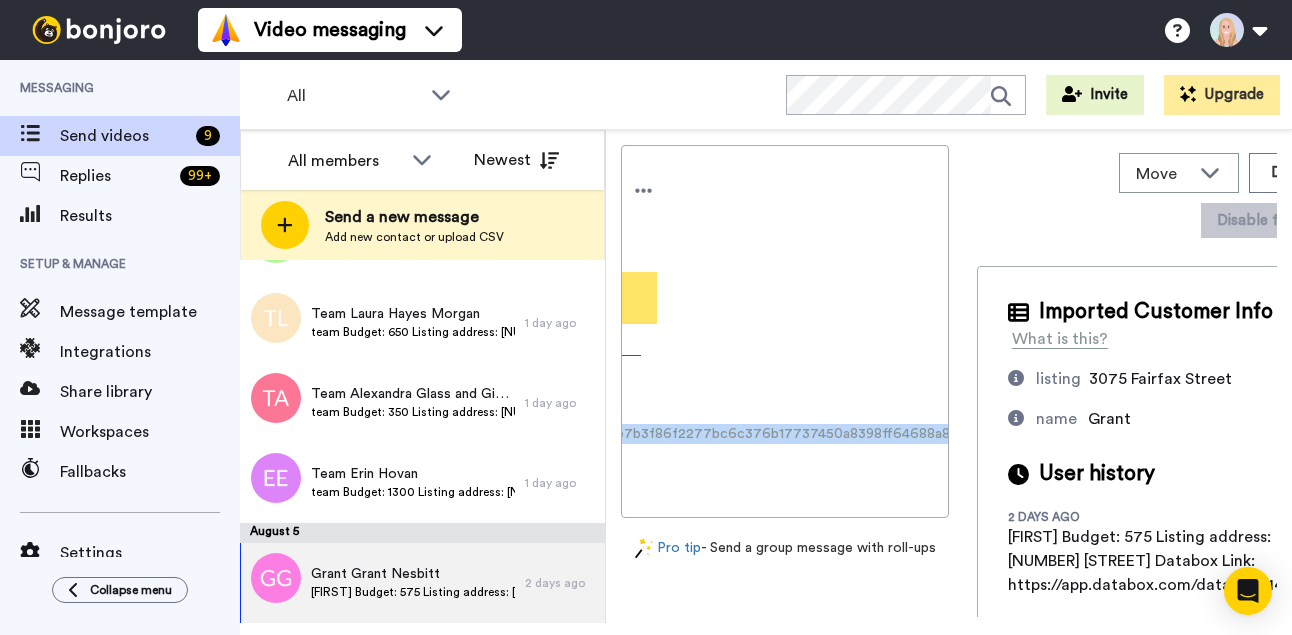 click on "Record" at bounding box center [514, 298] 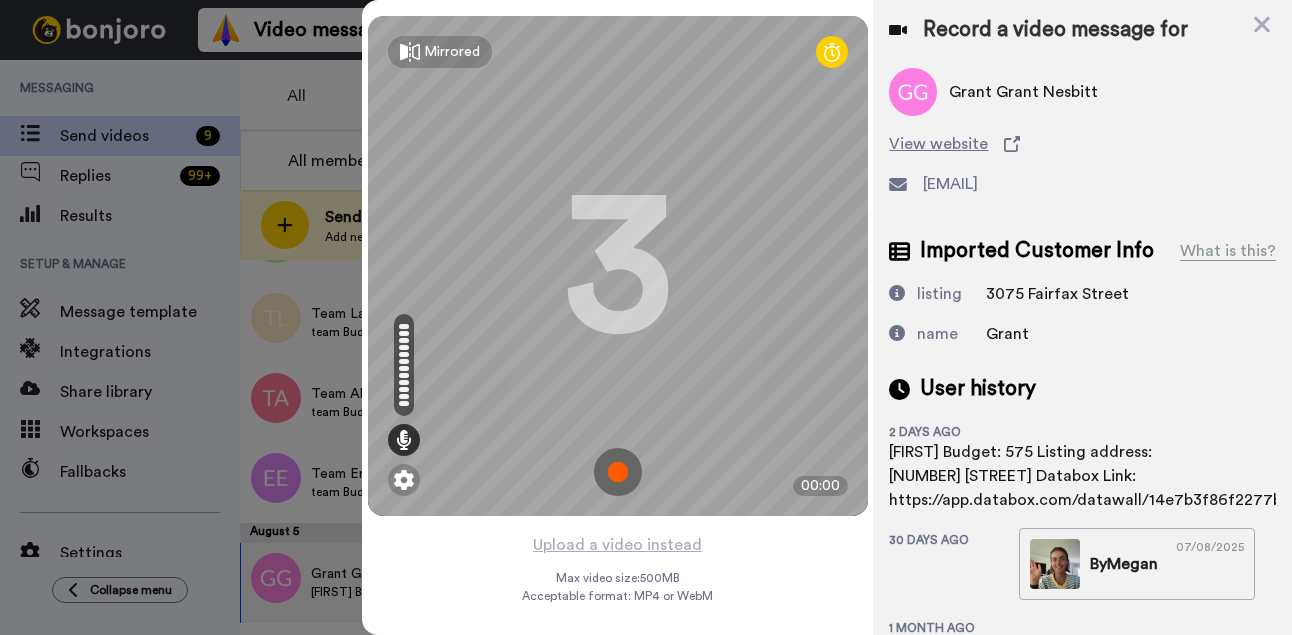 click at bounding box center (618, 472) 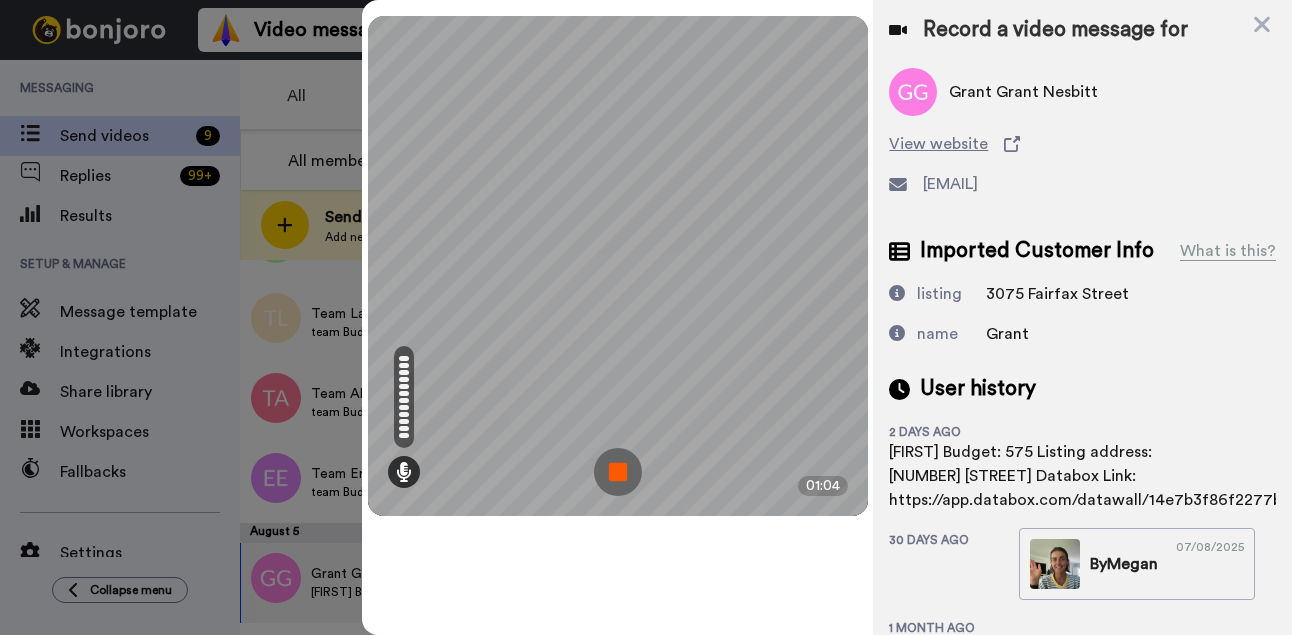 click at bounding box center (618, 472) 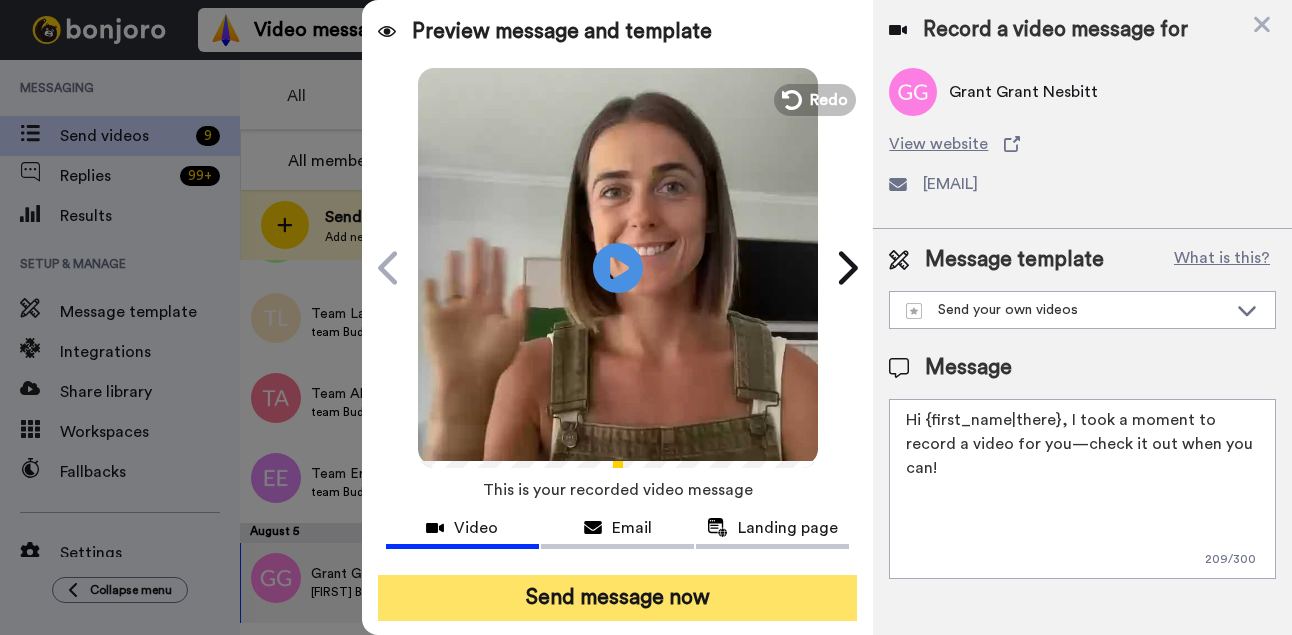 click on "Send message now" at bounding box center (618, 598) 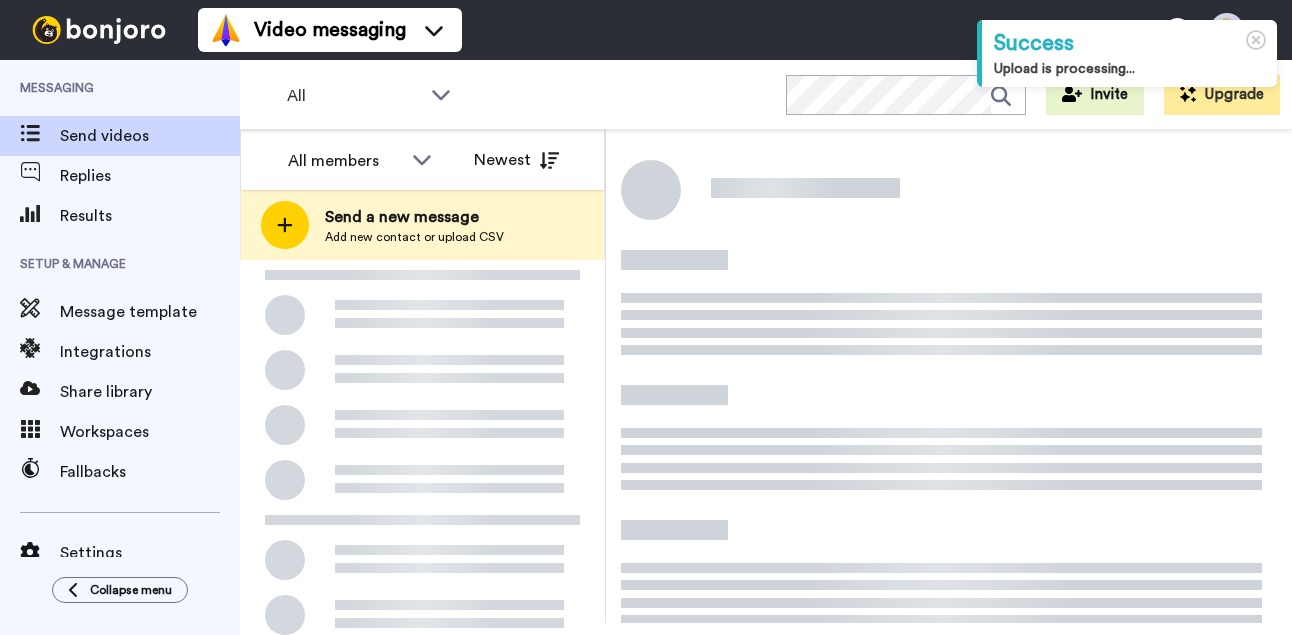 scroll, scrollTop: 0, scrollLeft: 0, axis: both 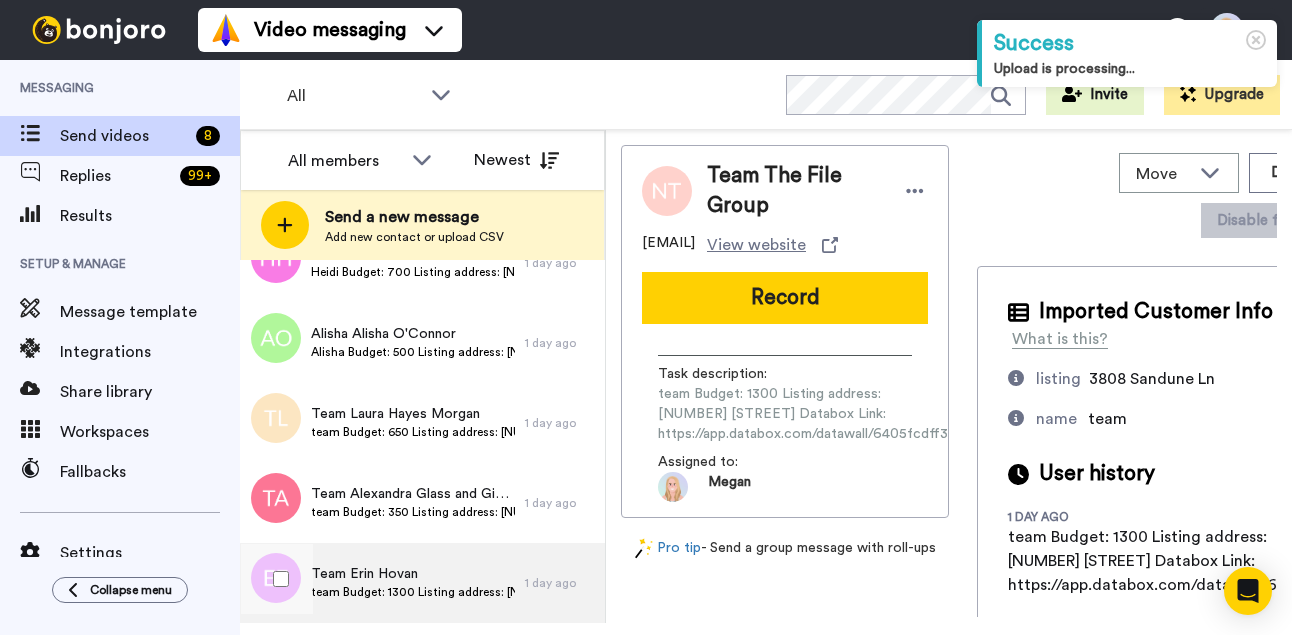 click on "Team Erin Hovan" at bounding box center [413, 574] 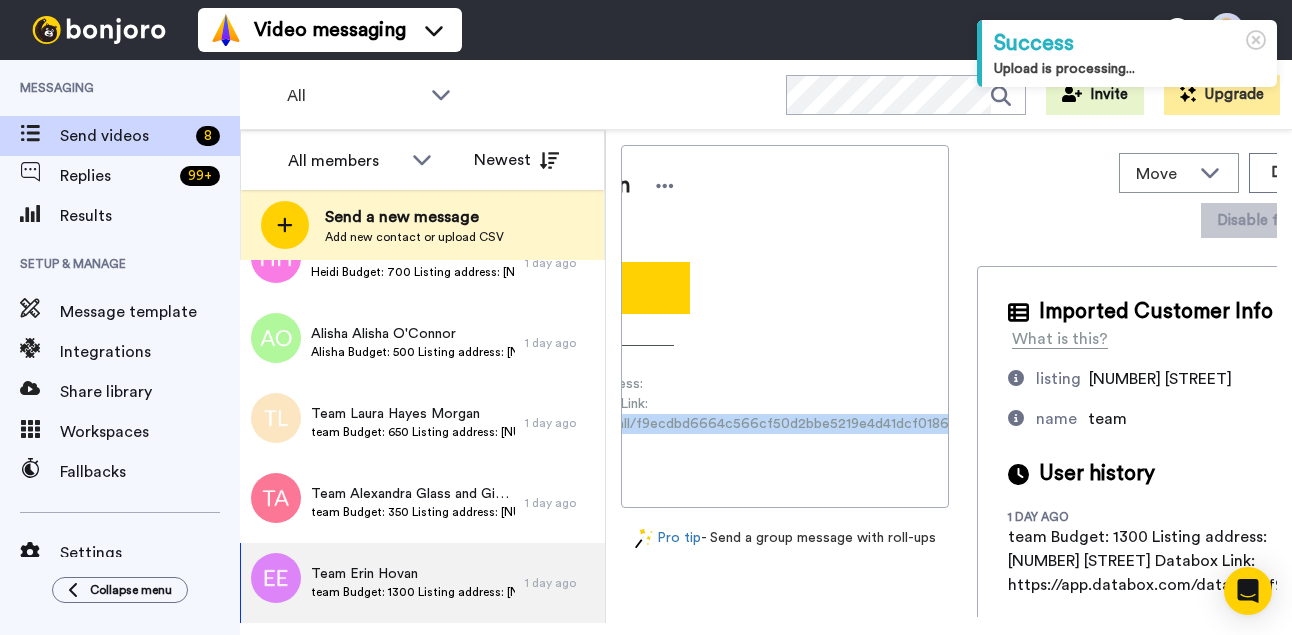 scroll, scrollTop: 0, scrollLeft: 279, axis: horizontal 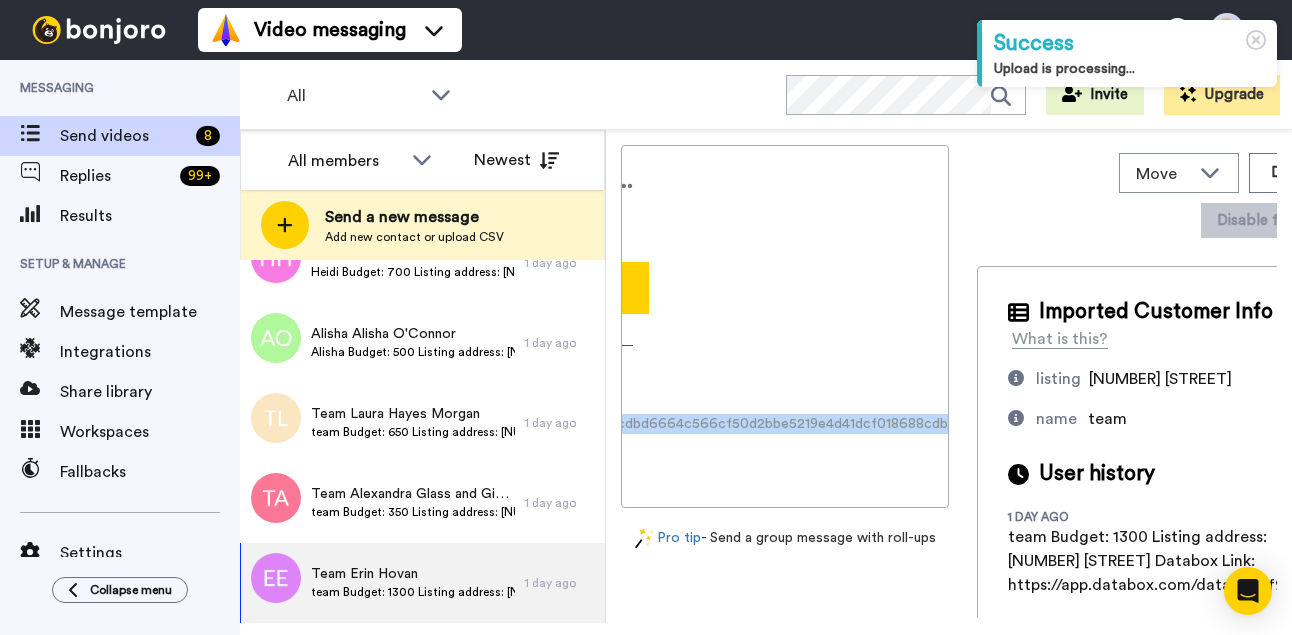 drag, startPoint x: 658, startPoint y: 451, endPoint x: 947, endPoint y: 440, distance: 289.20926 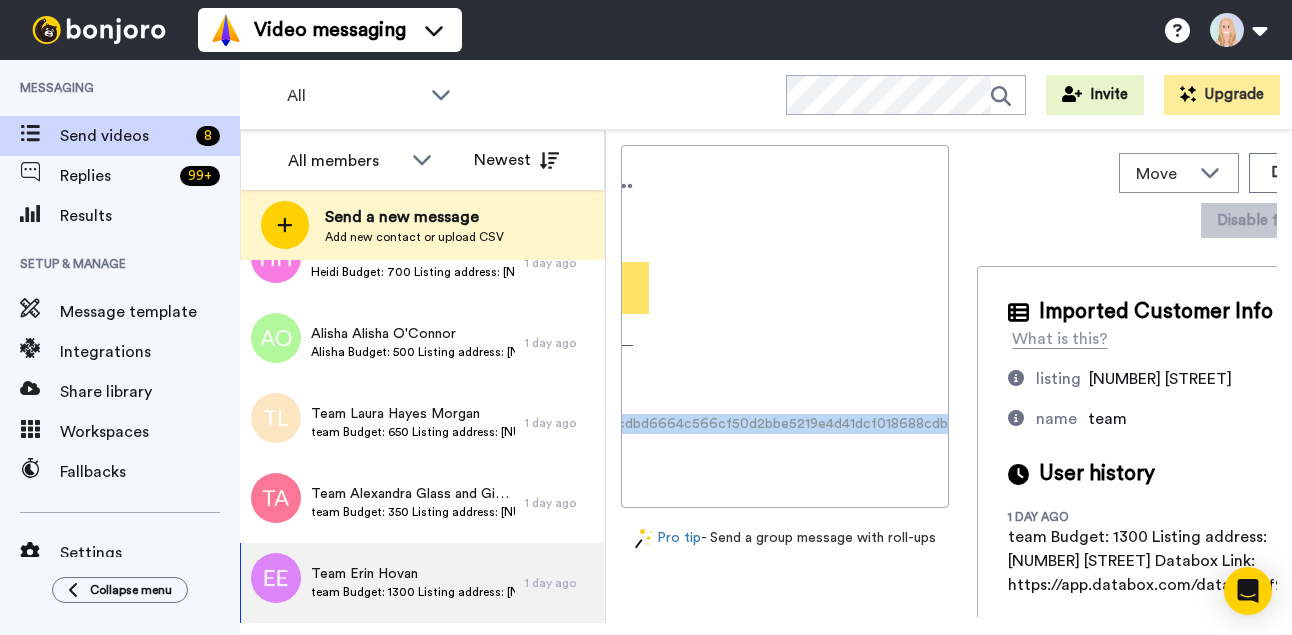 click on "Record" at bounding box center [506, 288] 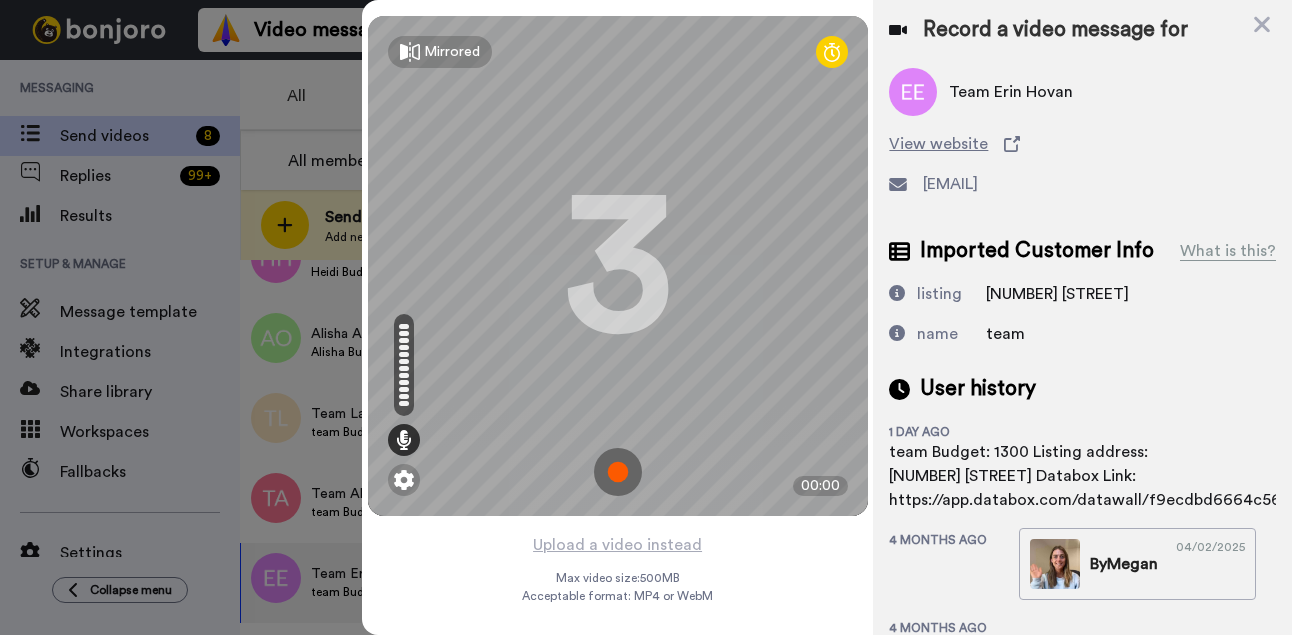 click at bounding box center (618, 472) 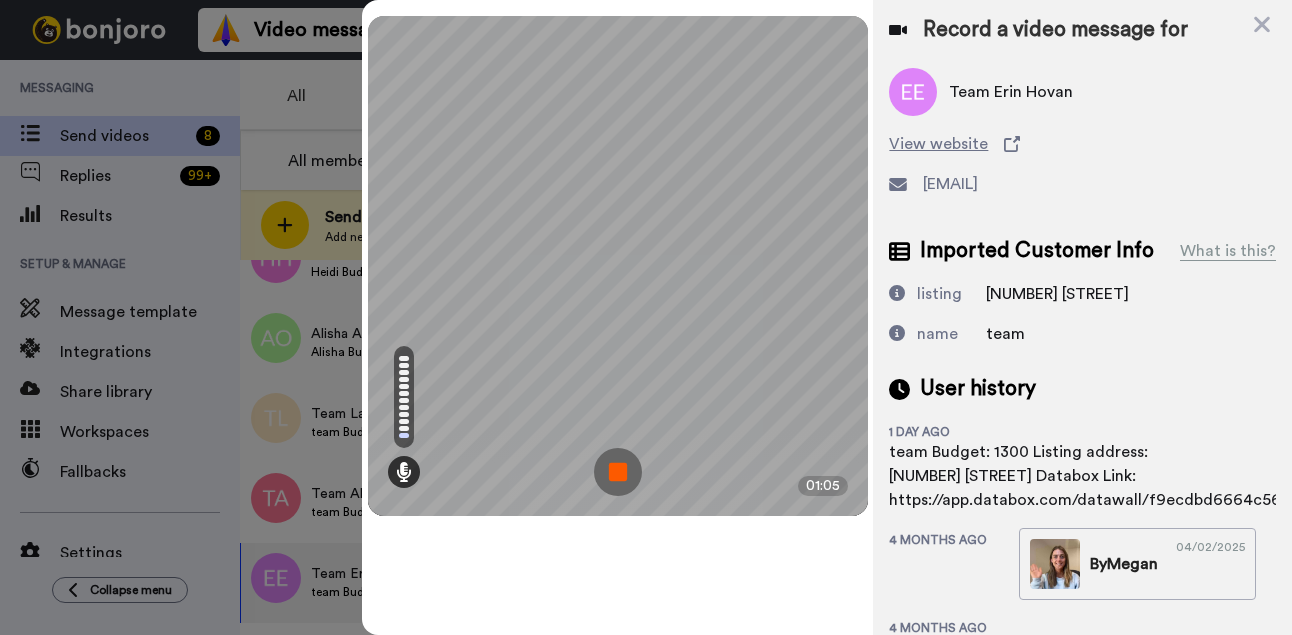 click at bounding box center [618, 472] 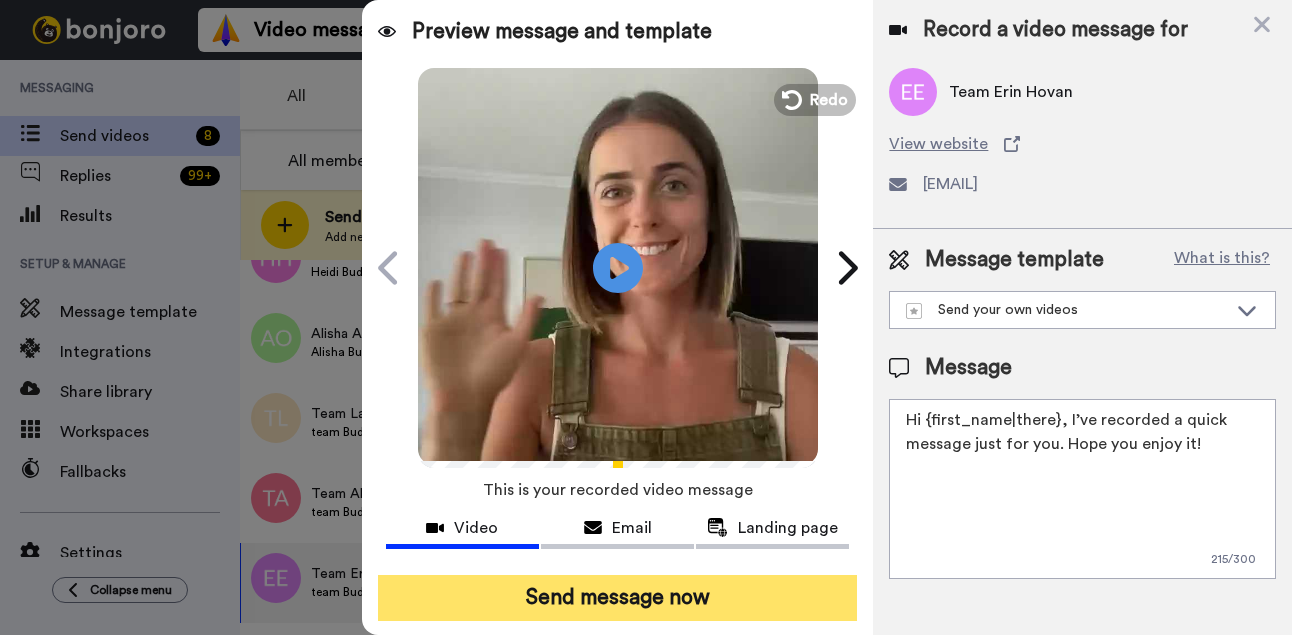 click on "Send message now" at bounding box center (618, 598) 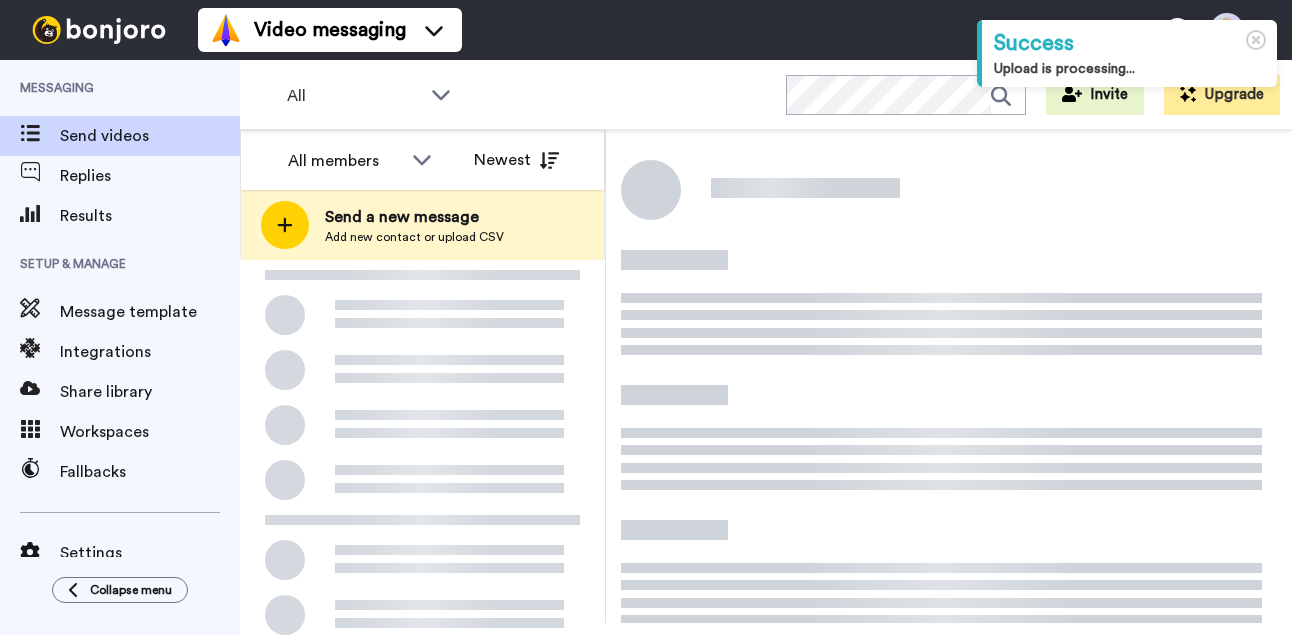 scroll, scrollTop: 0, scrollLeft: 0, axis: both 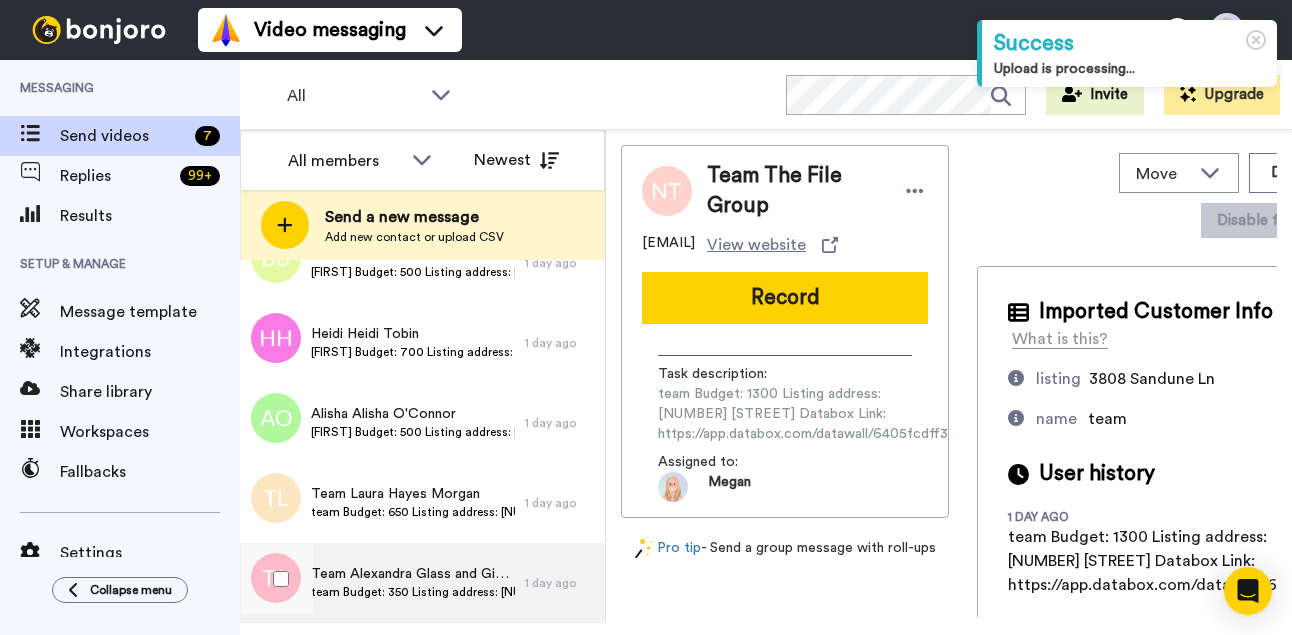 click on "team
Budget: 350 Listing address: [NUMBER] [STREET], Unit [NUMBER]  Databox Link: https://app.databox.com/datawall/b76b1408c3b59ebe0c945126dbb1b0ee1e3e5bc688ceda6" at bounding box center [413, 592] 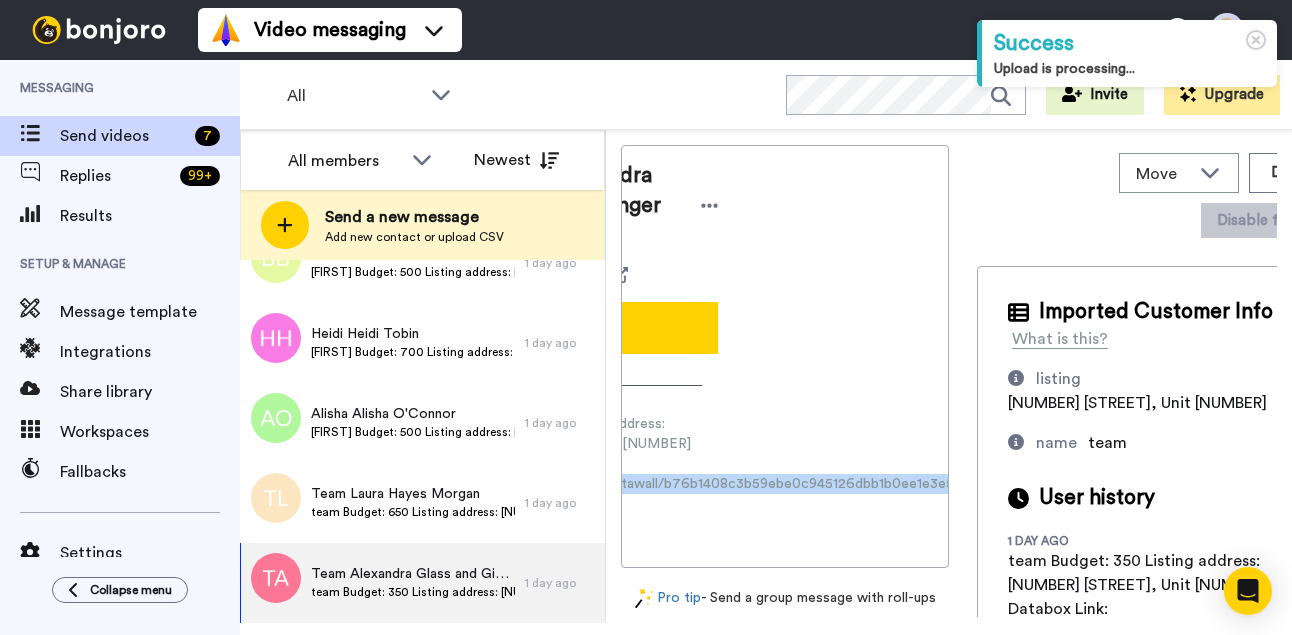 scroll, scrollTop: 0, scrollLeft: 287, axis: horizontal 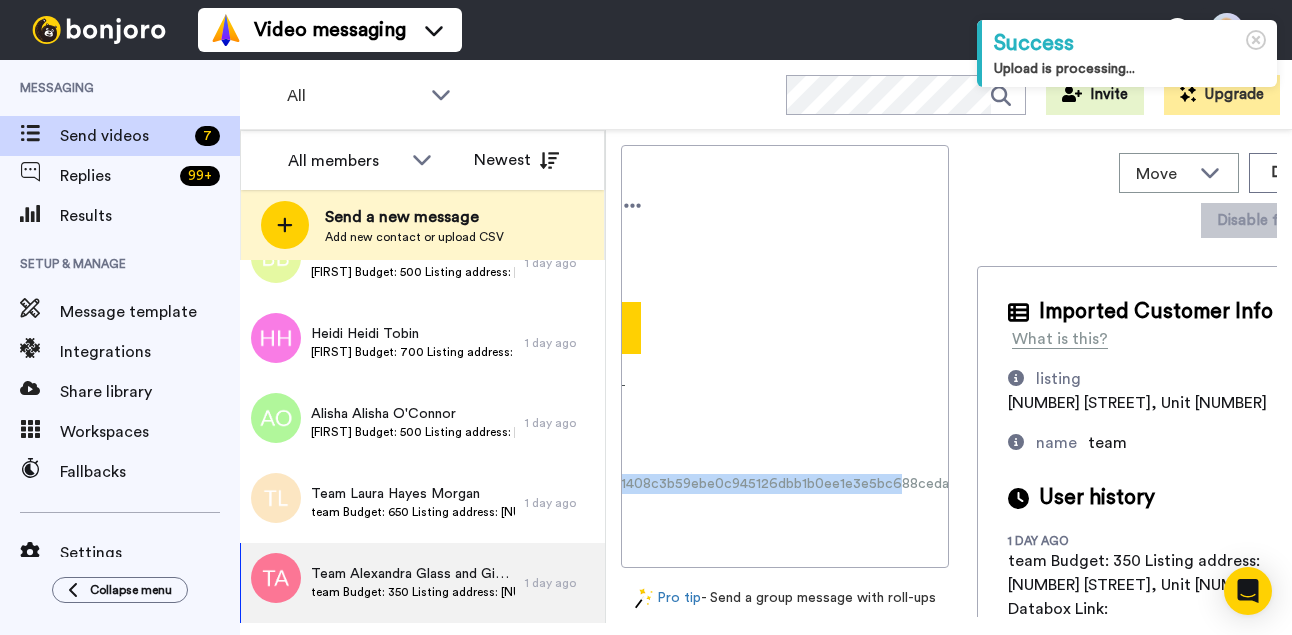 drag, startPoint x: 657, startPoint y: 488, endPoint x: 955, endPoint y: 487, distance: 298.00168 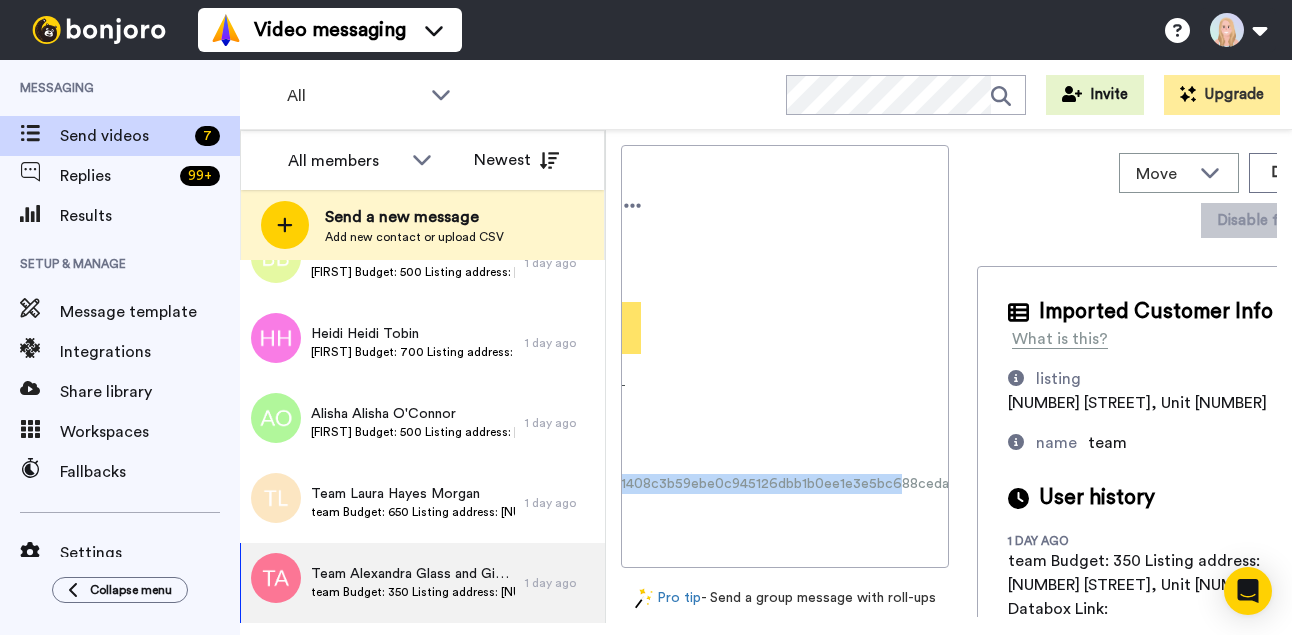 click on "Record" at bounding box center [498, 328] 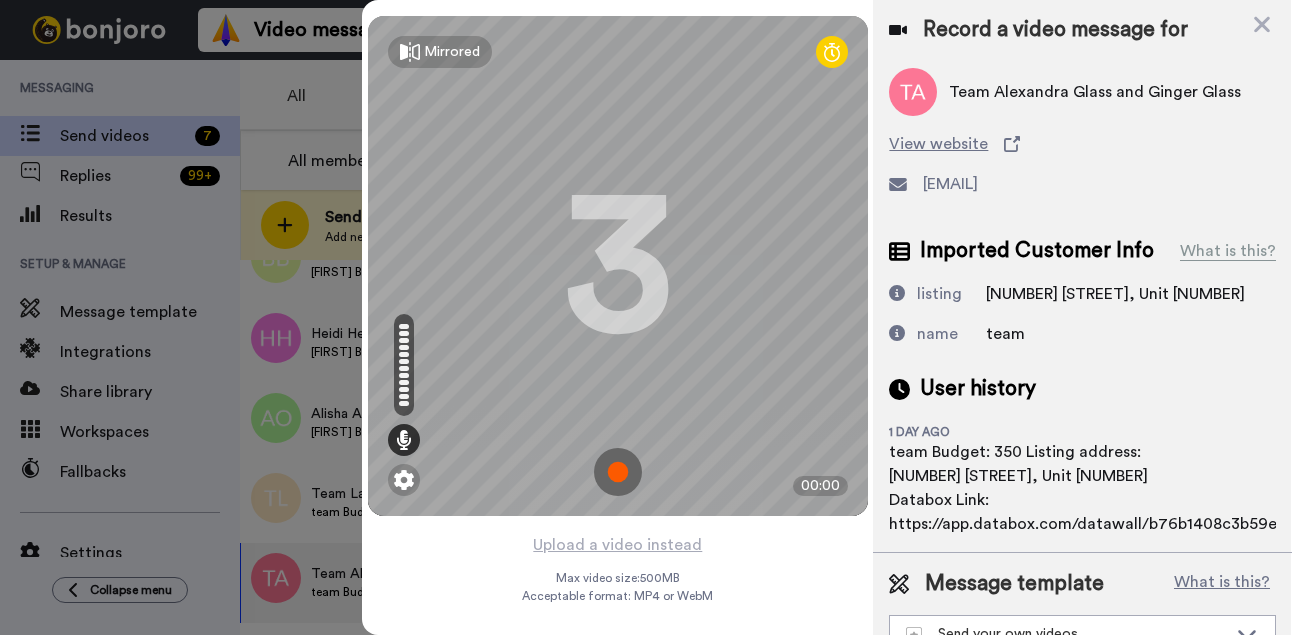 click at bounding box center [618, 472] 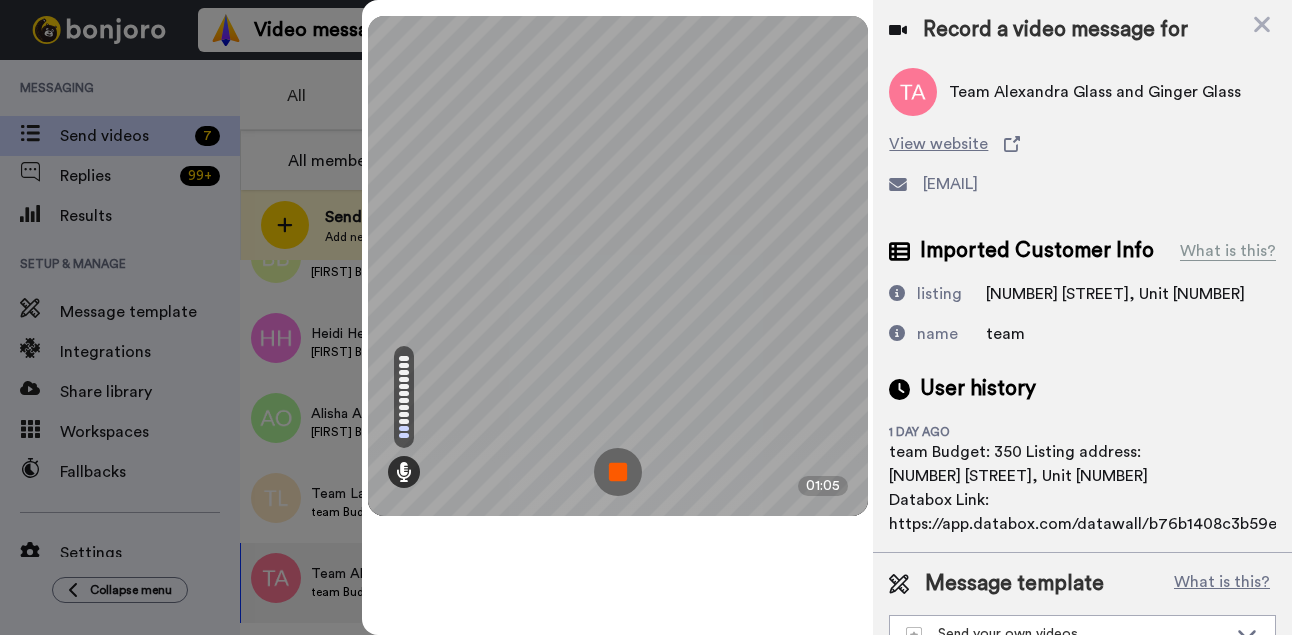 click at bounding box center [618, 472] 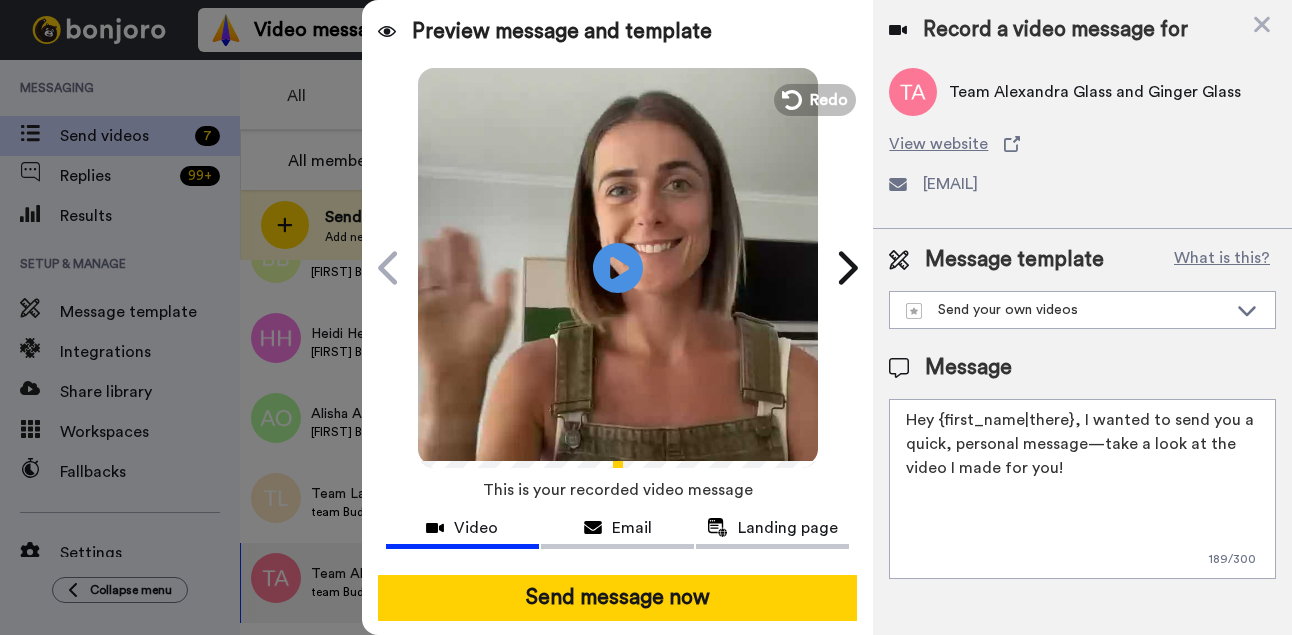 click at bounding box center [618, 567] 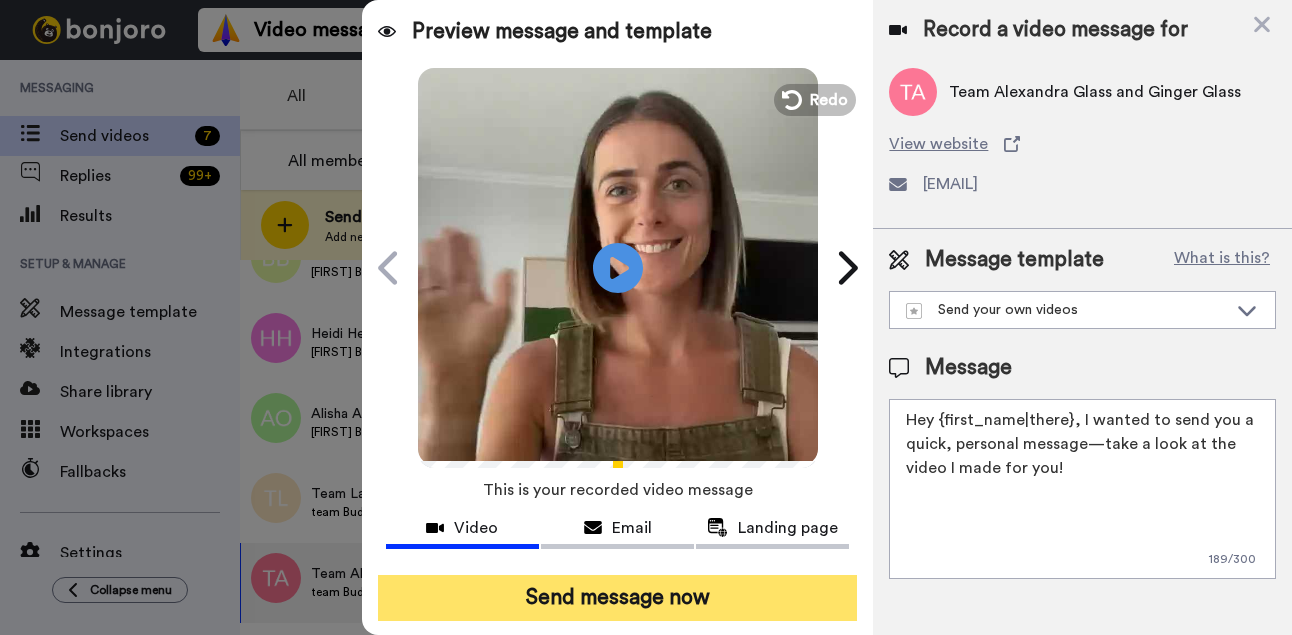 click on "Send message now" at bounding box center (618, 598) 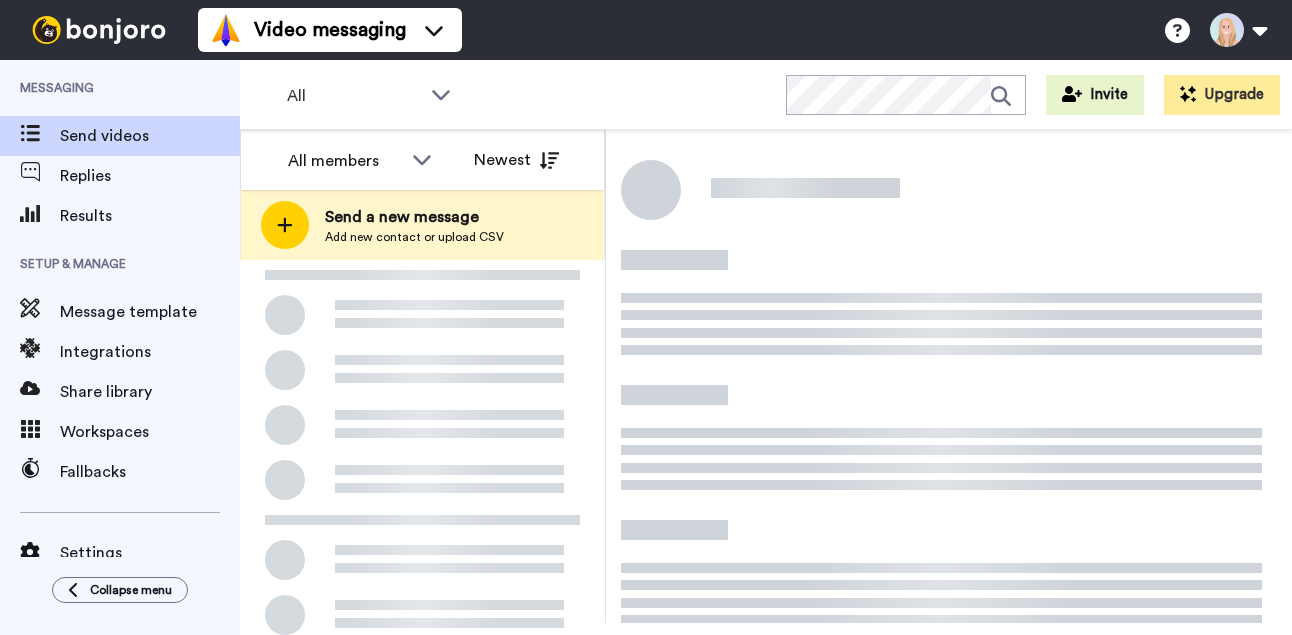 scroll, scrollTop: 0, scrollLeft: 0, axis: both 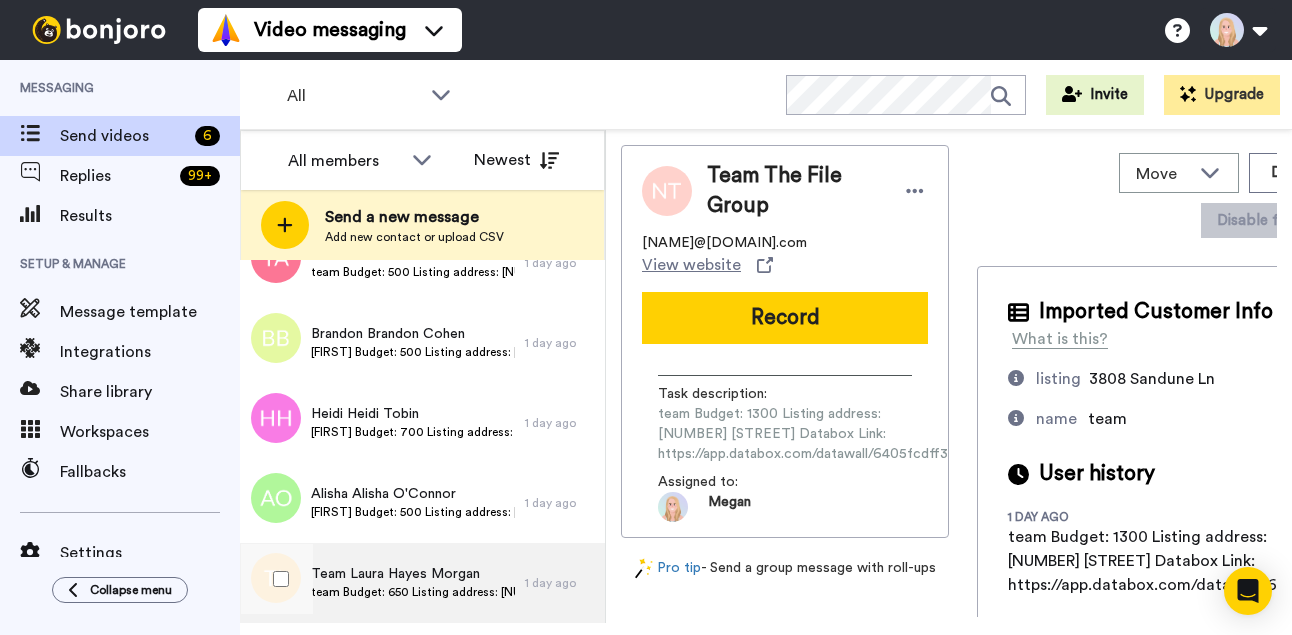 click on "team
Budget: 650 Listing address: [NUMBER] [STREET] Databox Link: https://app.databox.com/datawall/bcb6fefbdbcb00e210c73c32e2ad824183018688cf4ef" at bounding box center [413, 592] 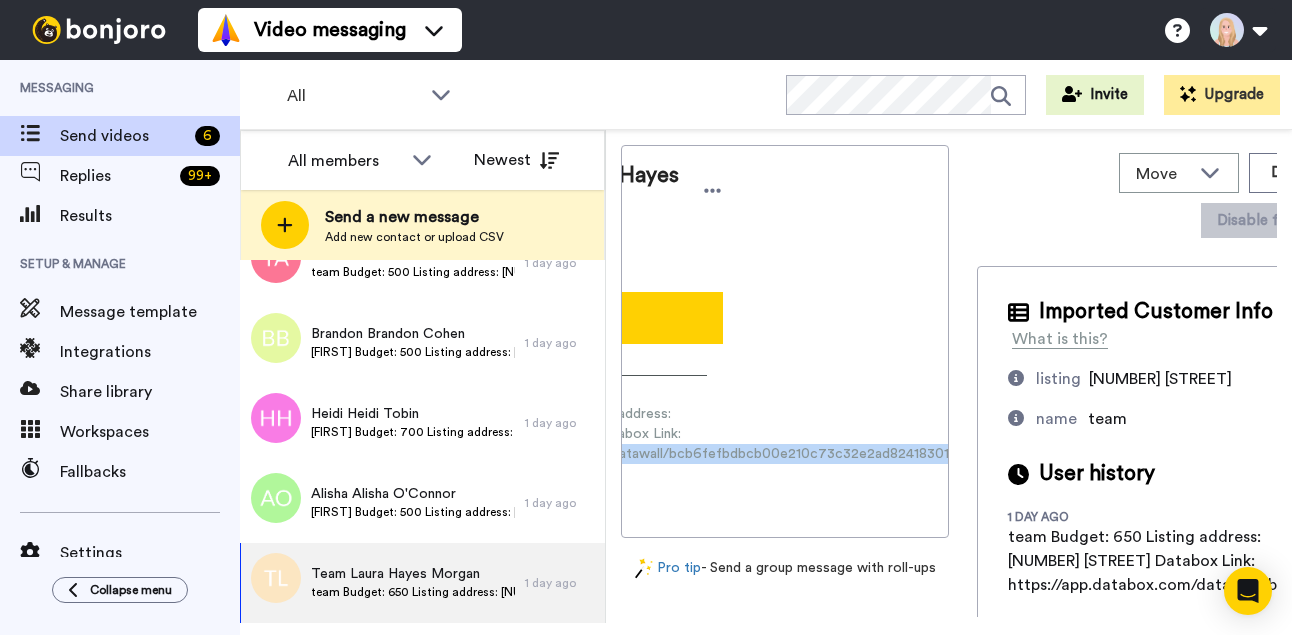 scroll, scrollTop: 0, scrollLeft: 260, axis: horizontal 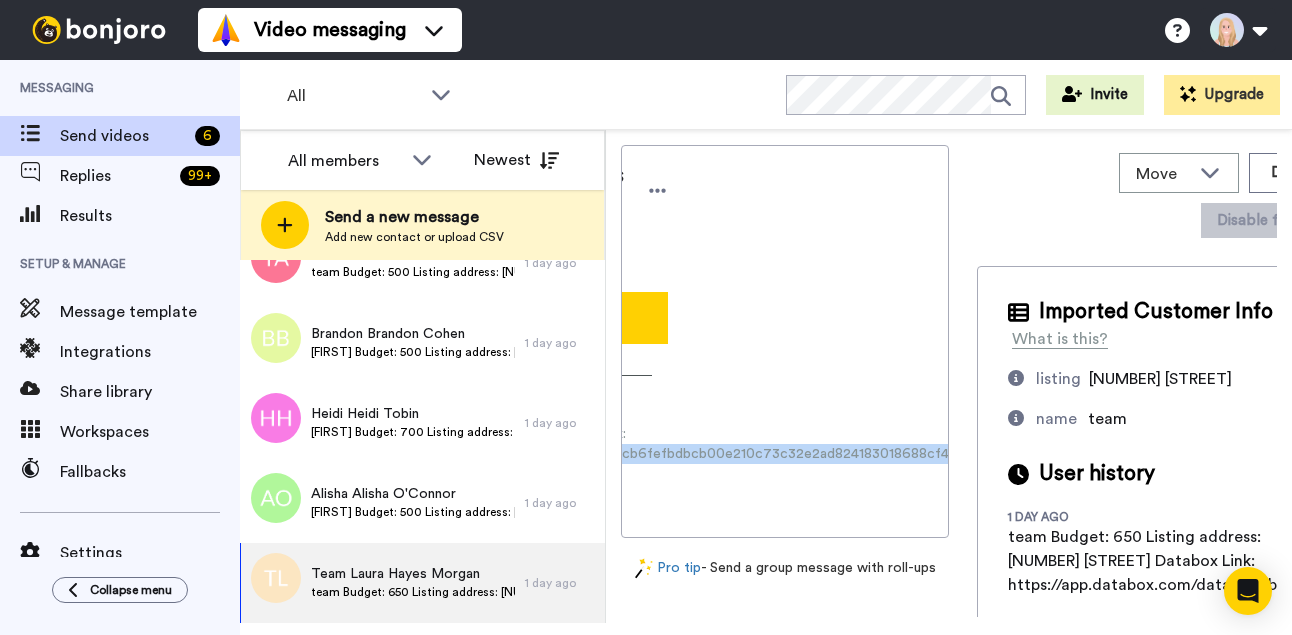 drag, startPoint x: 657, startPoint y: 455, endPoint x: 957, endPoint y: 459, distance: 300.02667 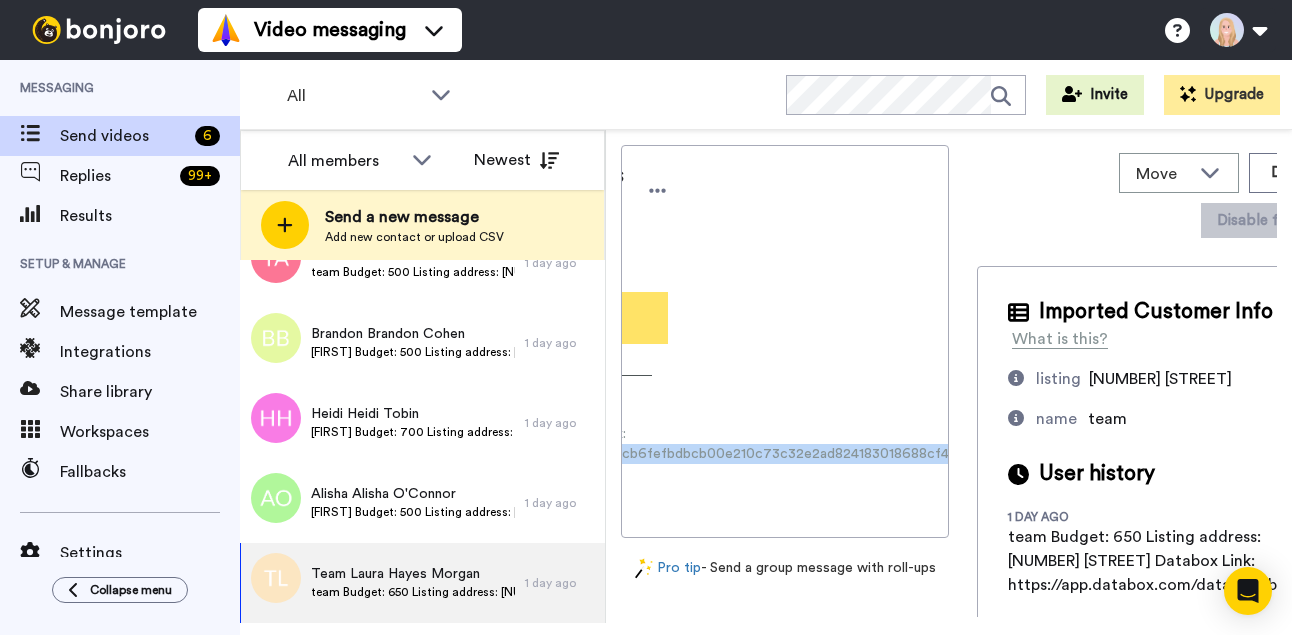 click on "Record" at bounding box center (525, 318) 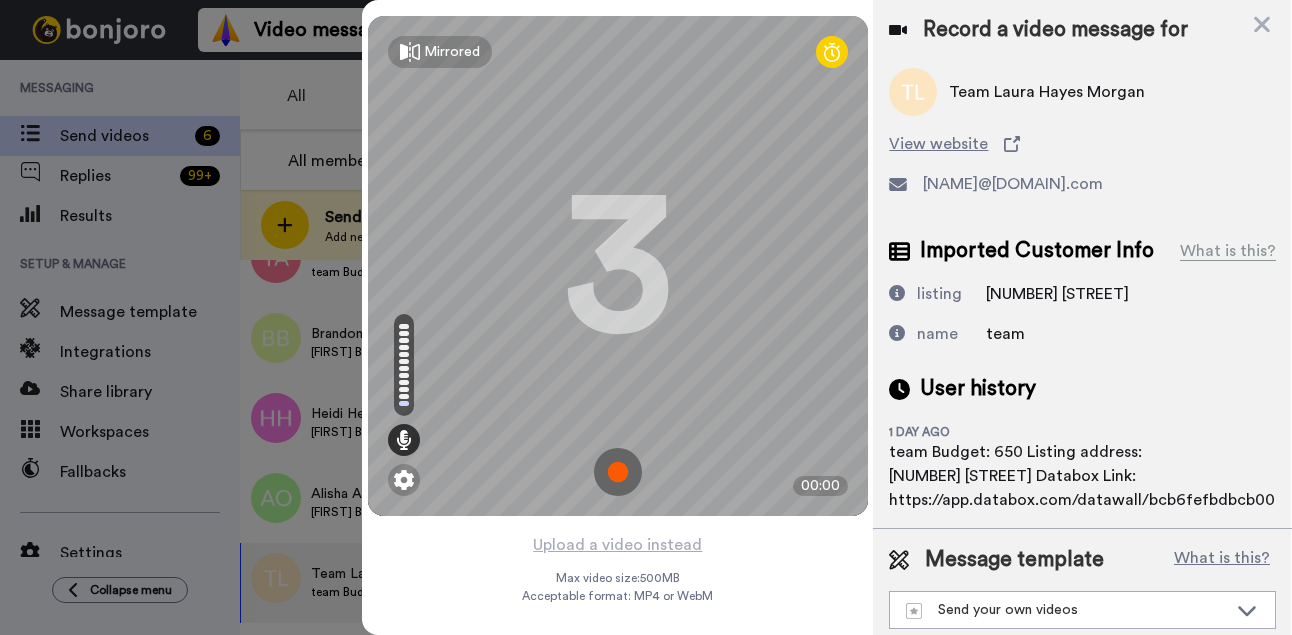 click at bounding box center (618, 472) 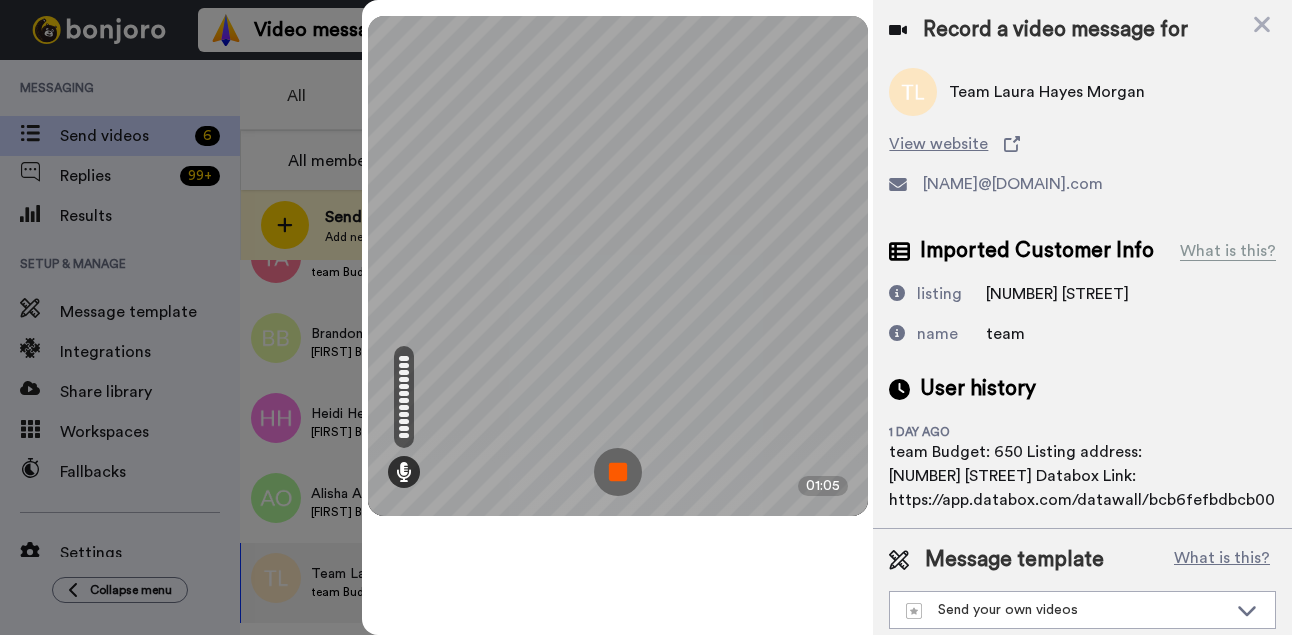 click at bounding box center (618, 472) 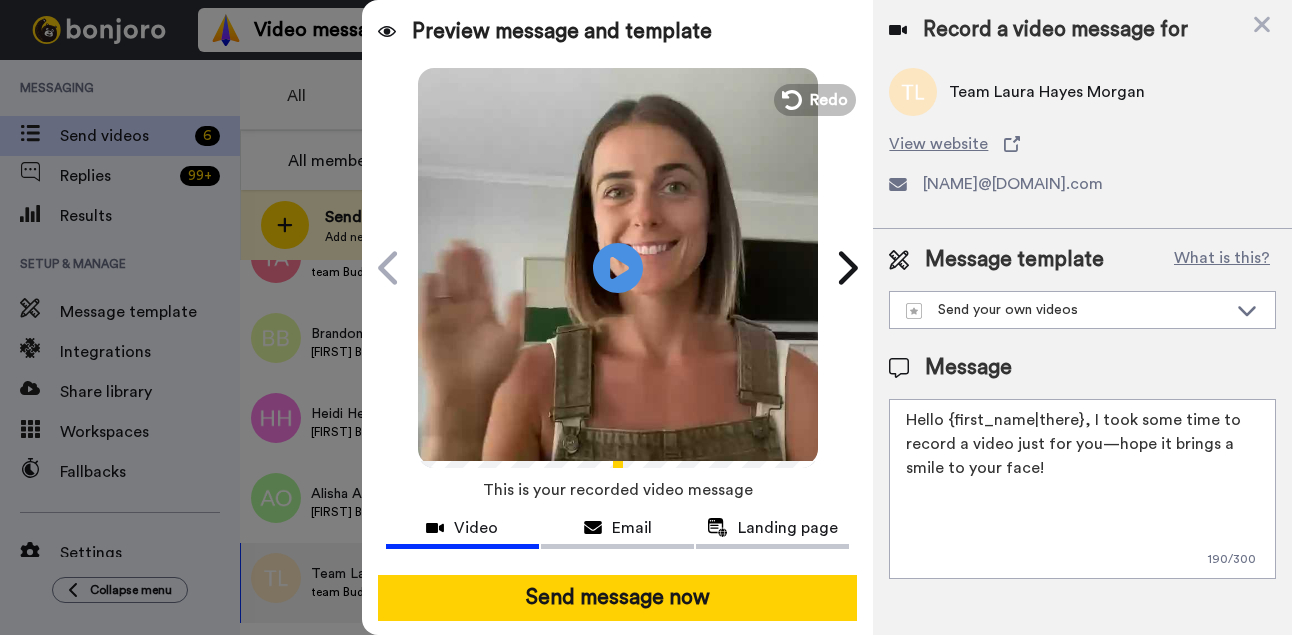 click on "Send message now" at bounding box center [618, 598] 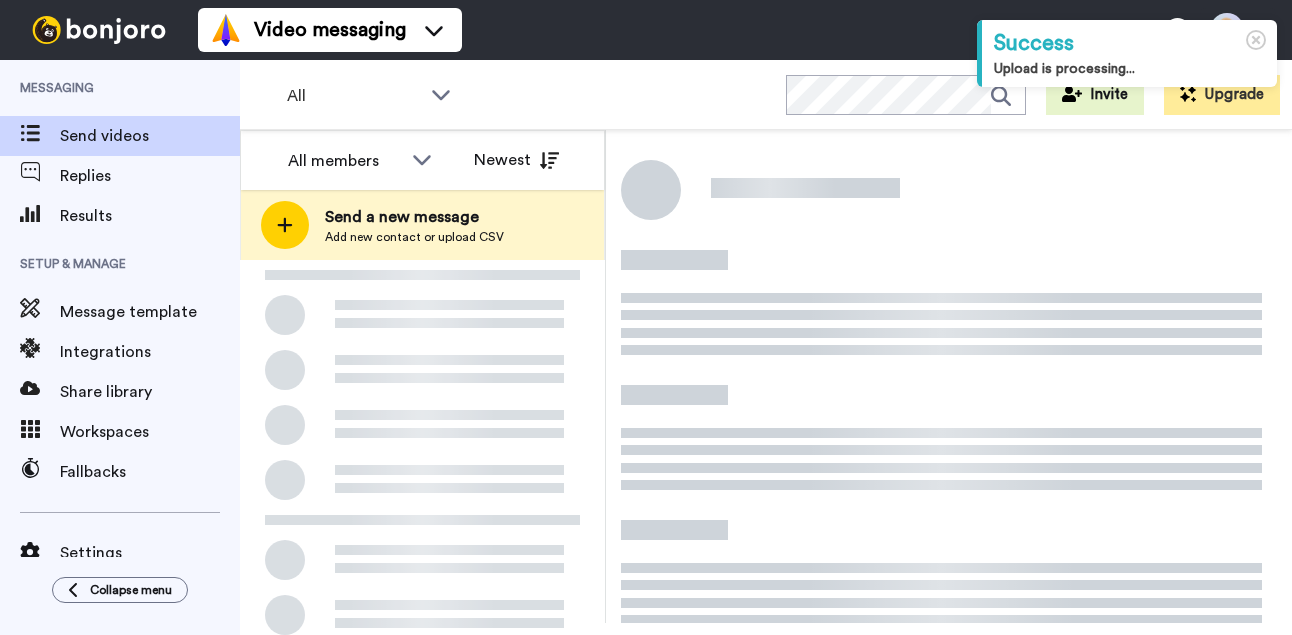 scroll, scrollTop: 0, scrollLeft: 0, axis: both 